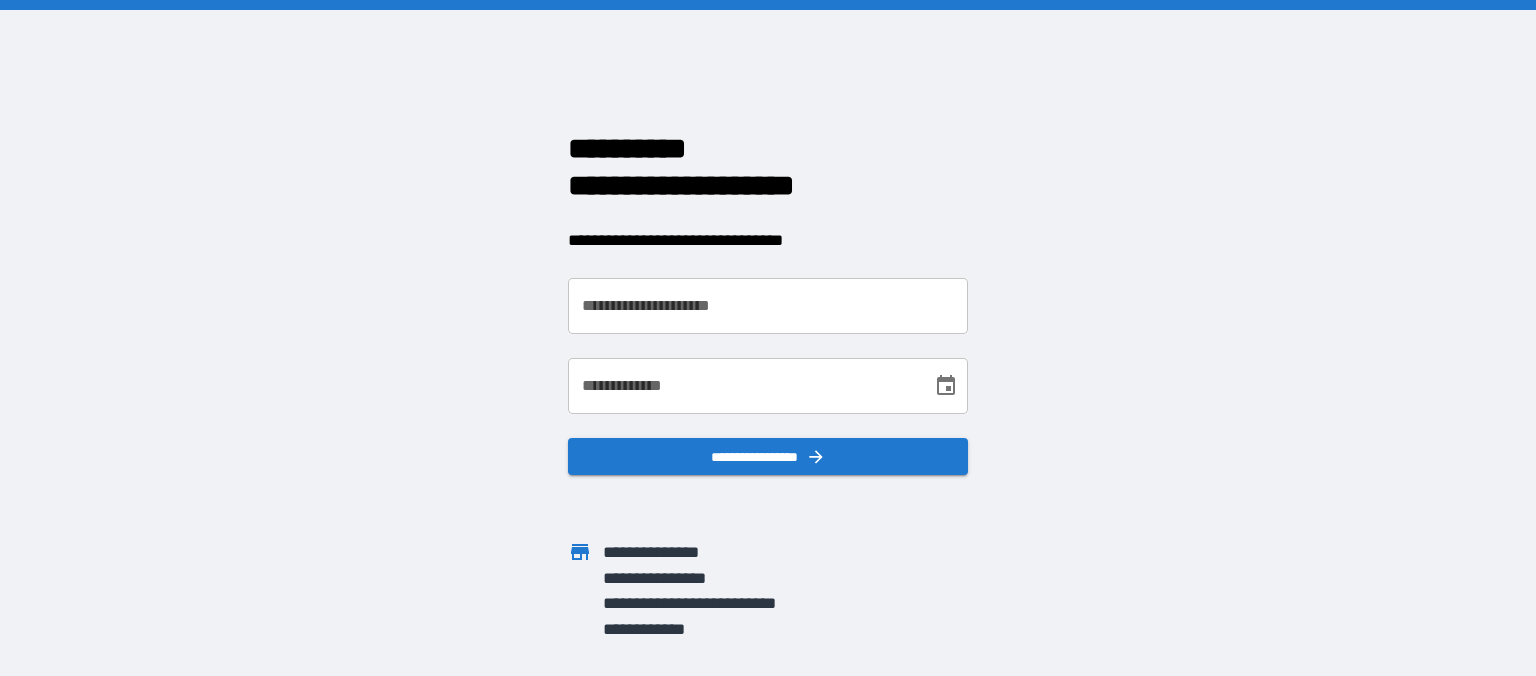 scroll, scrollTop: 0, scrollLeft: 0, axis: both 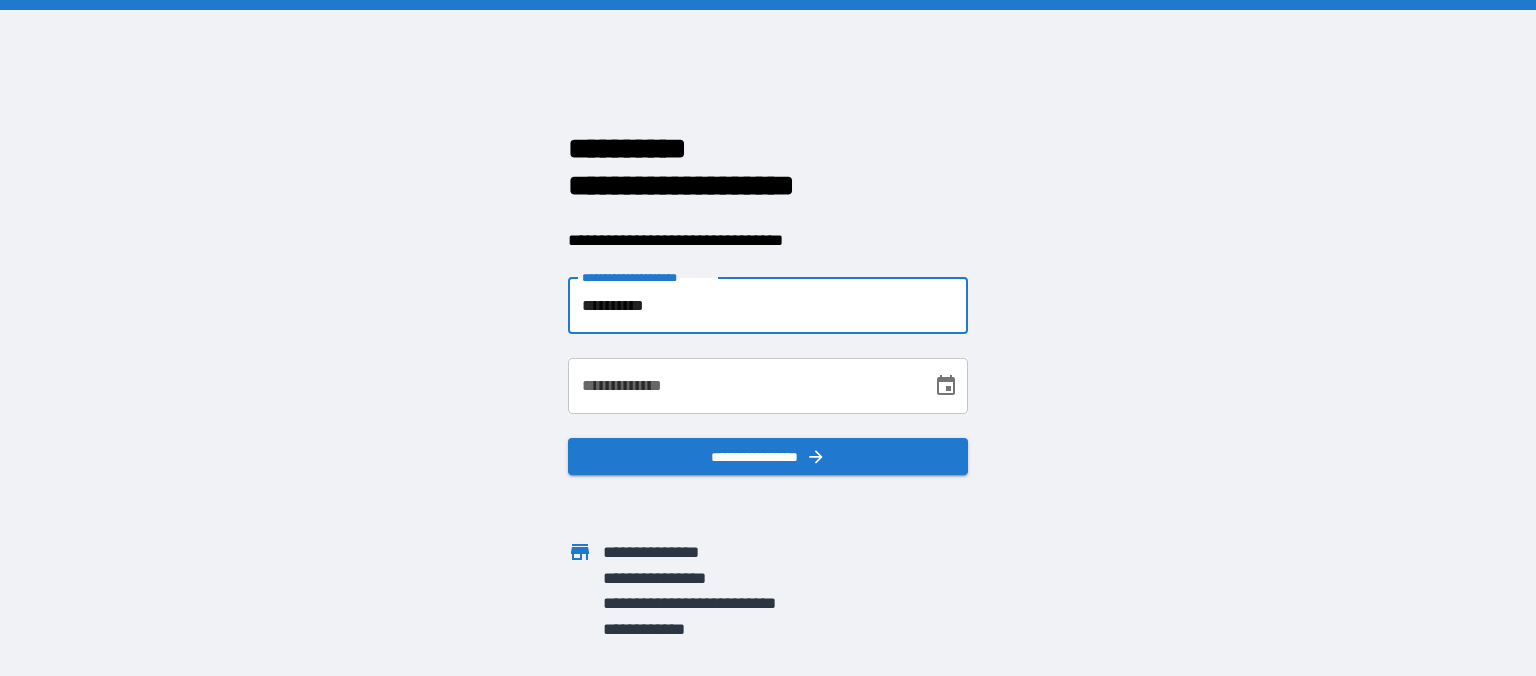type on "**********" 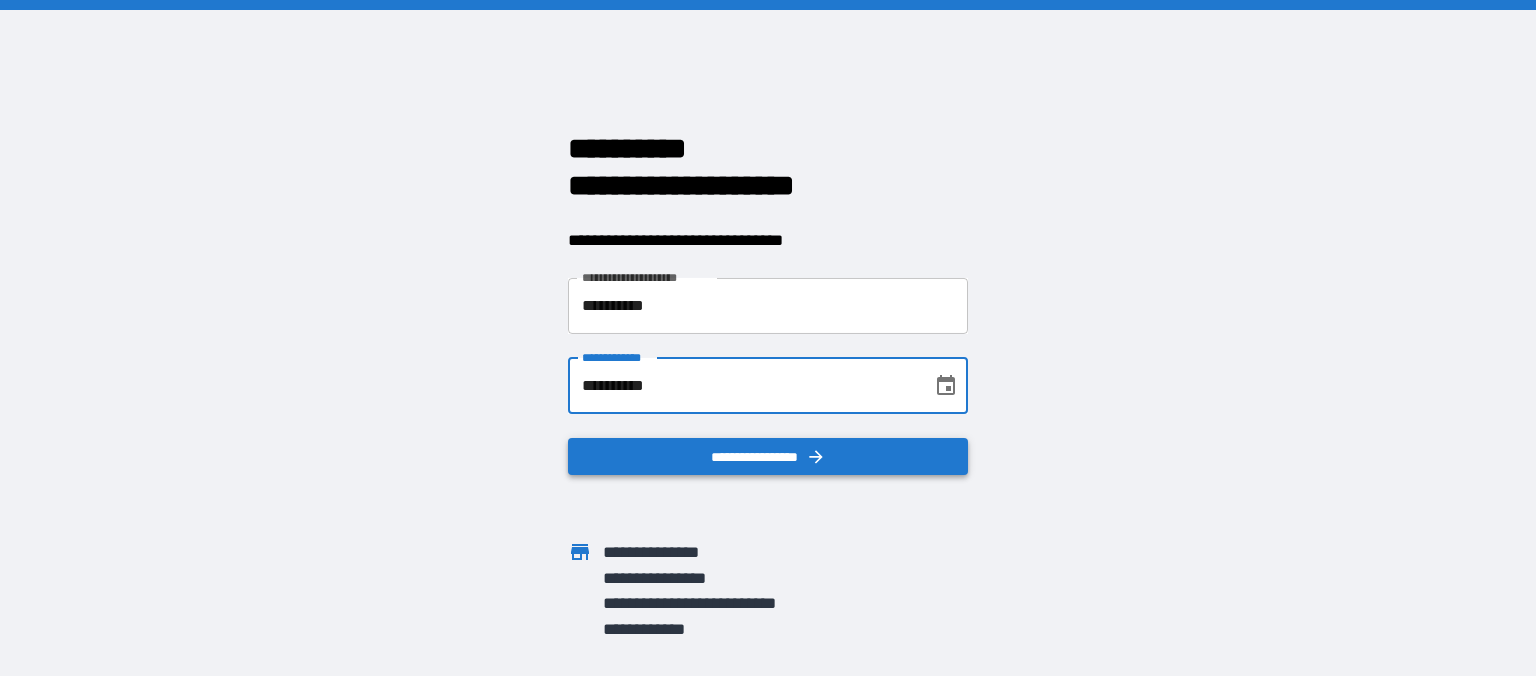 type on "**********" 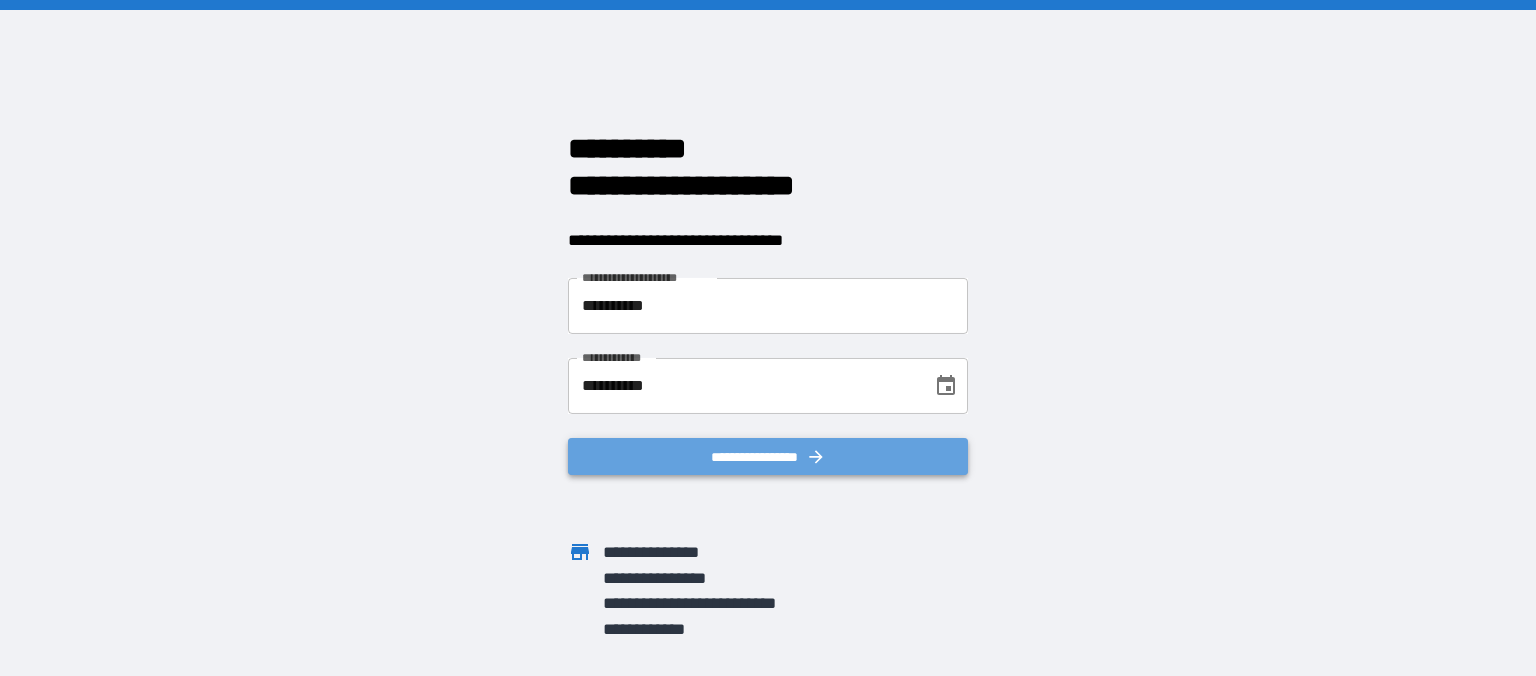 click on "**********" at bounding box center (768, 457) 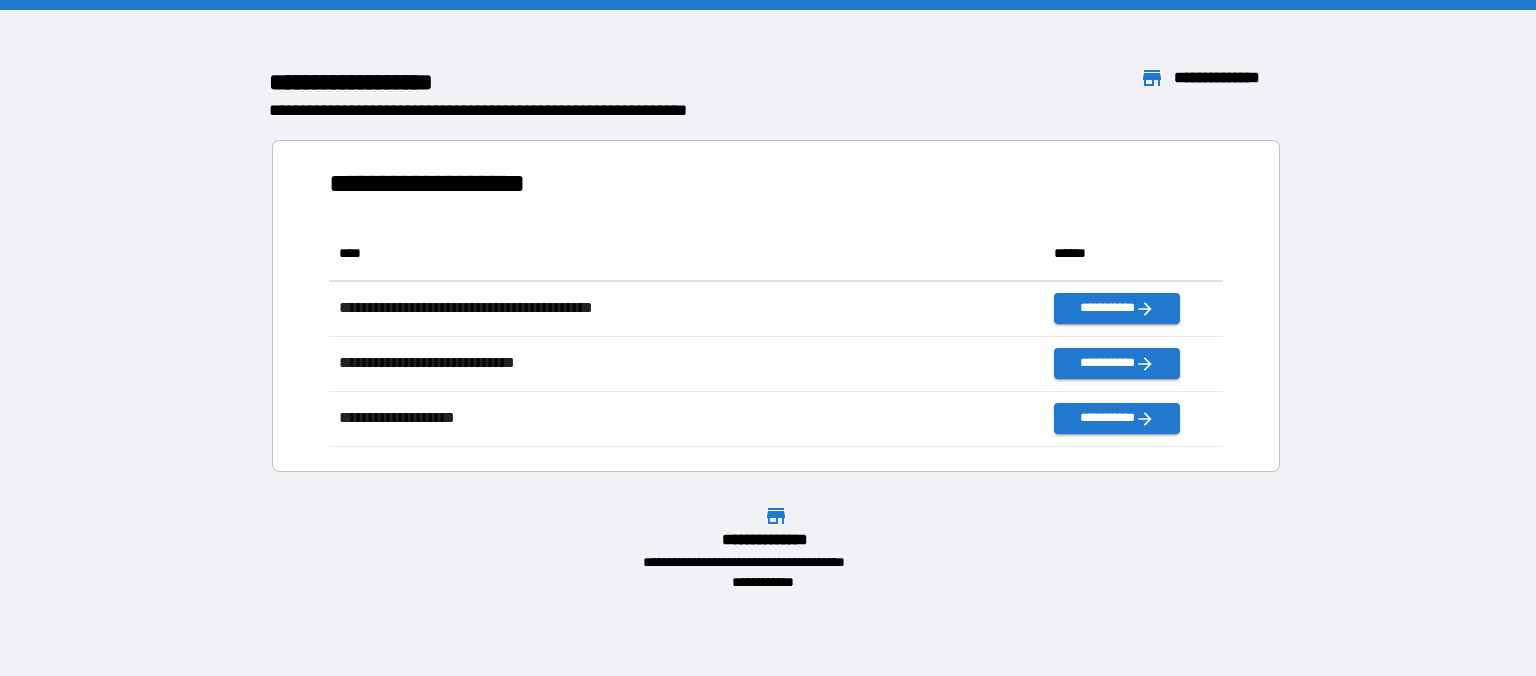 scroll, scrollTop: 221, scrollLeft: 894, axis: both 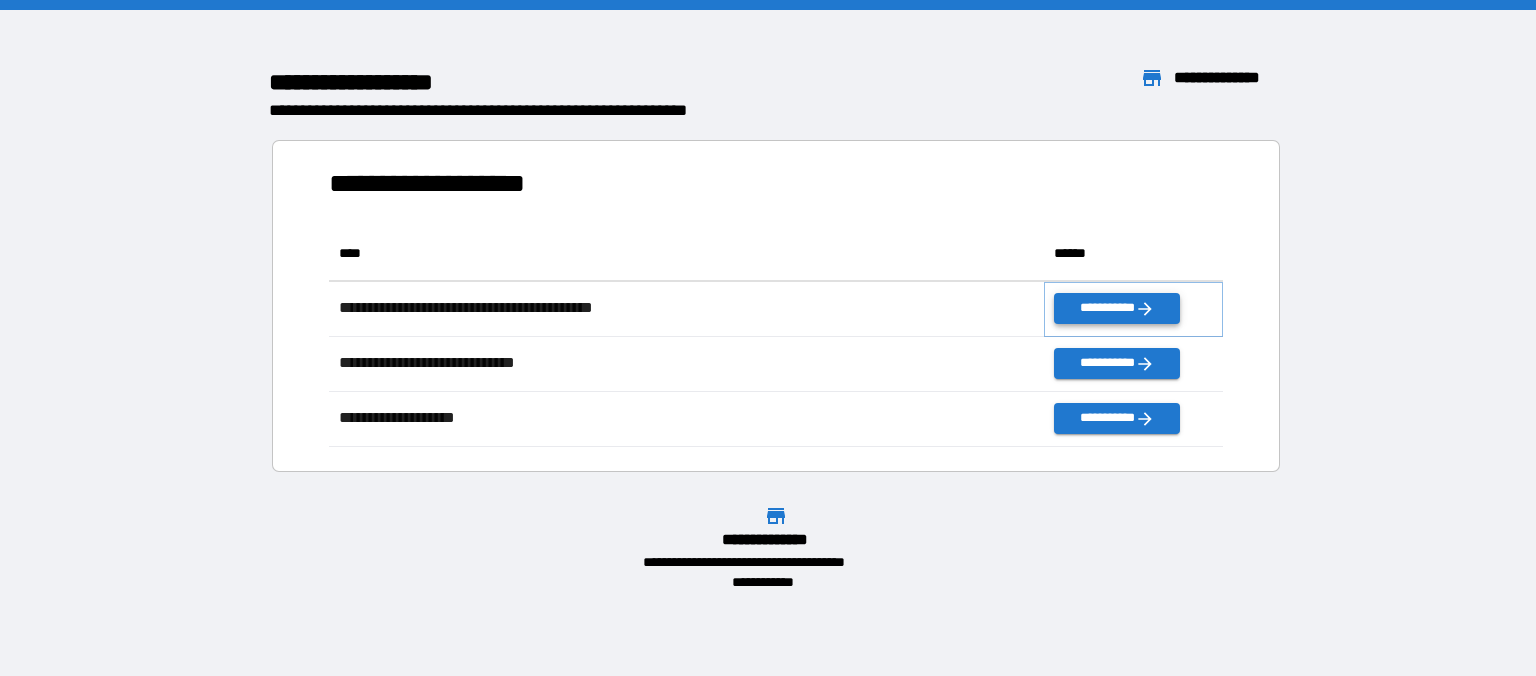click 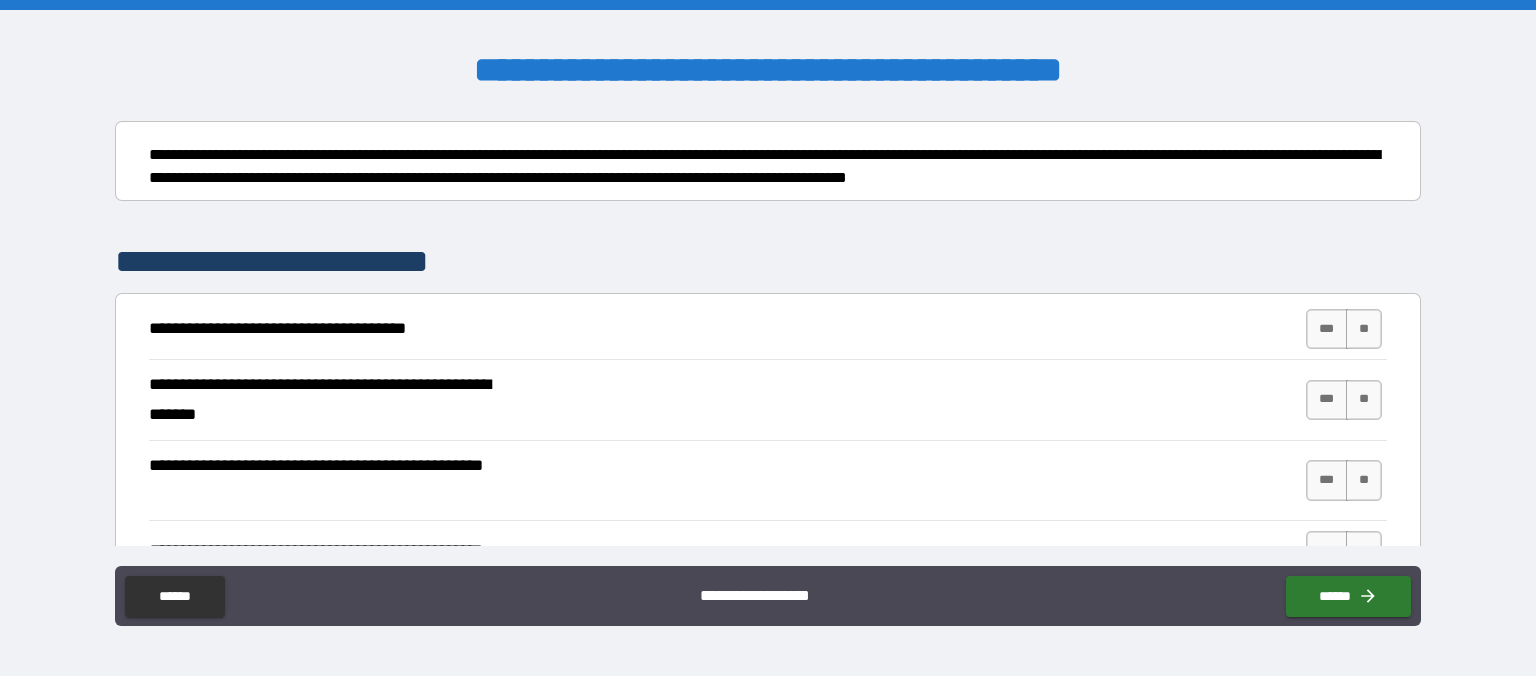 scroll, scrollTop: 230, scrollLeft: 0, axis: vertical 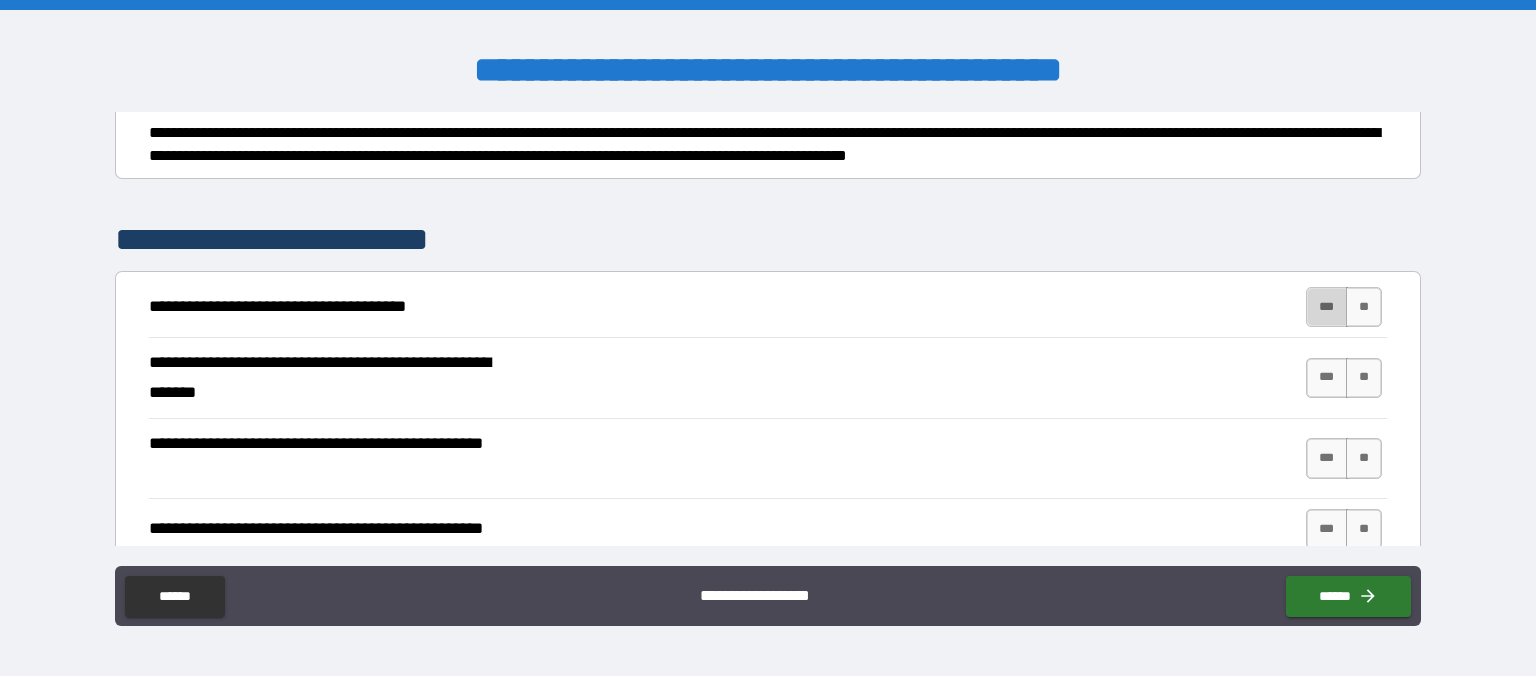 click on "***" at bounding box center [1327, 307] 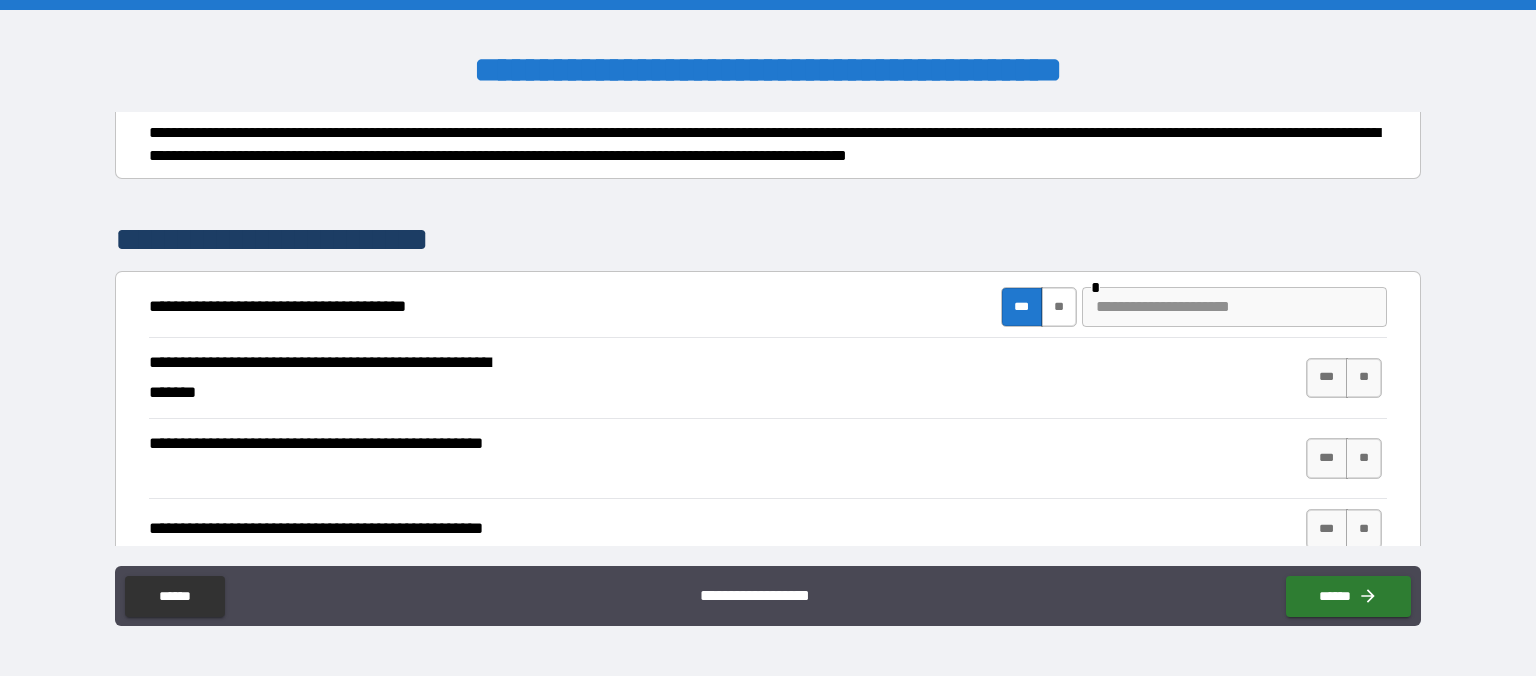 click on "**" at bounding box center (1059, 307) 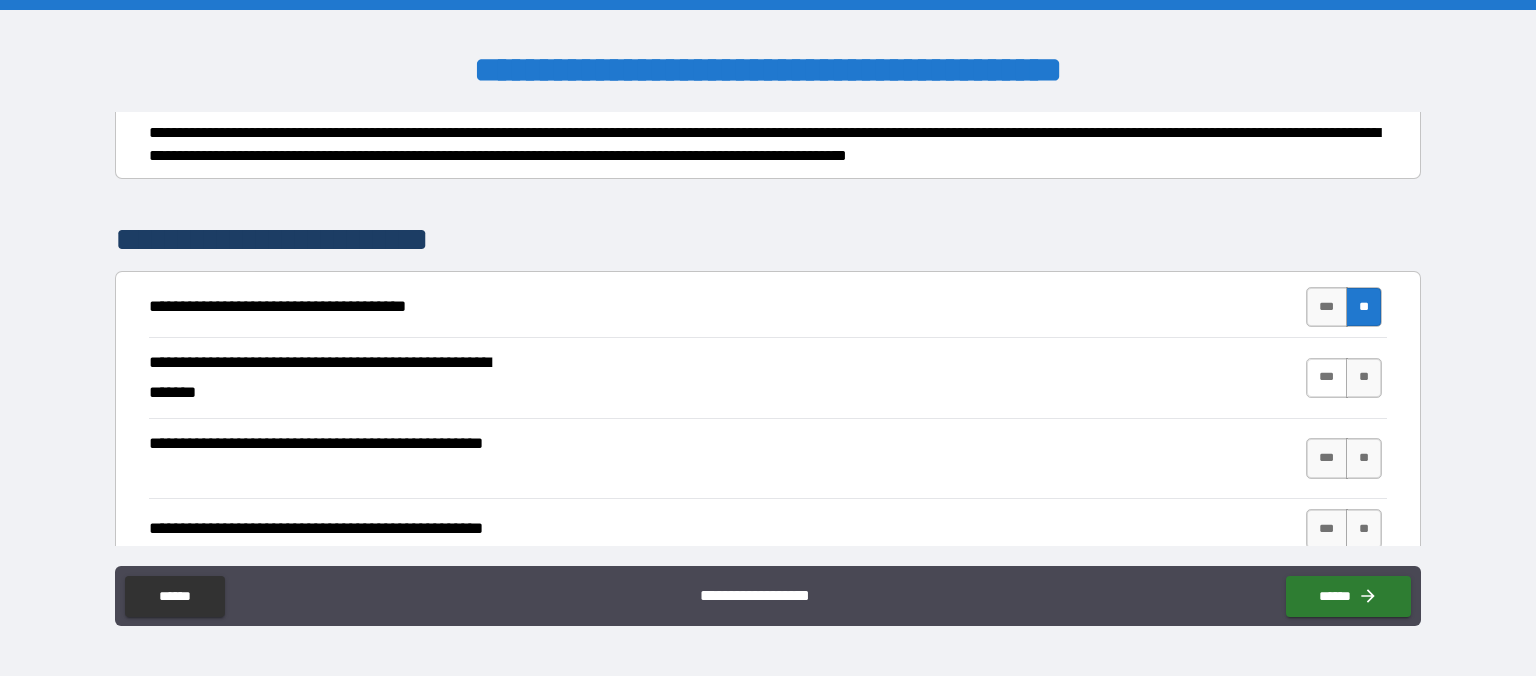 click on "***" at bounding box center [1327, 378] 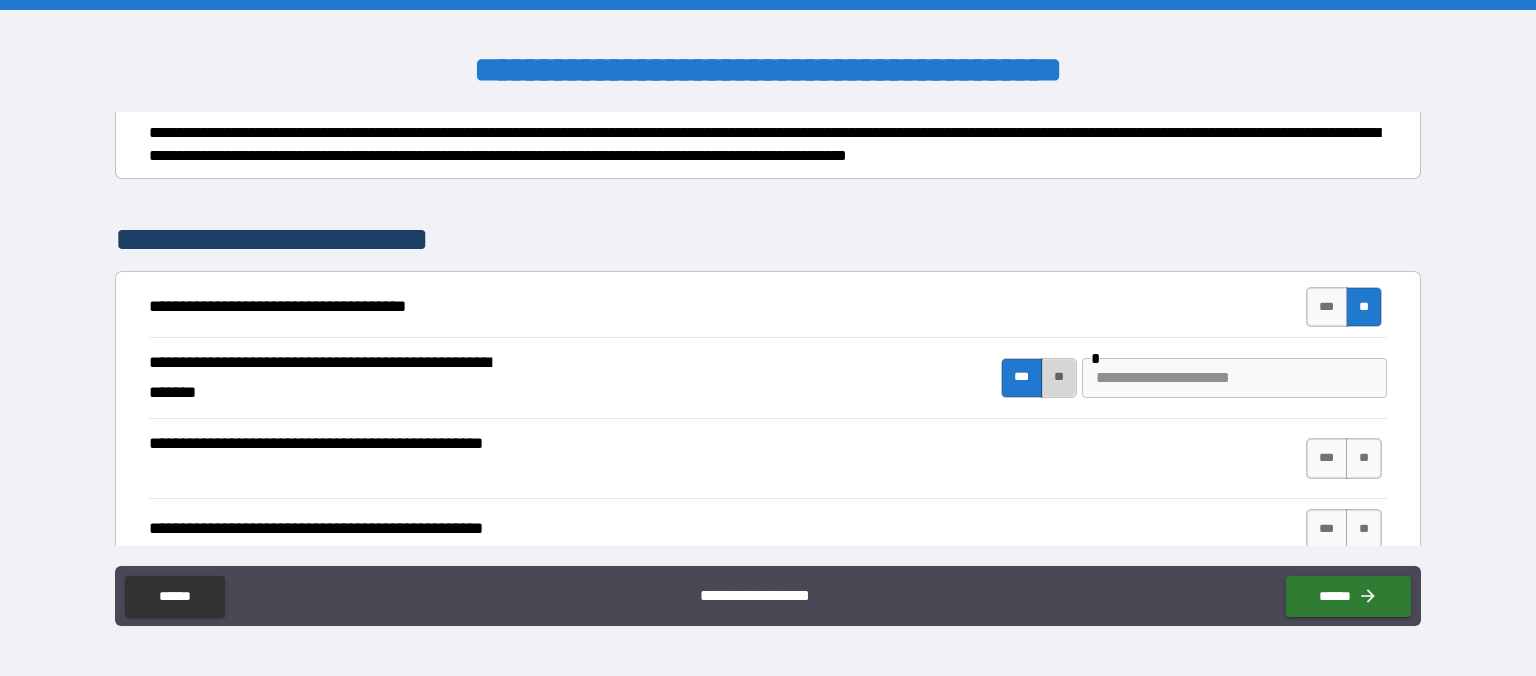 click on "**" at bounding box center [1059, 378] 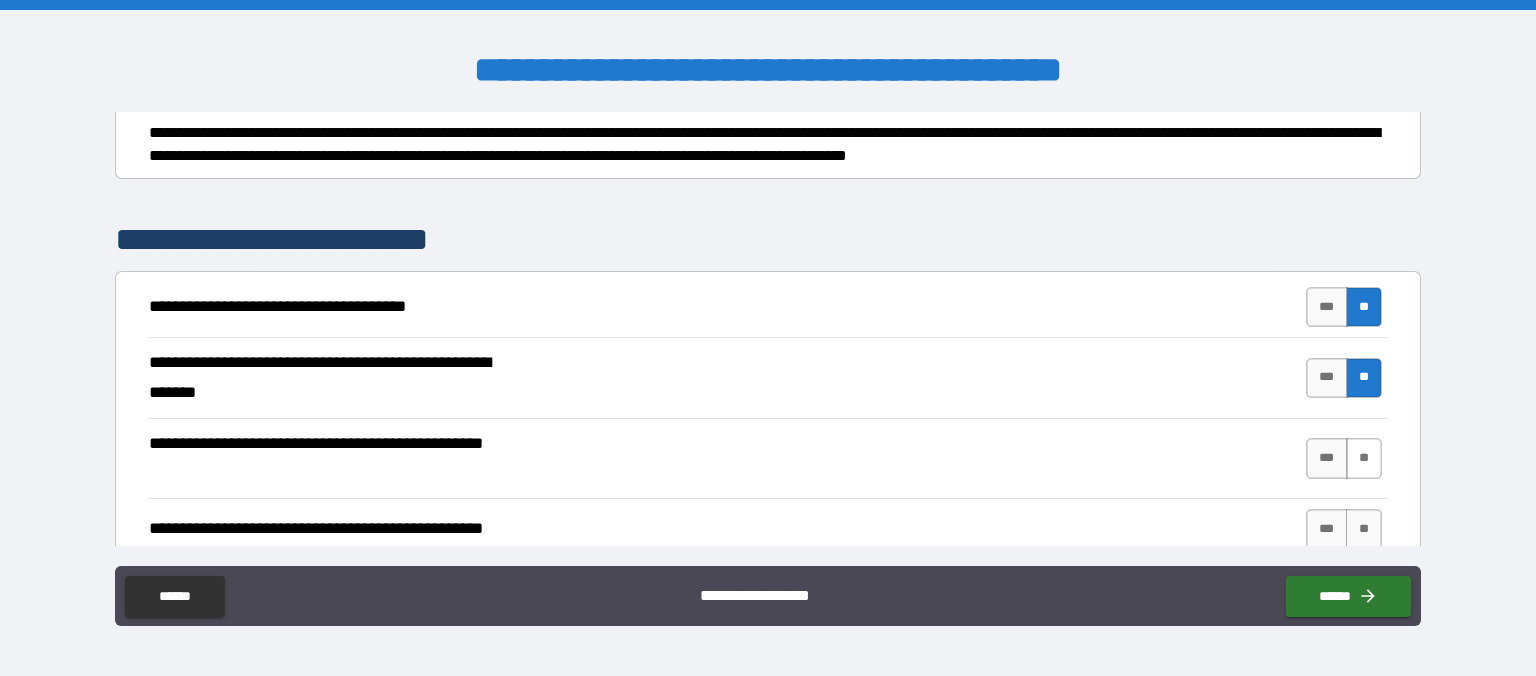 click on "**" at bounding box center (1364, 458) 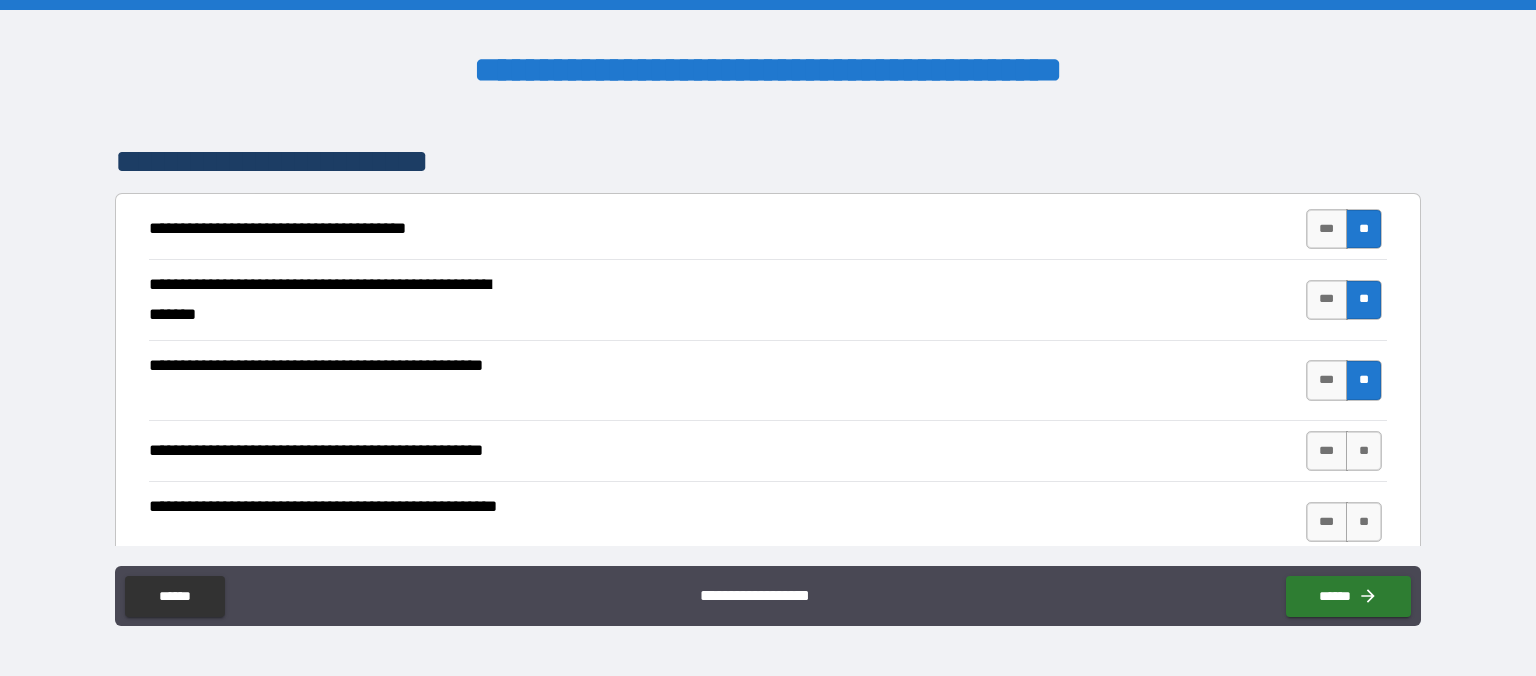 scroll, scrollTop: 461, scrollLeft: 0, axis: vertical 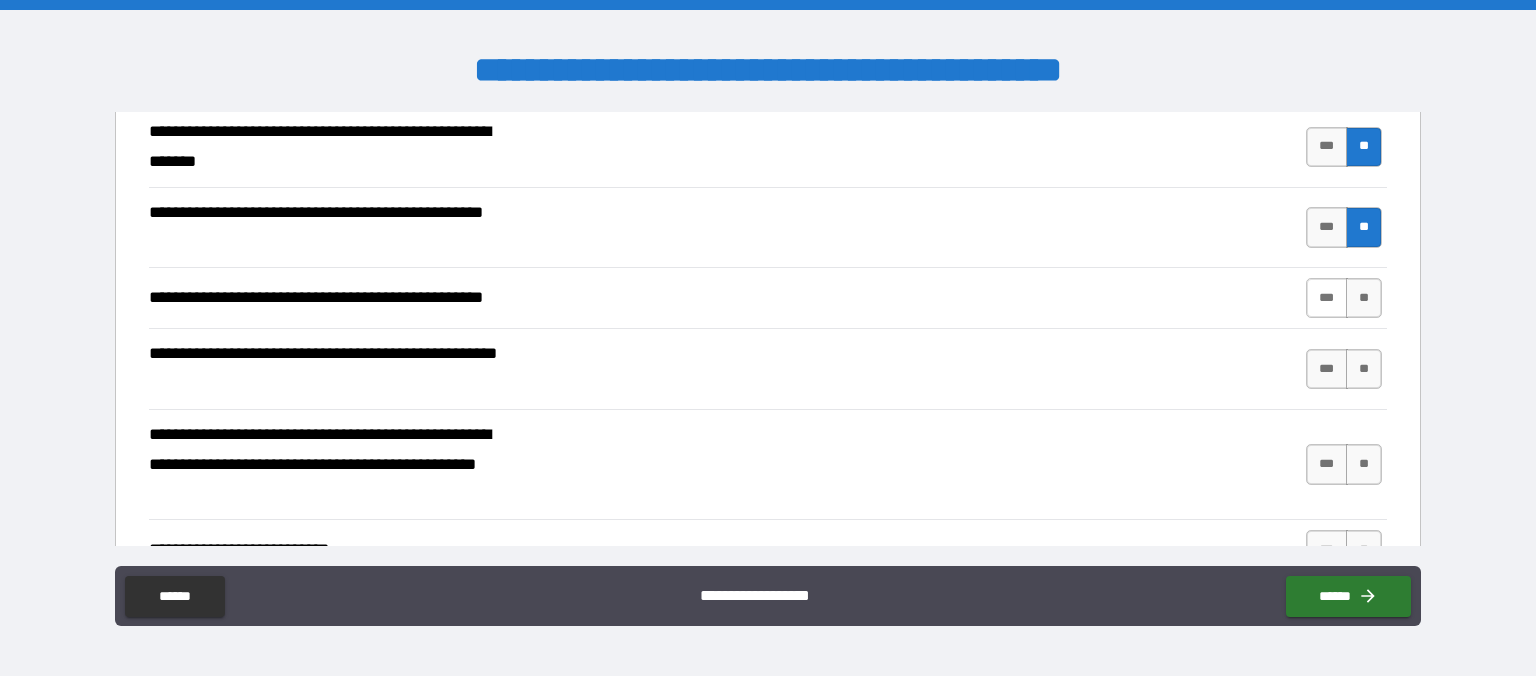 click on "***" at bounding box center [1327, 298] 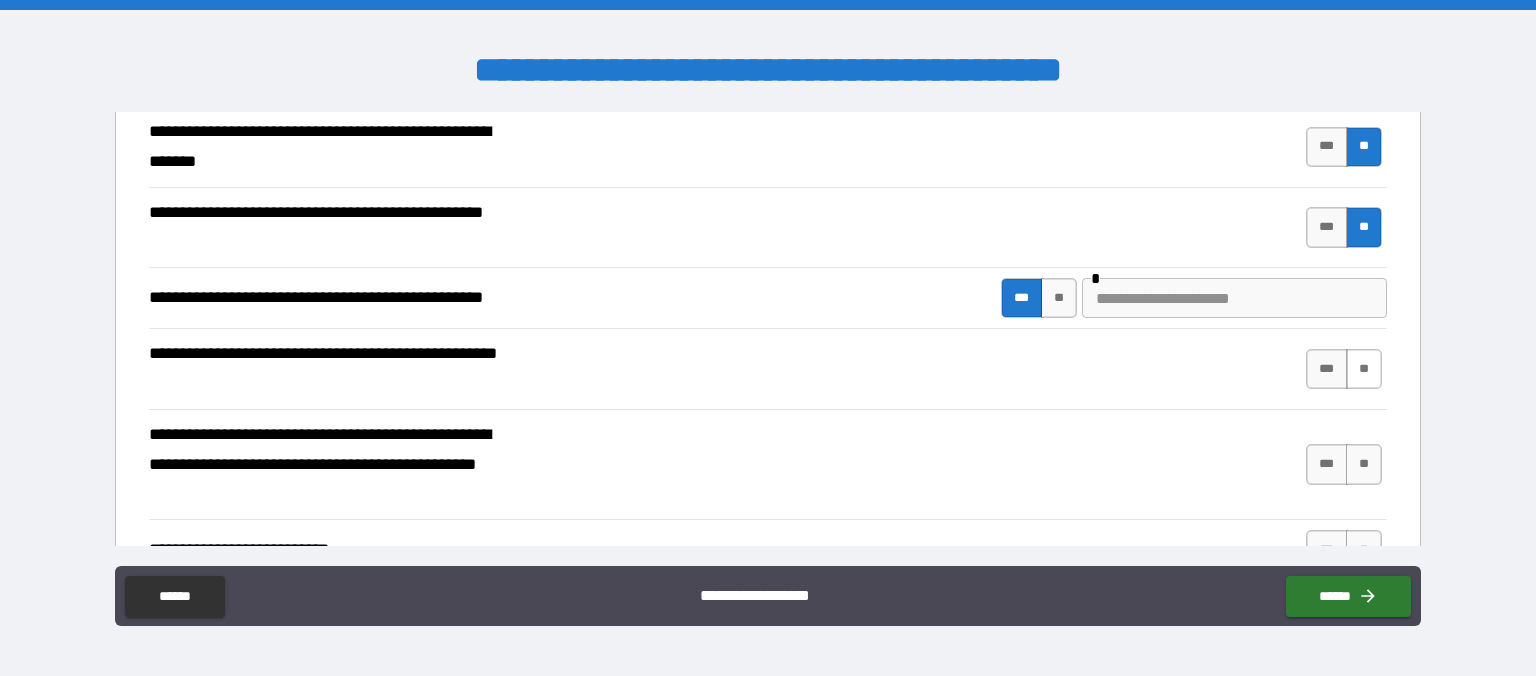 click on "**" at bounding box center (1364, 369) 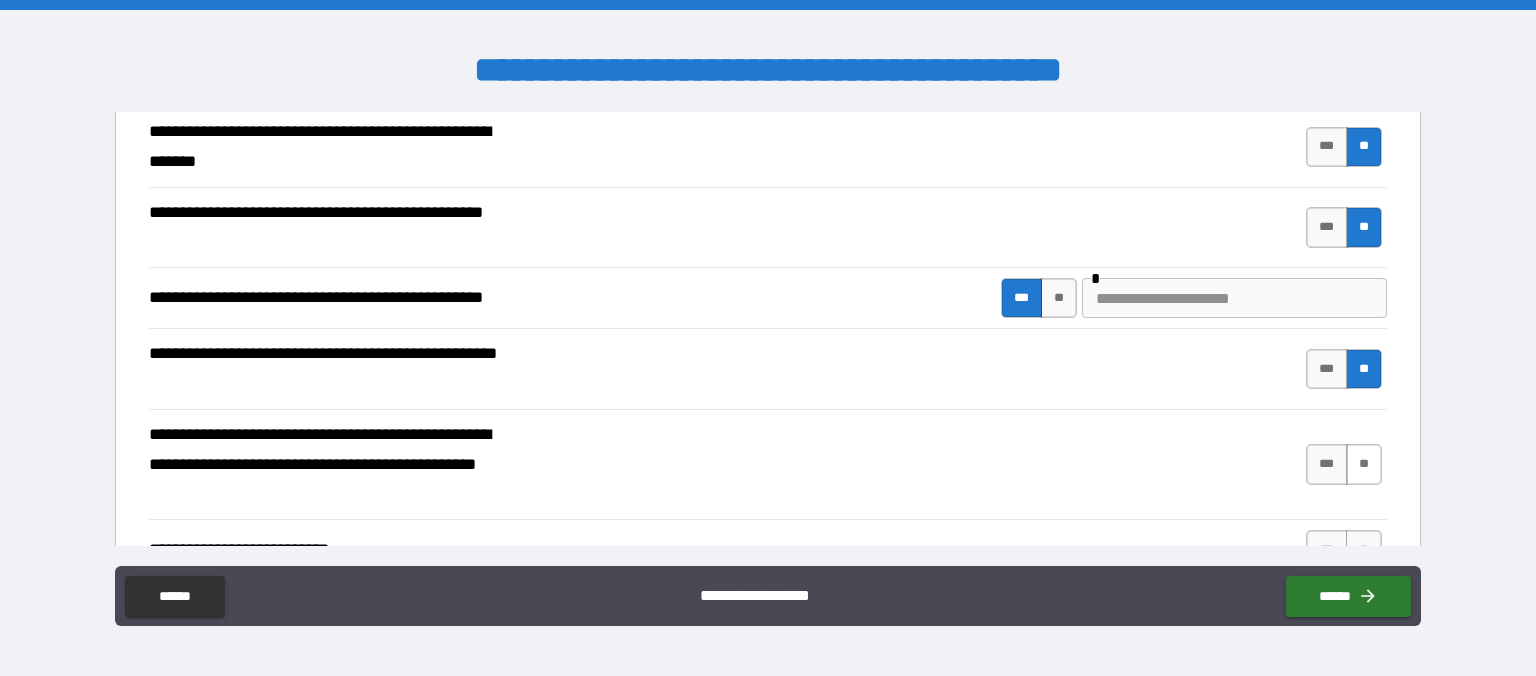 click on "**" at bounding box center (1364, 464) 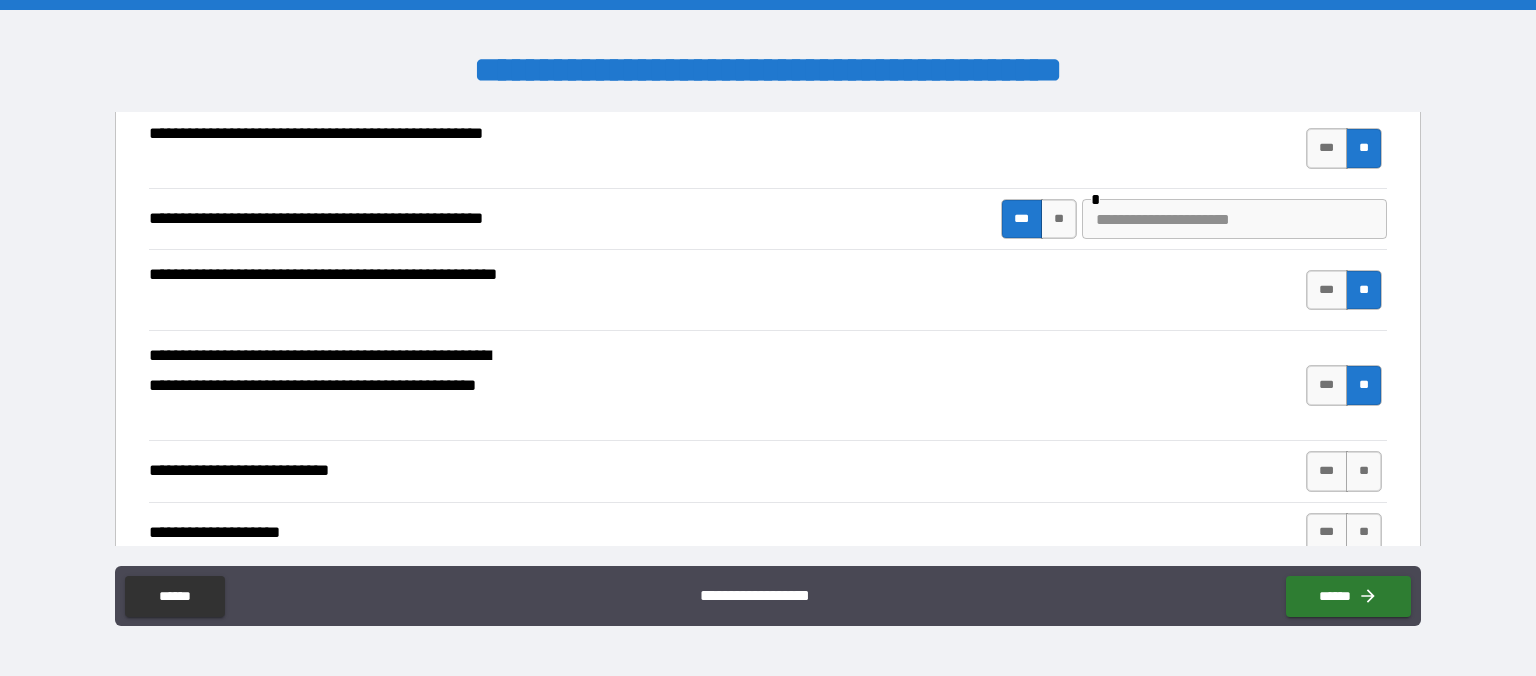 scroll, scrollTop: 576, scrollLeft: 0, axis: vertical 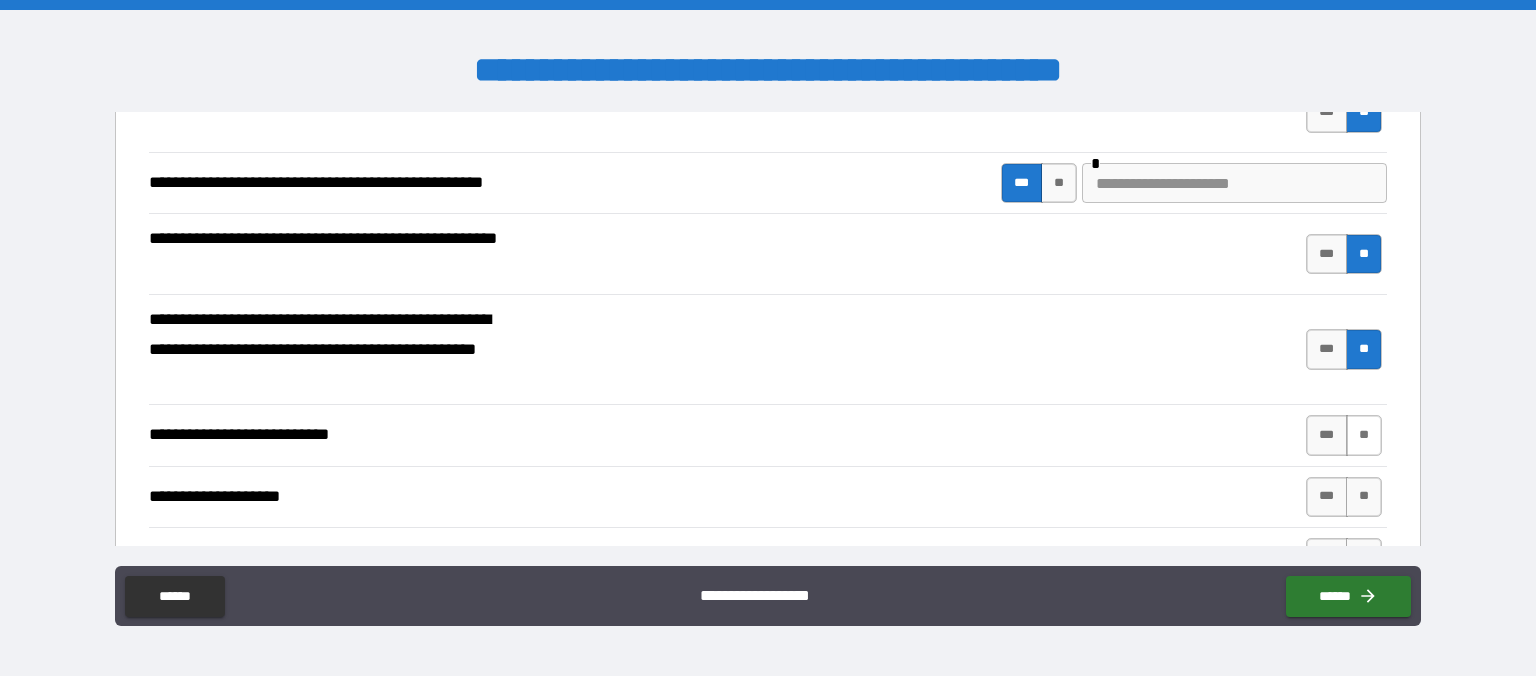 click on "**" at bounding box center [1364, 435] 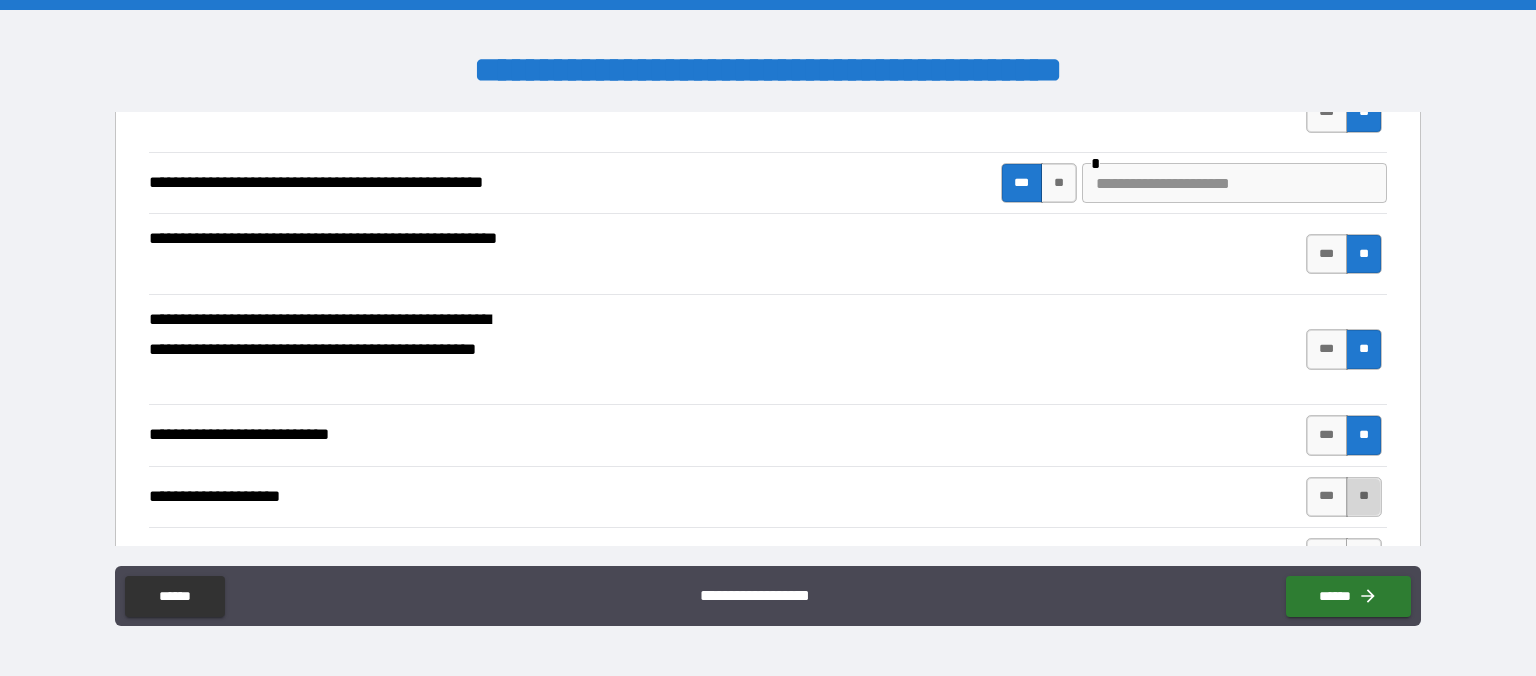 click on "**" at bounding box center (1364, 497) 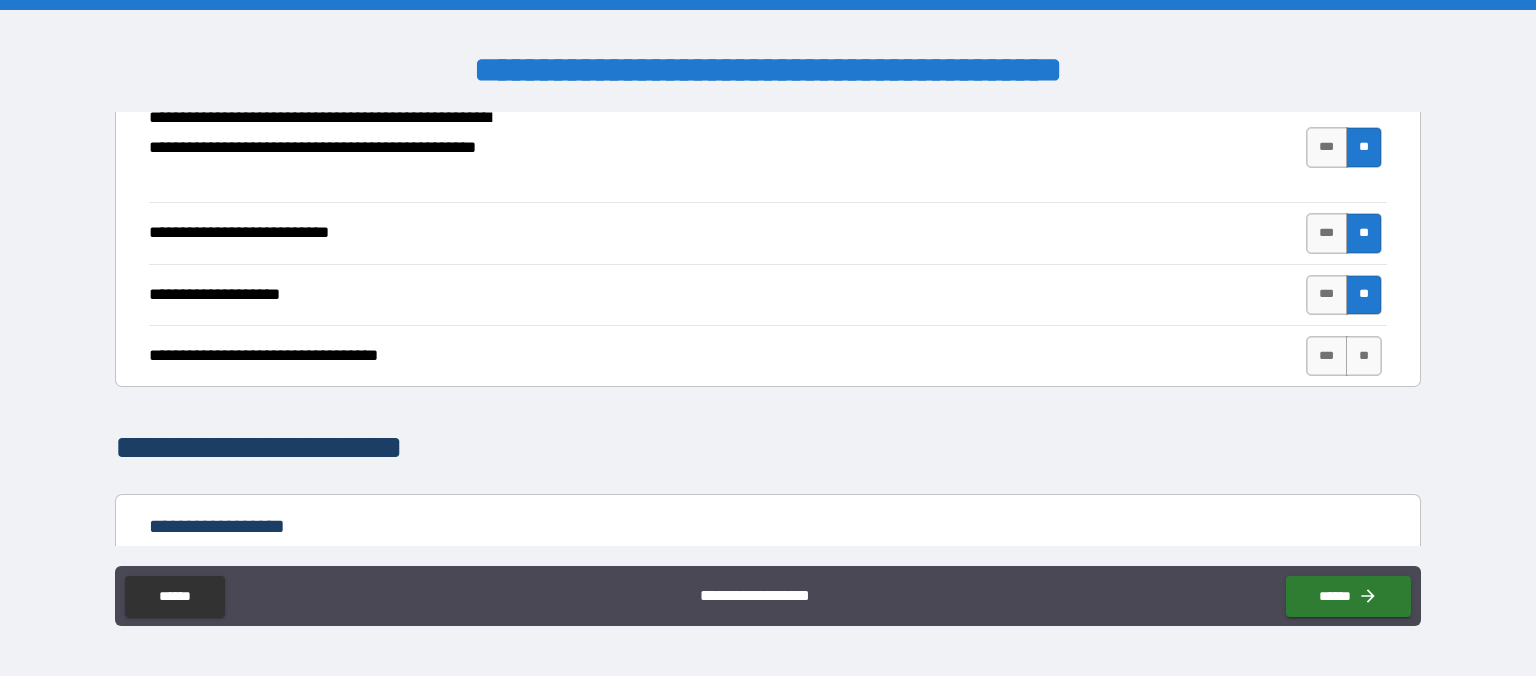 scroll, scrollTop: 806, scrollLeft: 0, axis: vertical 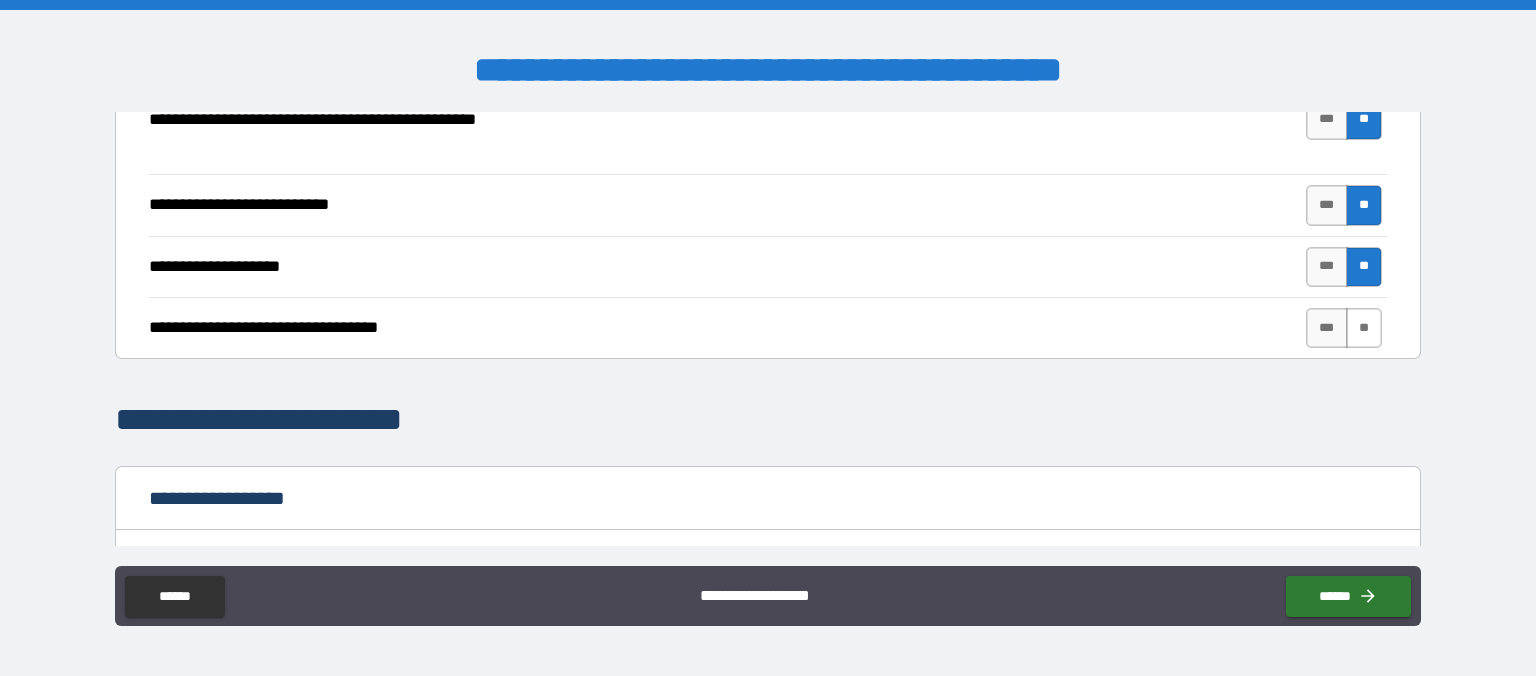 click on "**" at bounding box center (1364, 328) 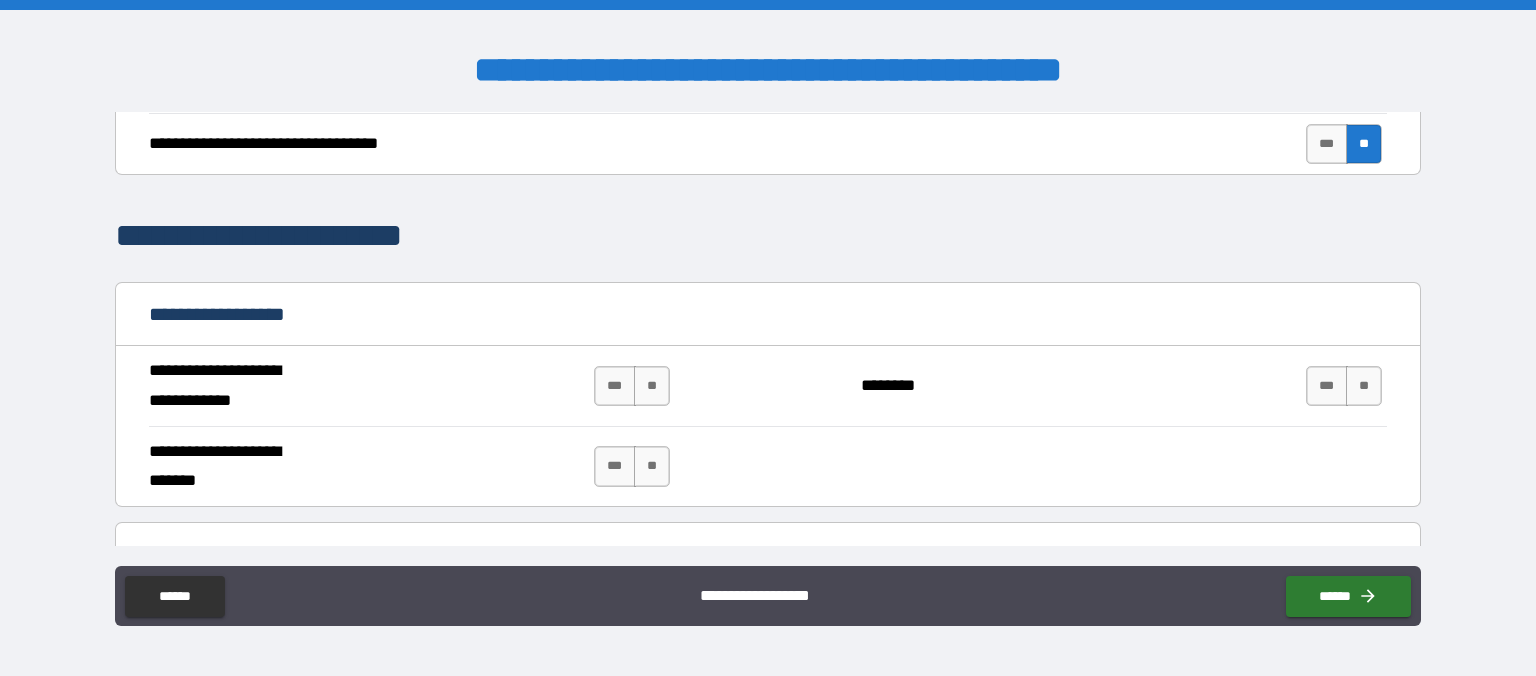 scroll, scrollTop: 1037, scrollLeft: 0, axis: vertical 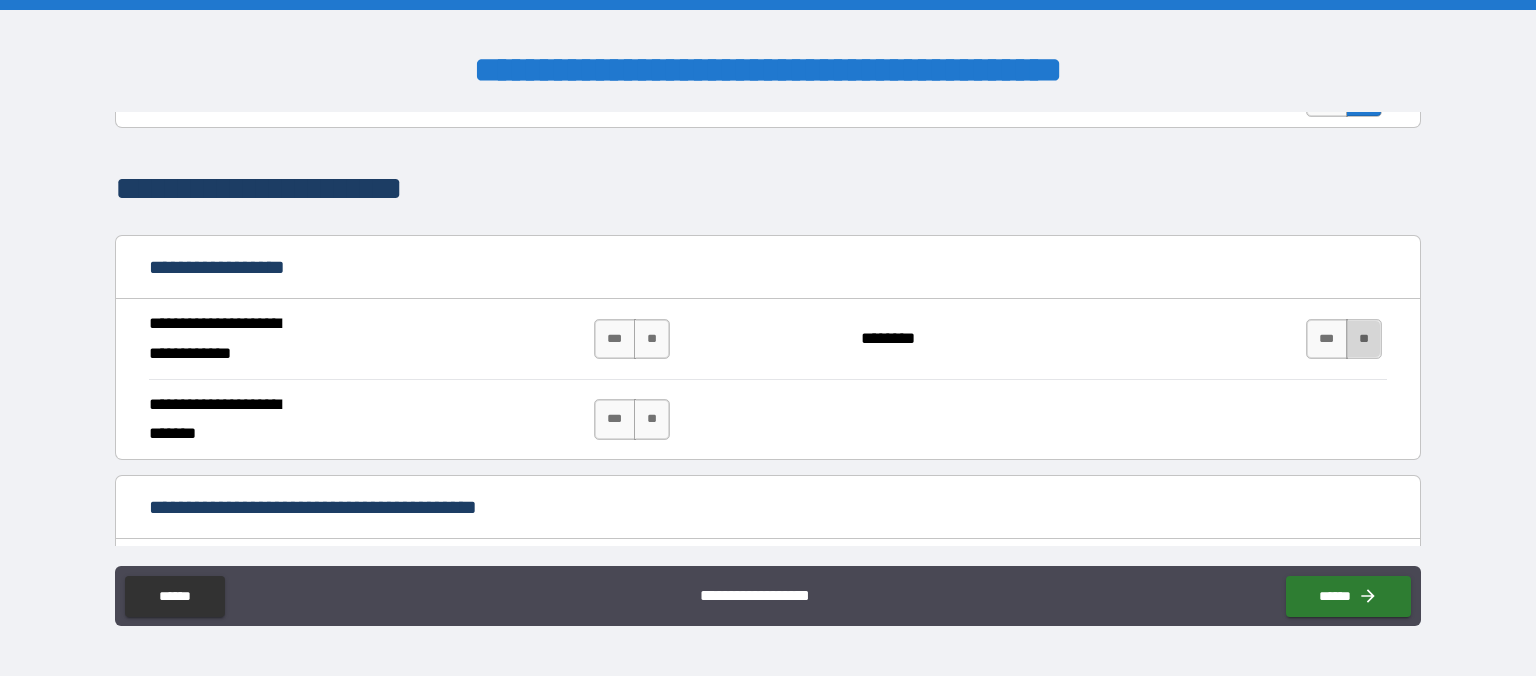 click on "**" at bounding box center (1364, 339) 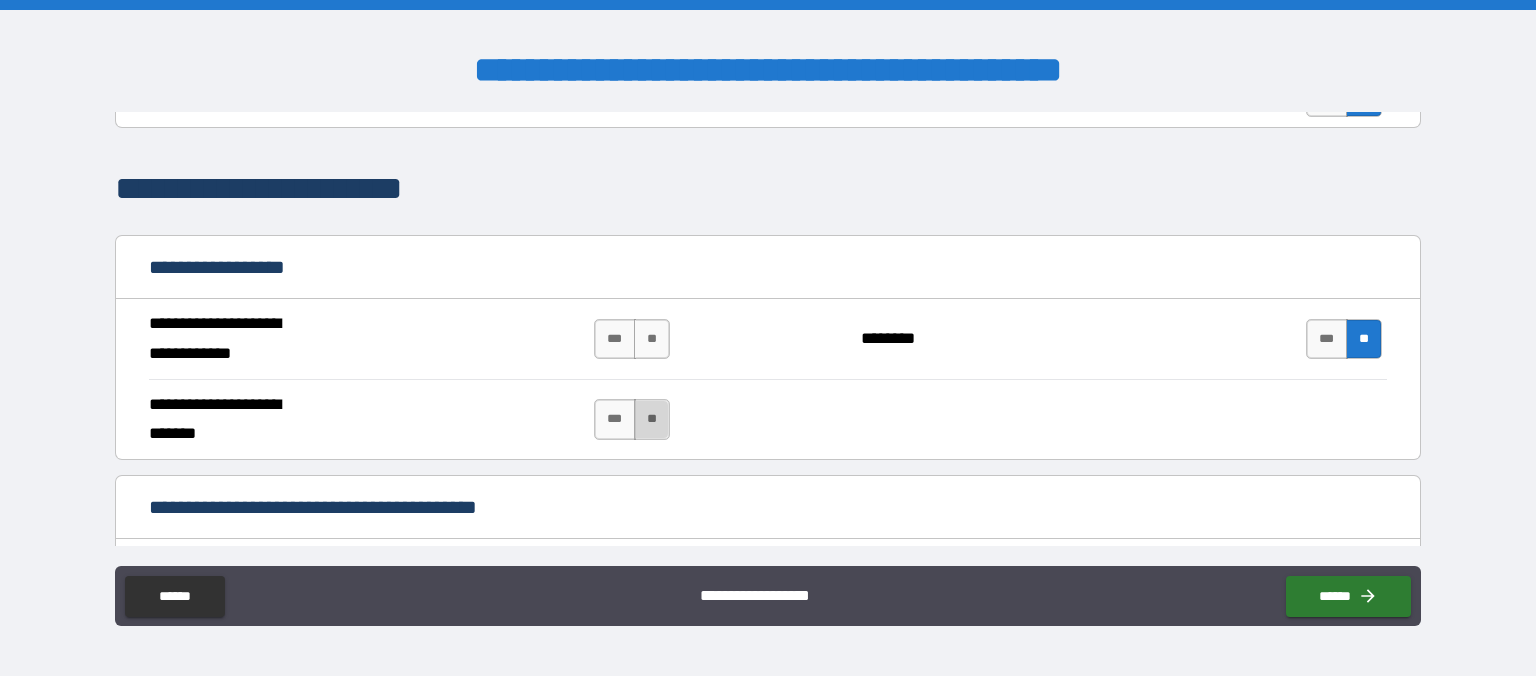 click on "**" at bounding box center (652, 419) 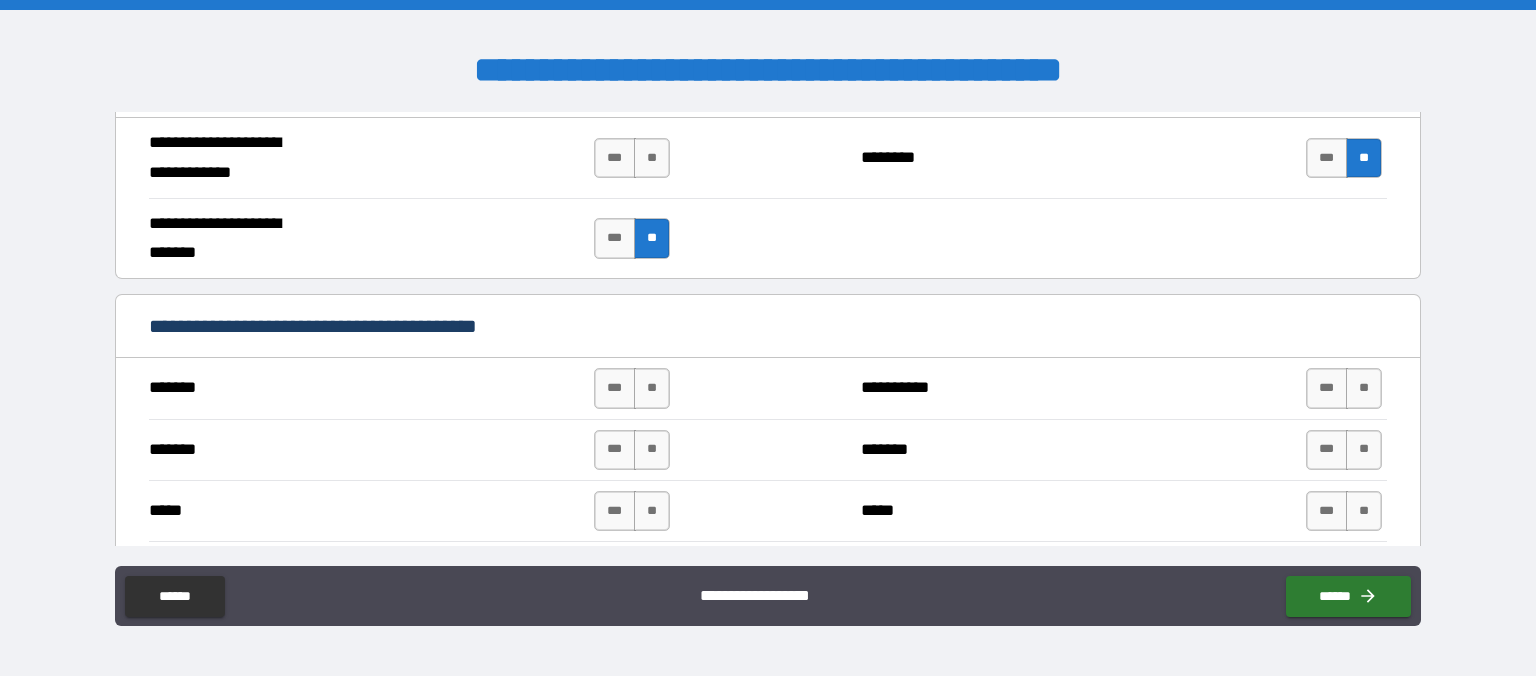 scroll, scrollTop: 1267, scrollLeft: 0, axis: vertical 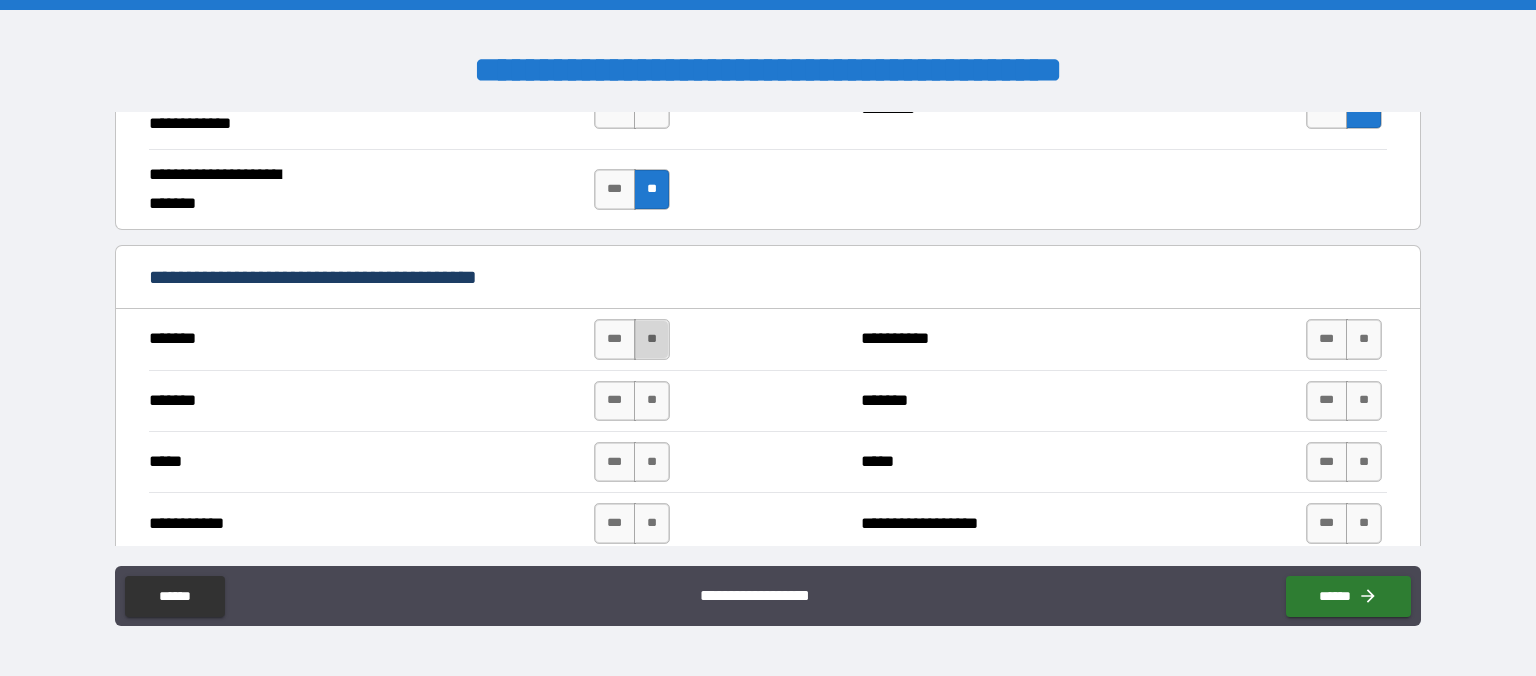 click on "**" at bounding box center [652, 339] 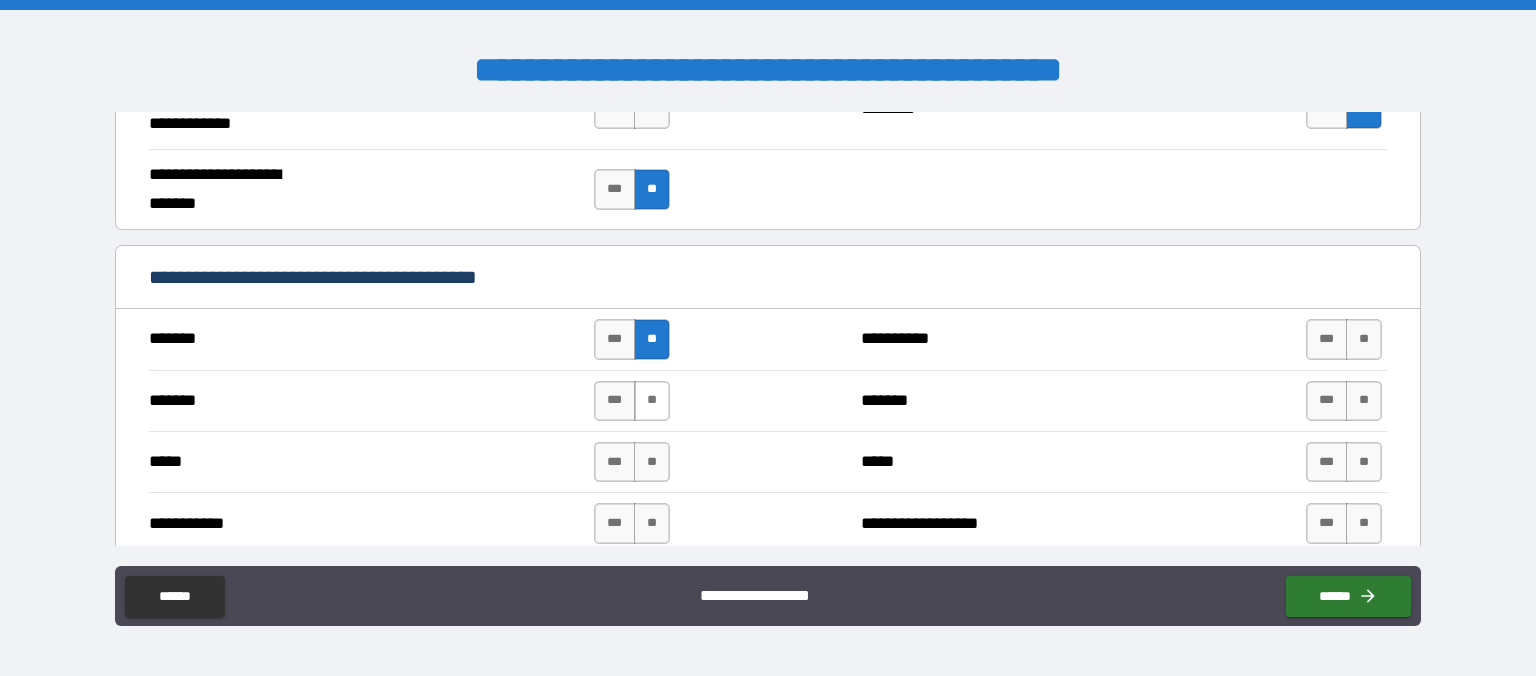 click on "**" at bounding box center (652, 401) 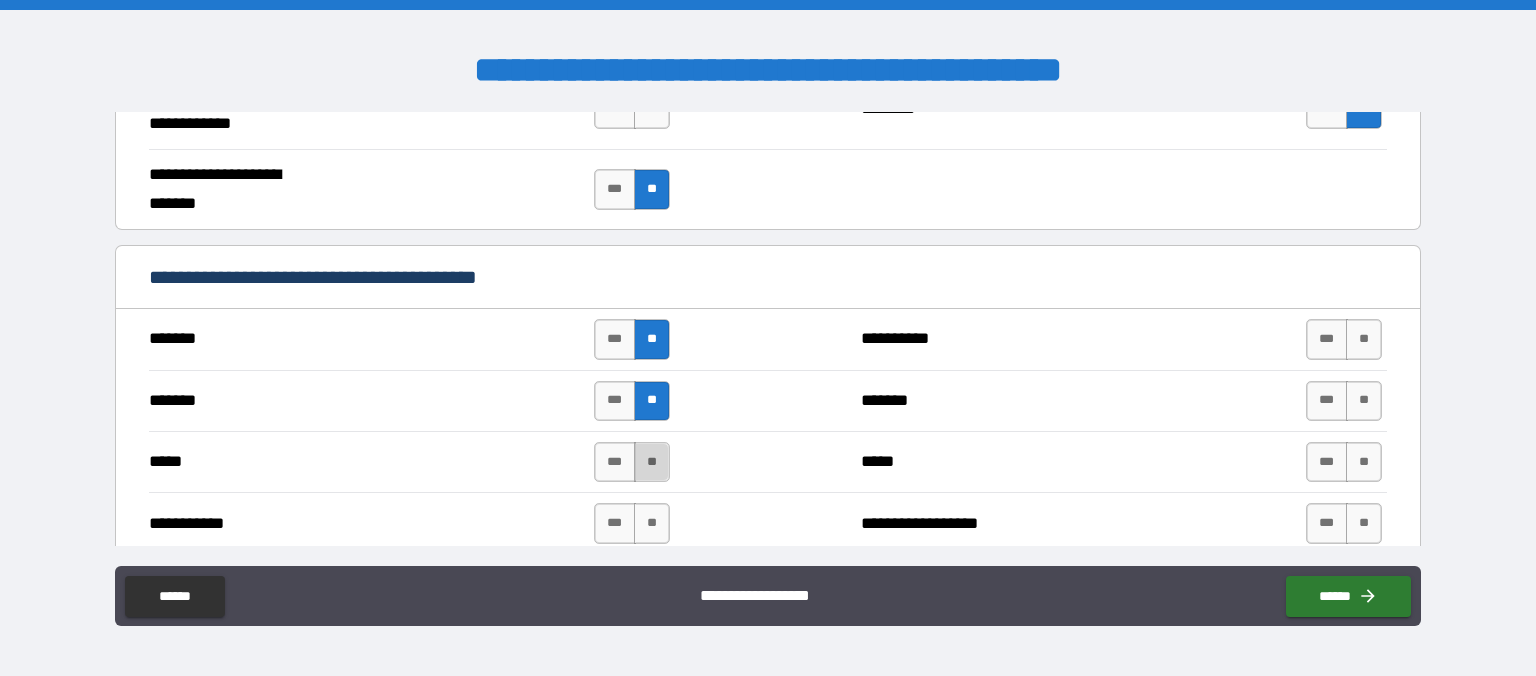 click on "**" at bounding box center (652, 462) 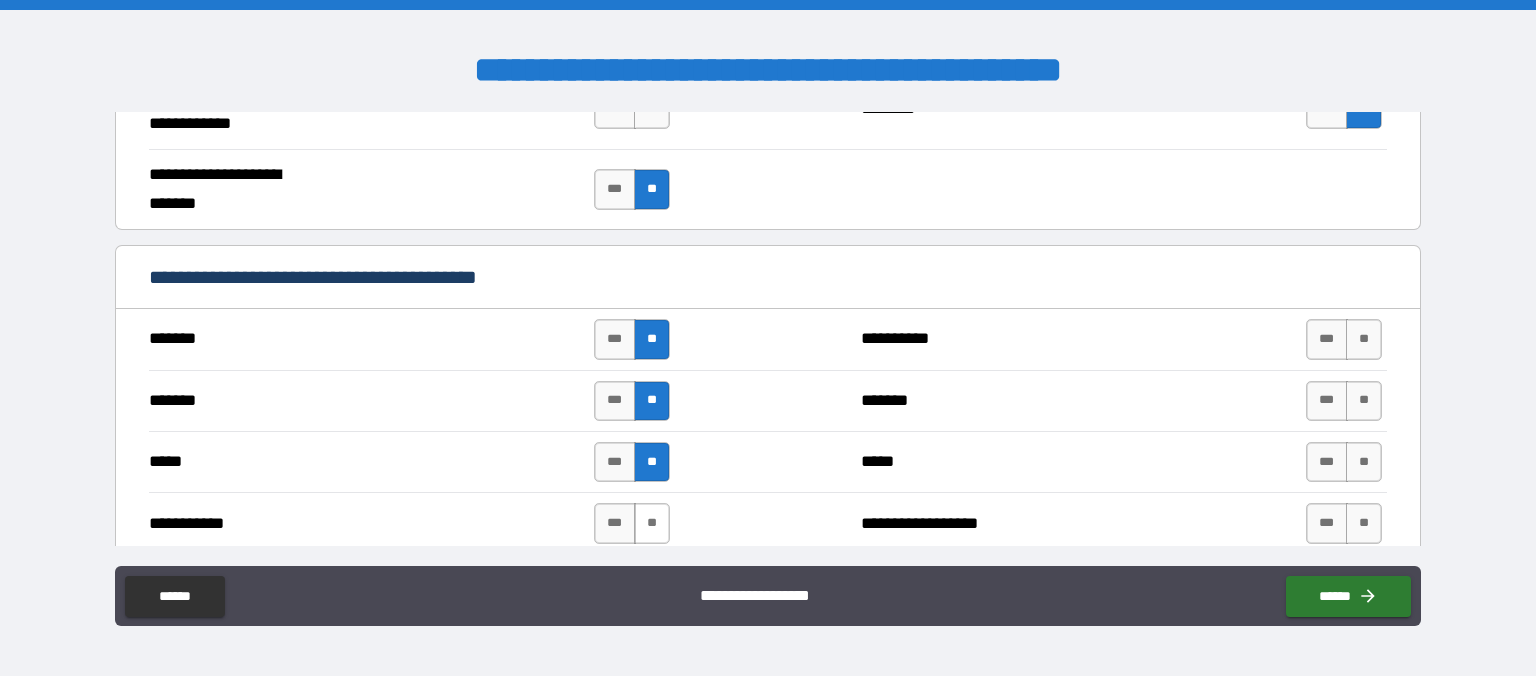 drag, startPoint x: 646, startPoint y: 534, endPoint x: 659, endPoint y: 532, distance: 13.152946 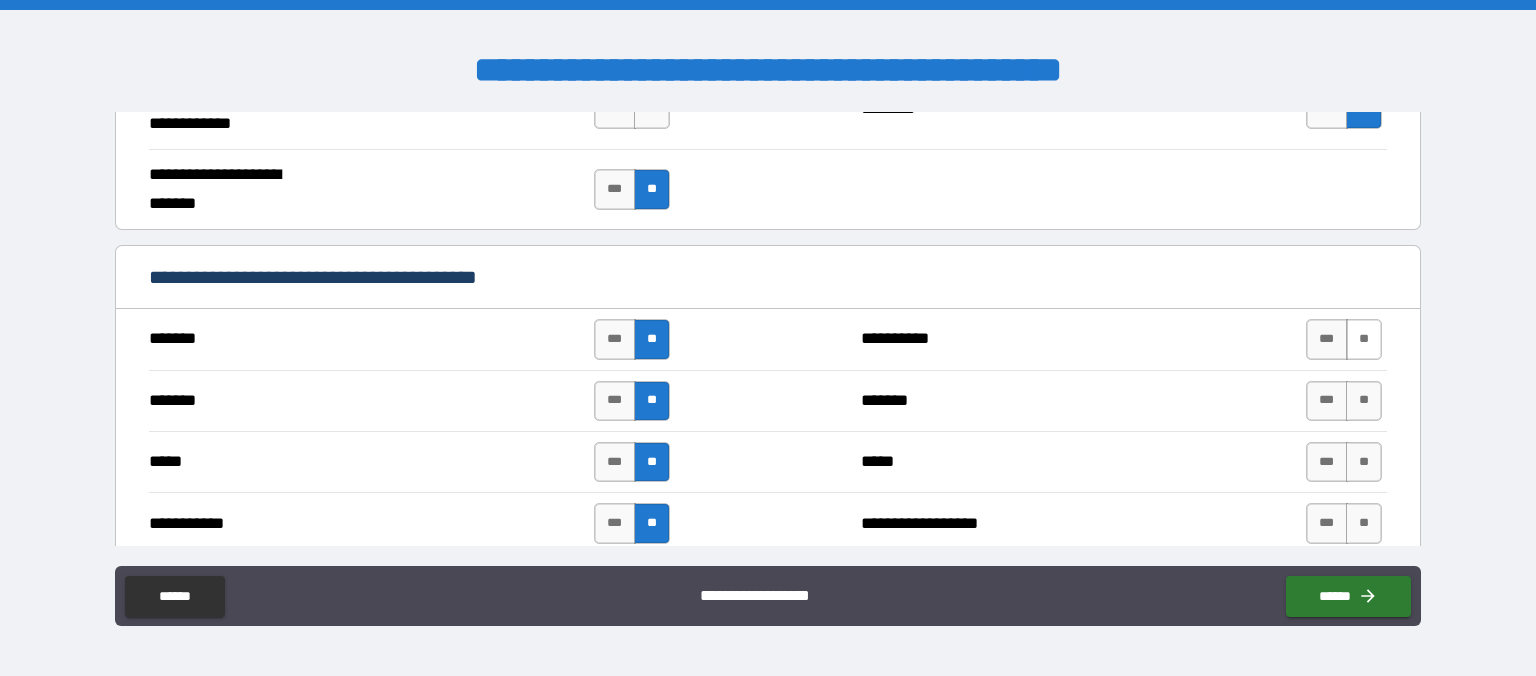 click on "**" at bounding box center (1364, 339) 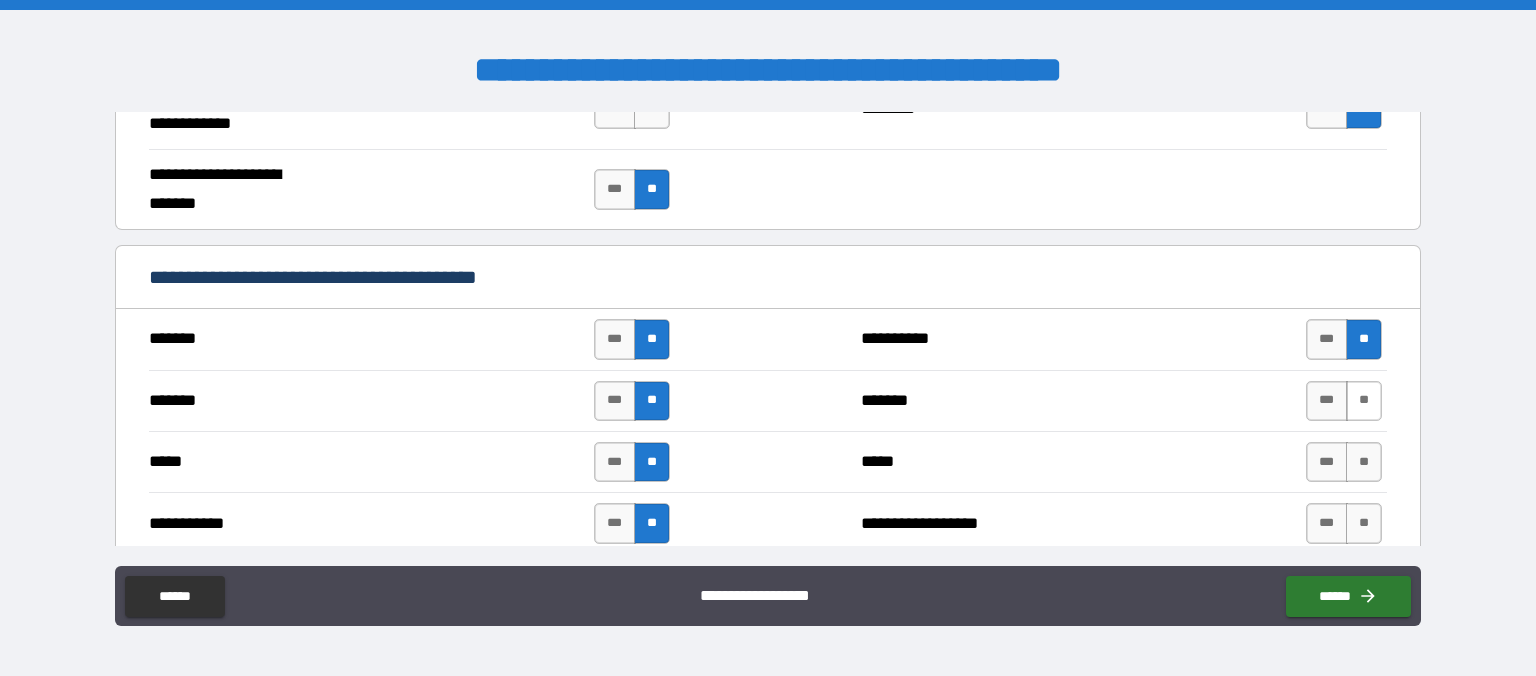 click on "**" at bounding box center [1364, 401] 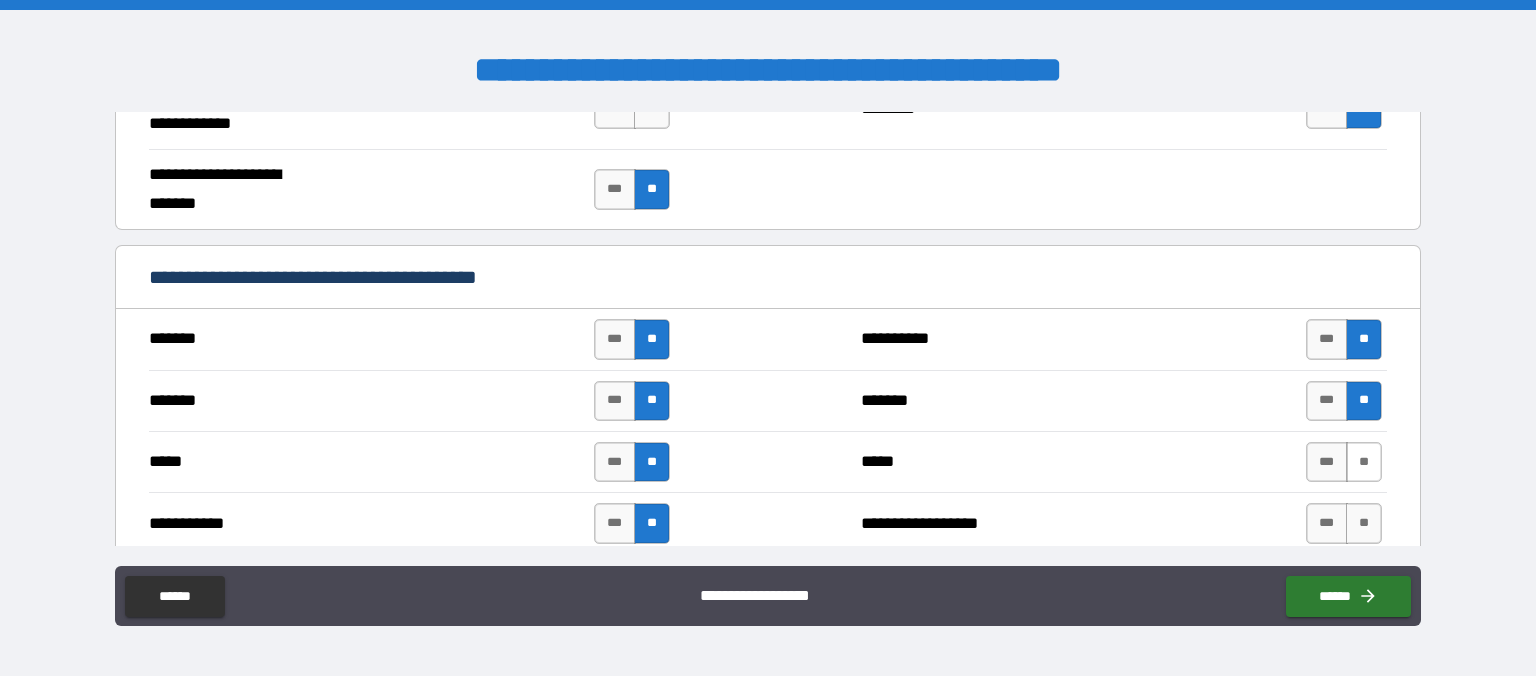 click on "**" at bounding box center [1364, 462] 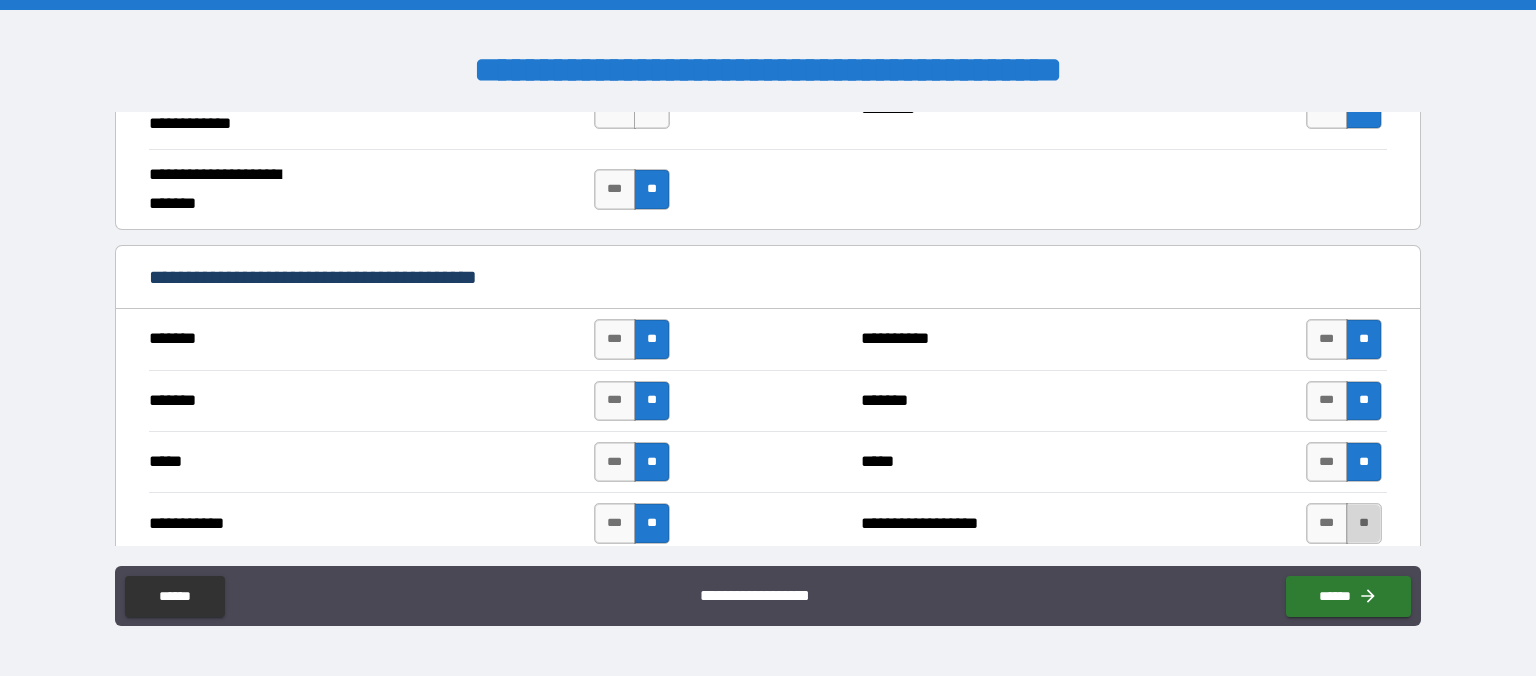 click on "**" at bounding box center (1364, 523) 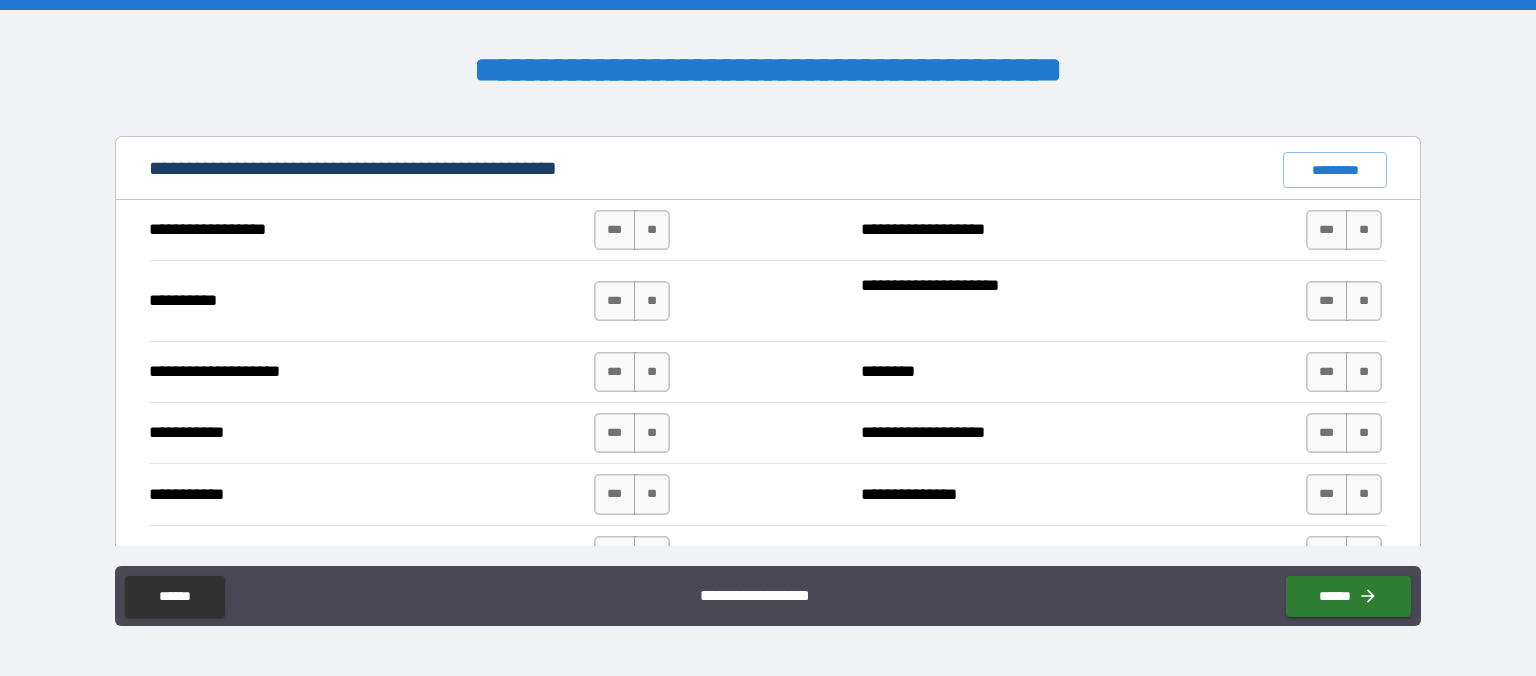 scroll, scrollTop: 1958, scrollLeft: 0, axis: vertical 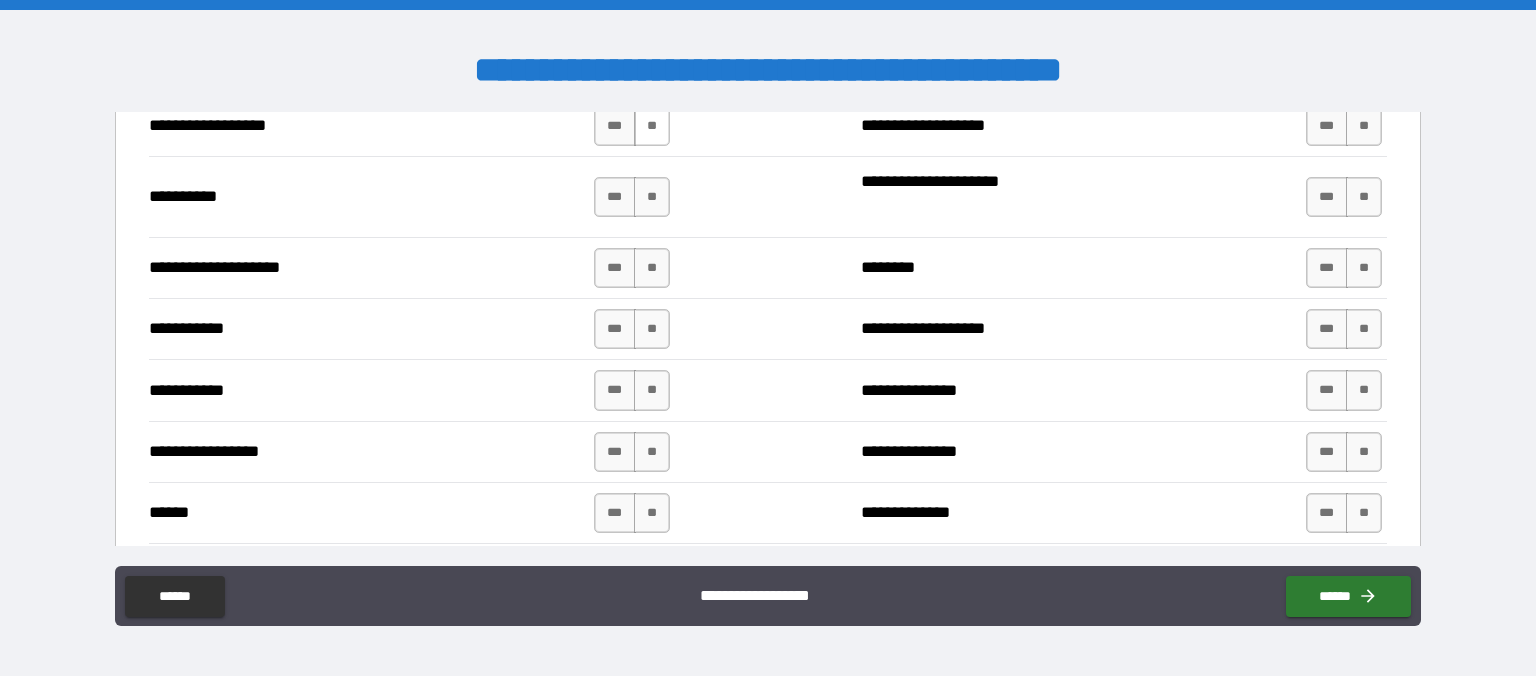 click on "**" at bounding box center [652, 126] 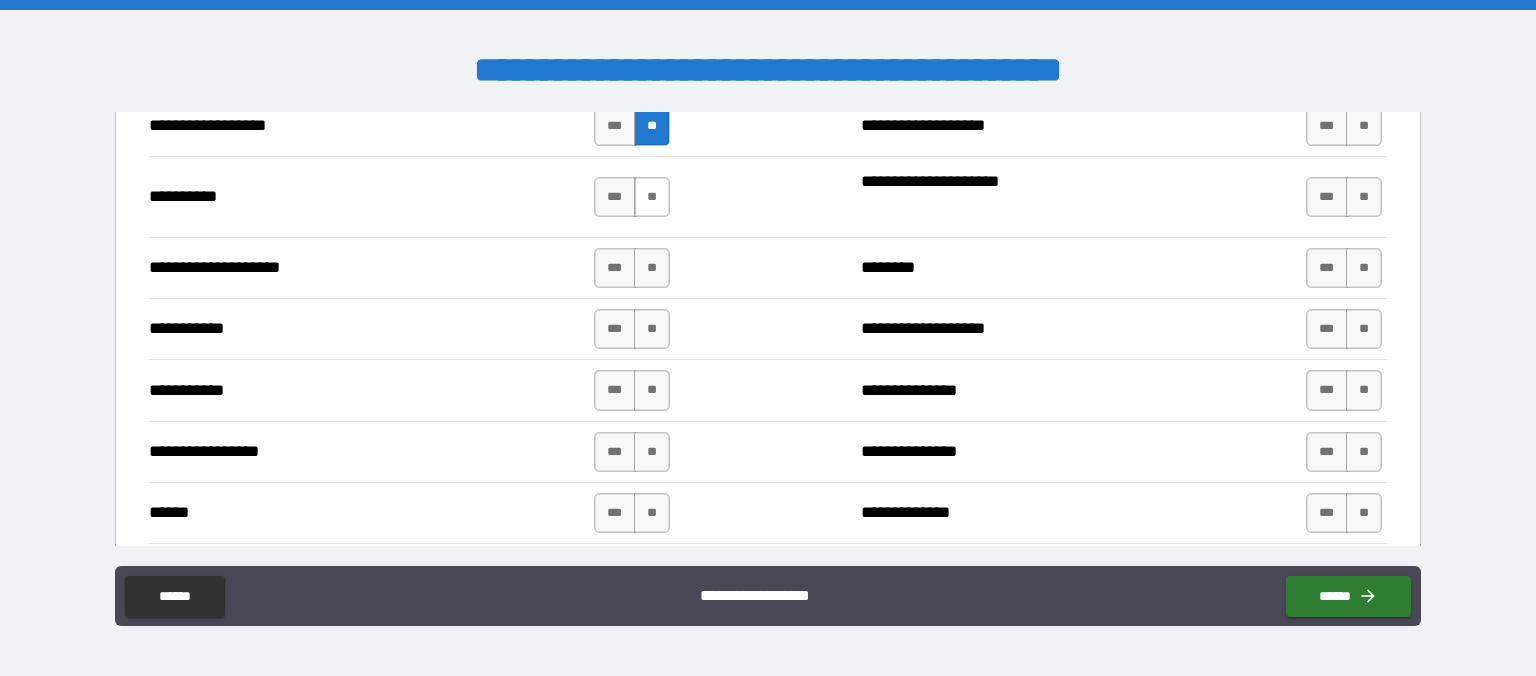 click on "**" at bounding box center (652, 197) 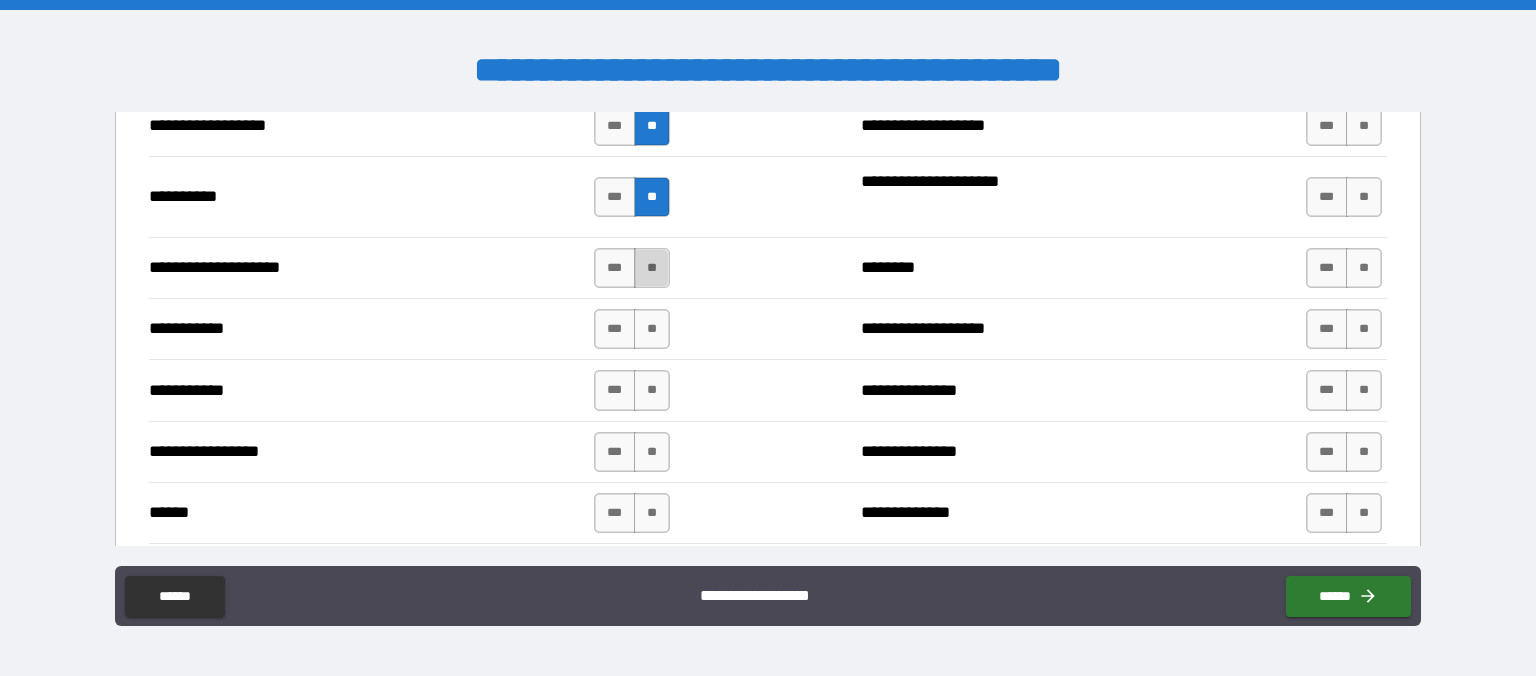 drag, startPoint x: 658, startPoint y: 258, endPoint x: 655, endPoint y: 275, distance: 17.262676 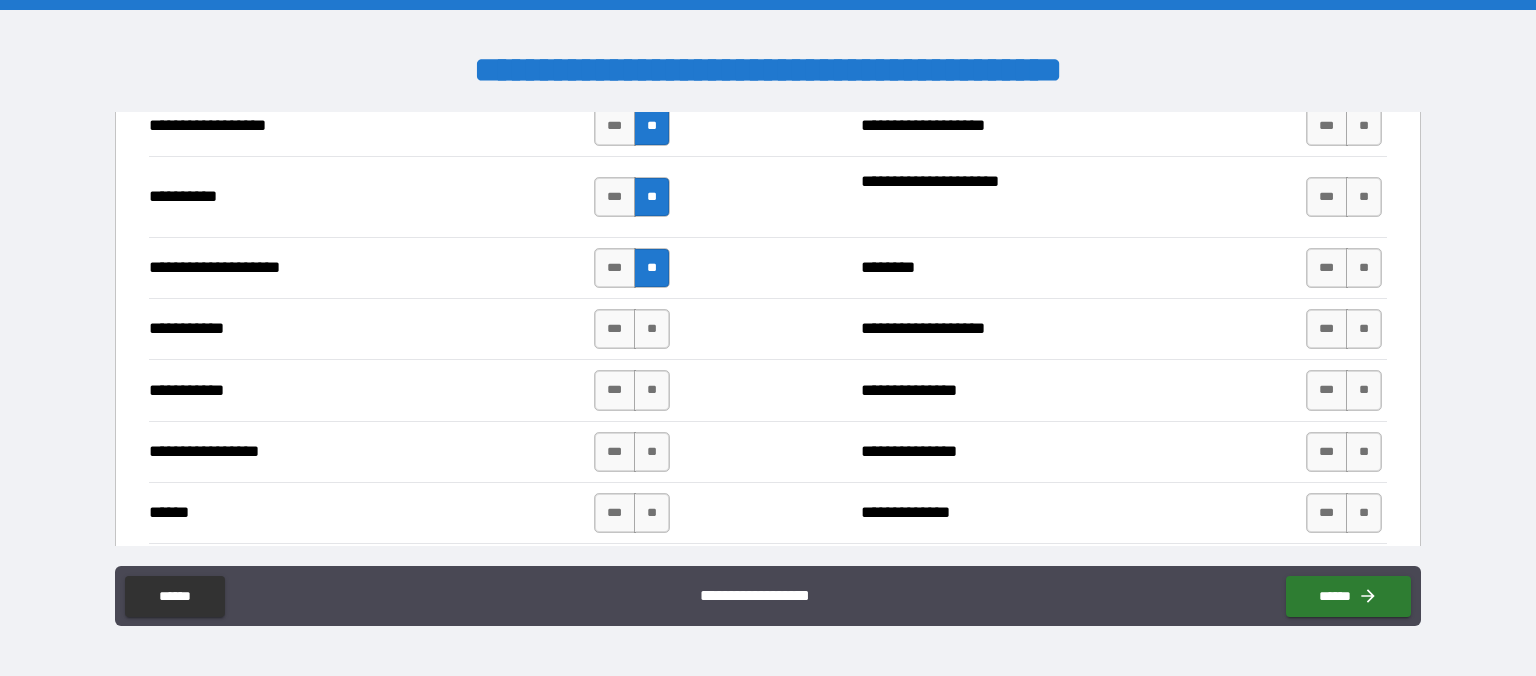 click on "**********" at bounding box center [768, 328] 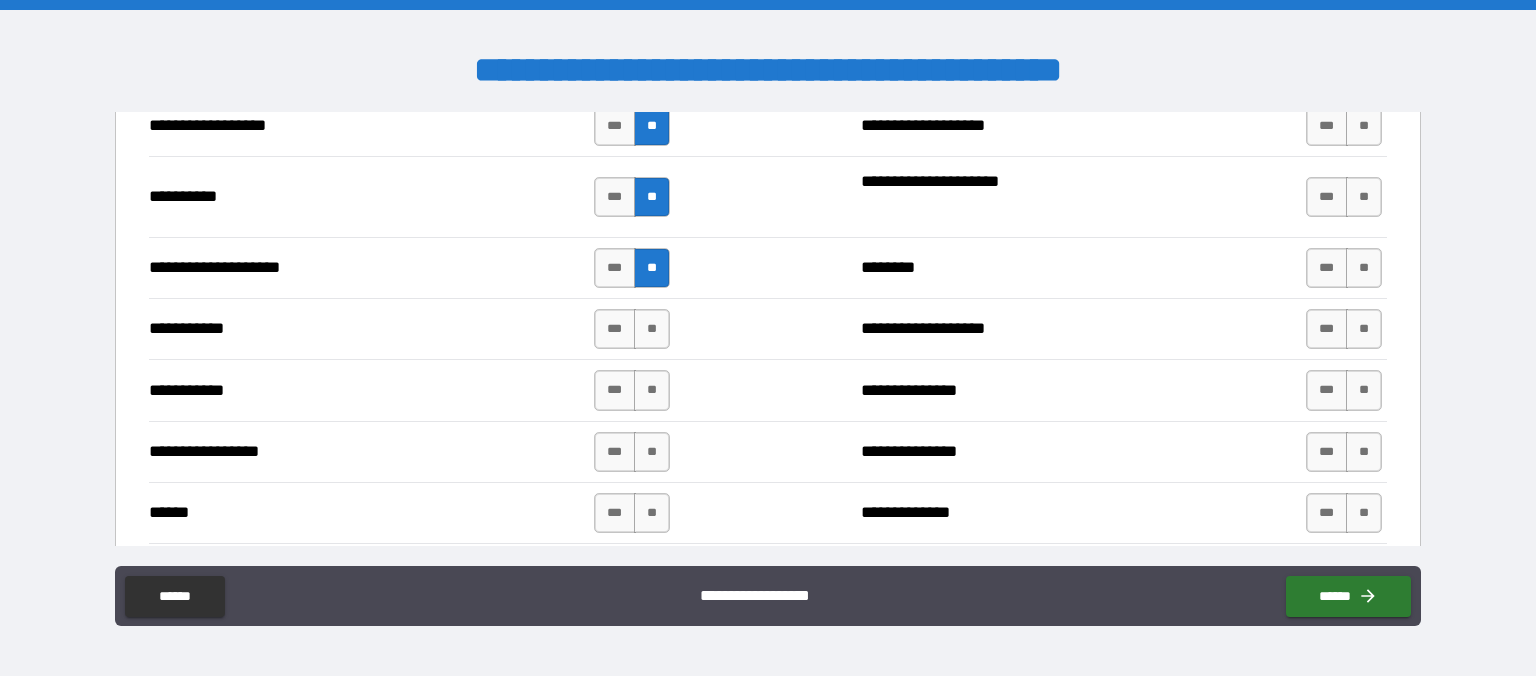drag, startPoint x: 650, startPoint y: 325, endPoint x: 643, endPoint y: 354, distance: 29.832869 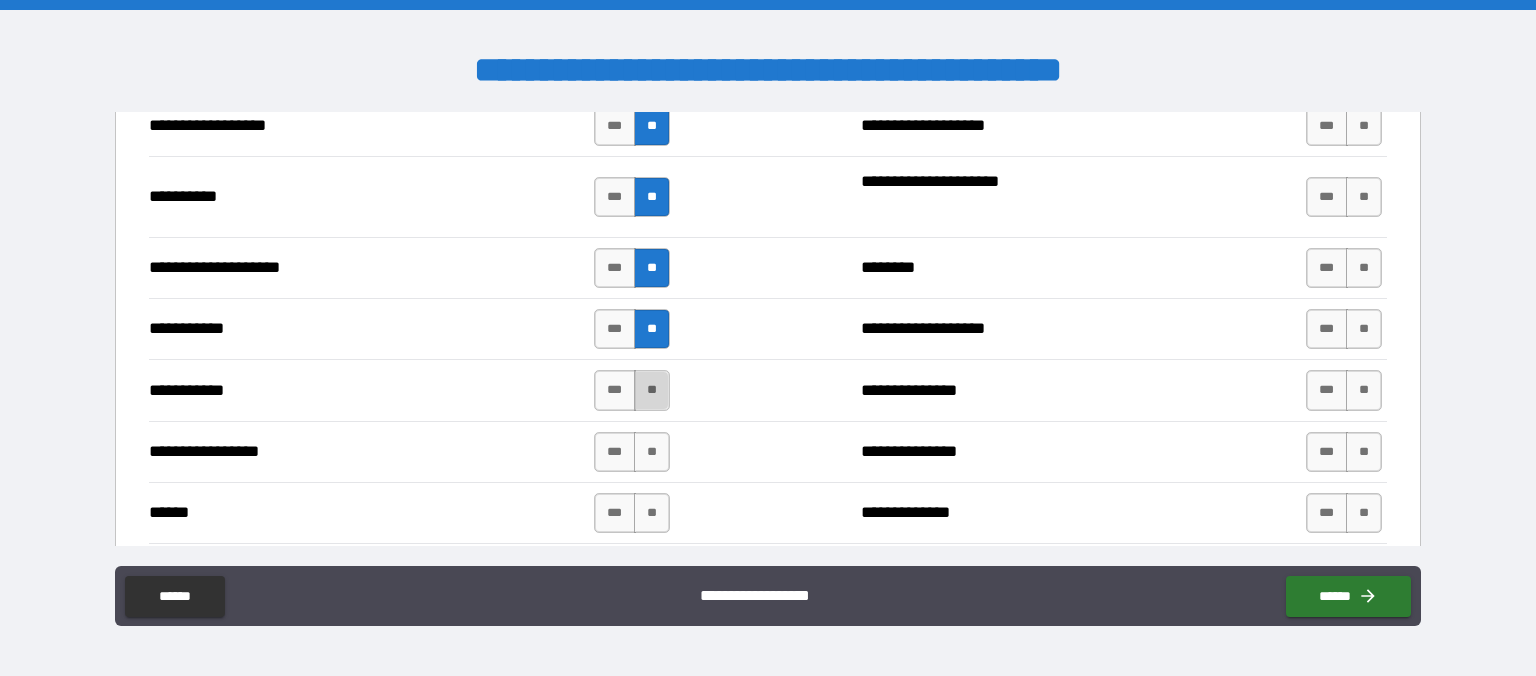 click on "**" at bounding box center [652, 390] 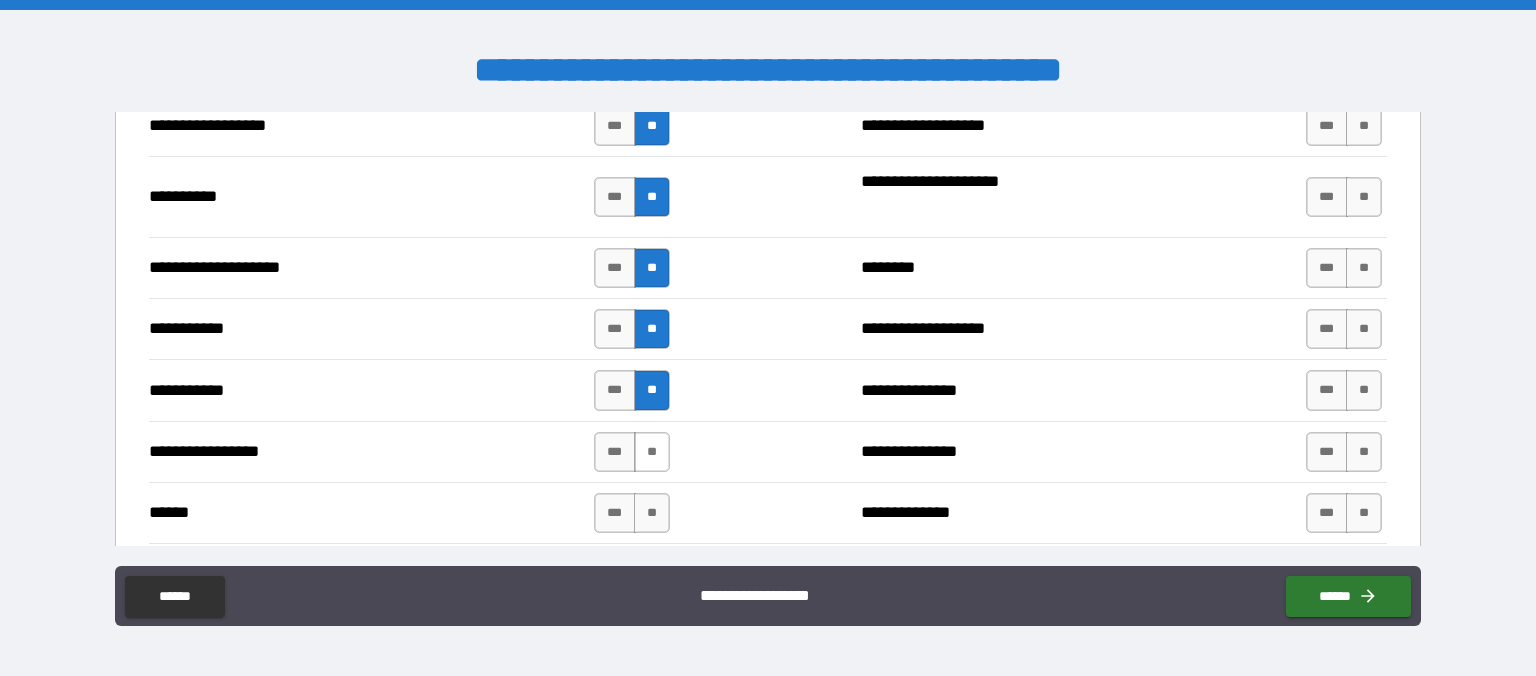 click on "**" at bounding box center (652, 452) 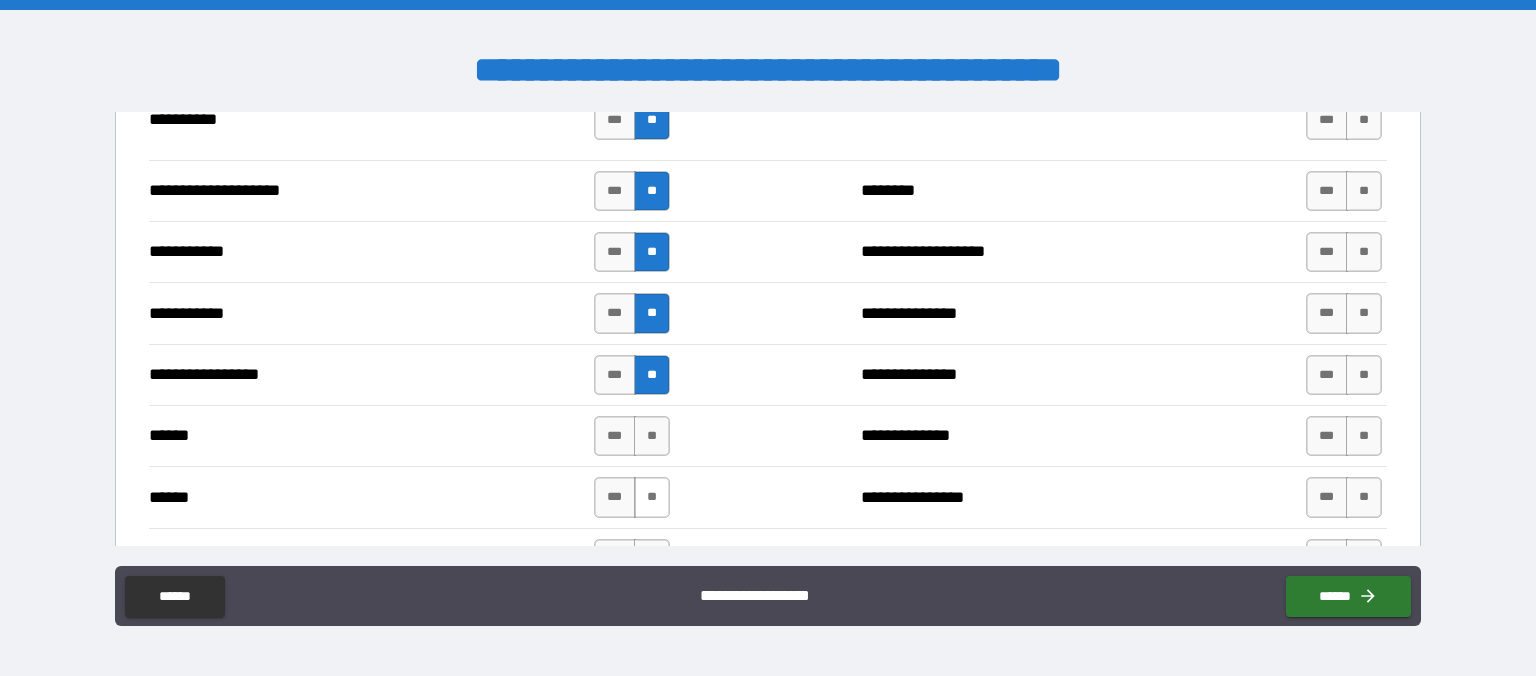 scroll, scrollTop: 2074, scrollLeft: 0, axis: vertical 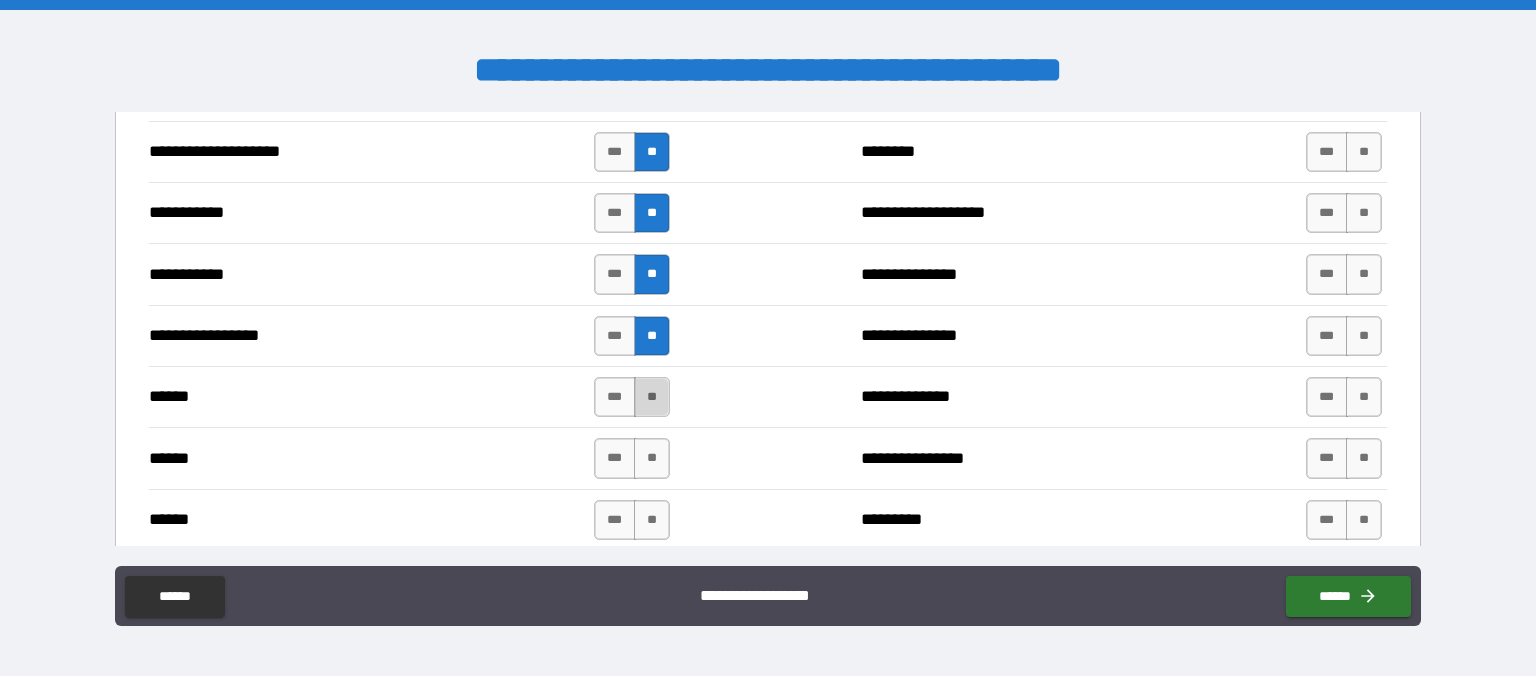 click on "**" at bounding box center (652, 397) 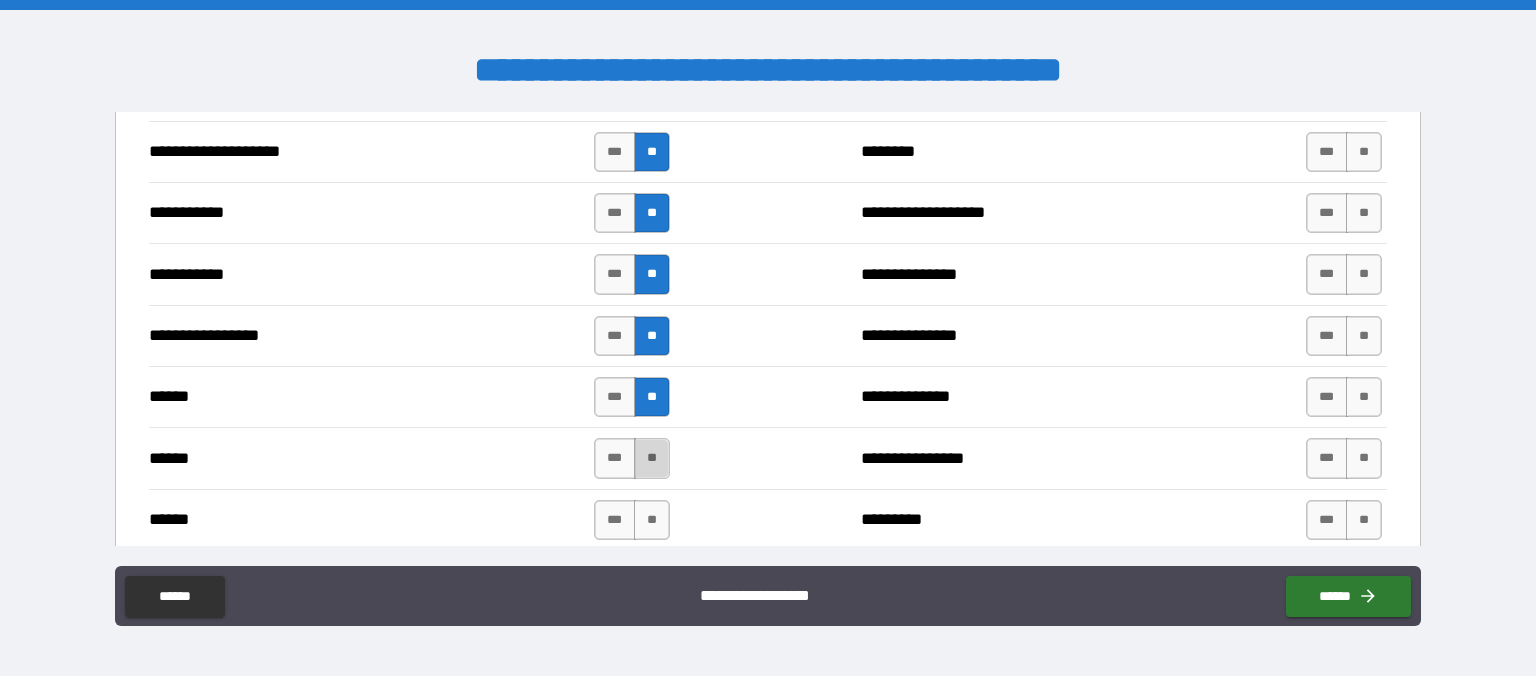 click on "**" at bounding box center [652, 458] 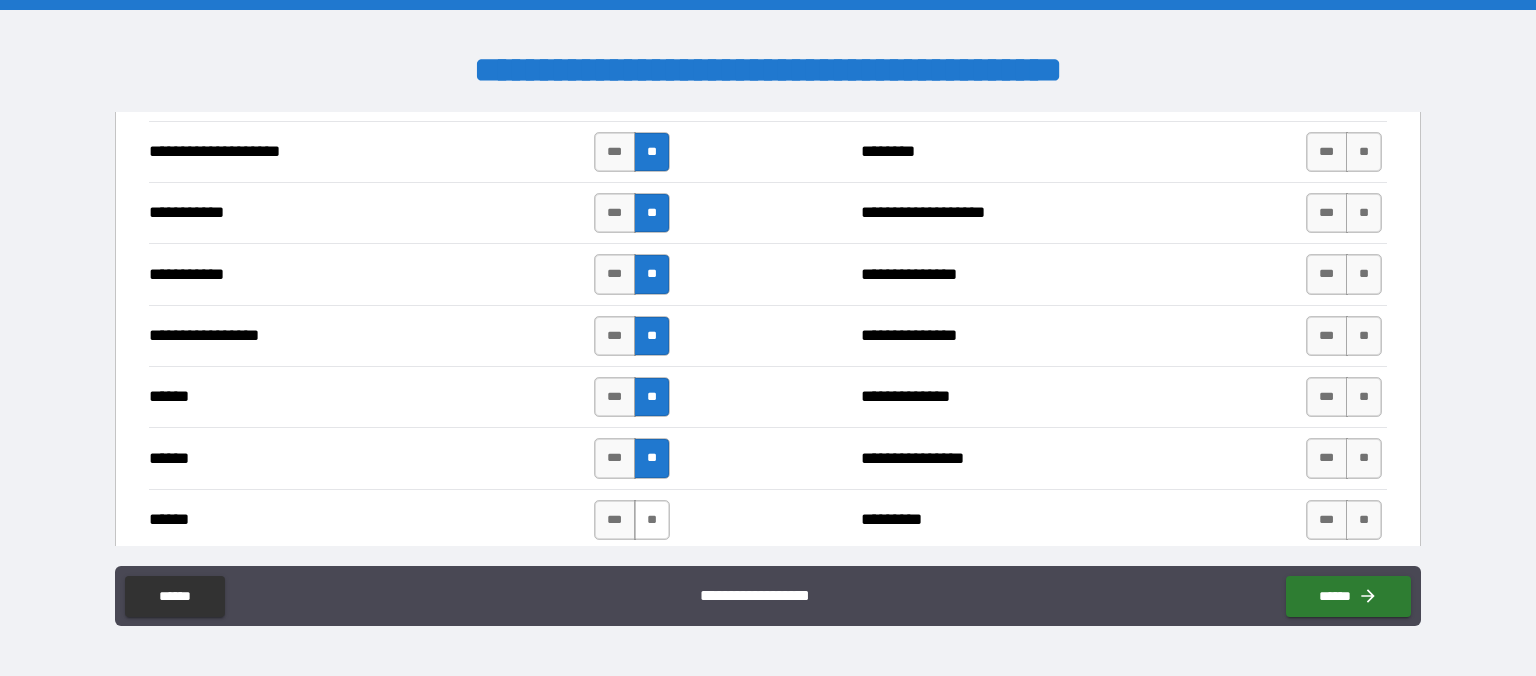 click on "**" at bounding box center [652, 520] 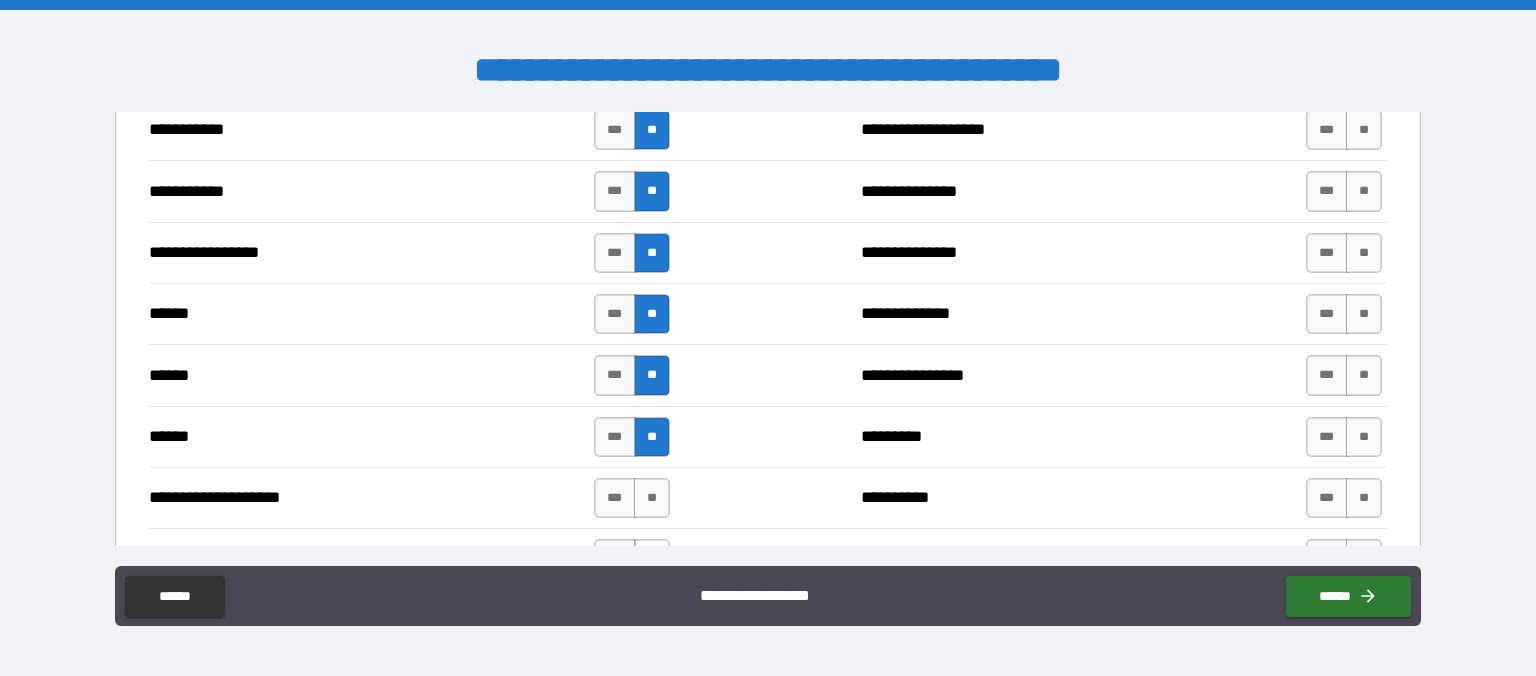 scroll, scrollTop: 2189, scrollLeft: 0, axis: vertical 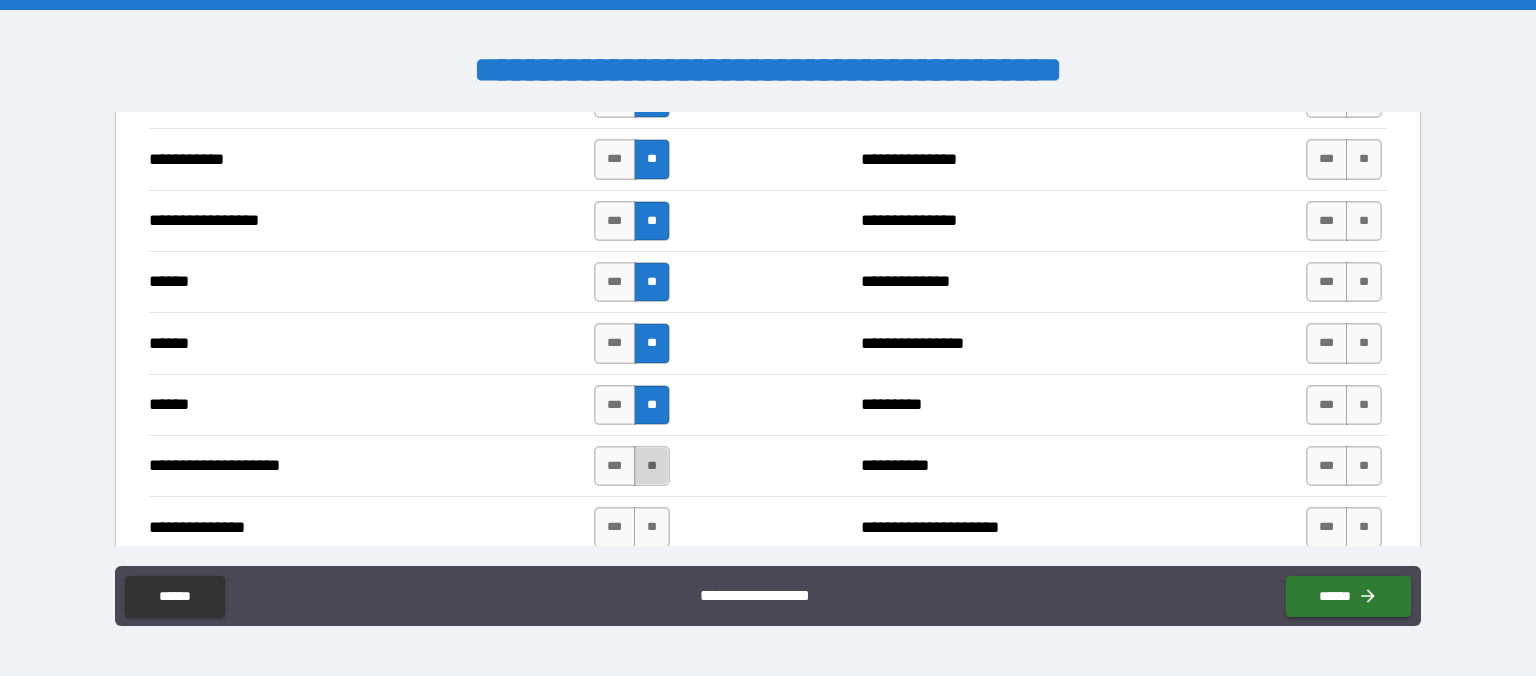 click on "**" at bounding box center [652, 466] 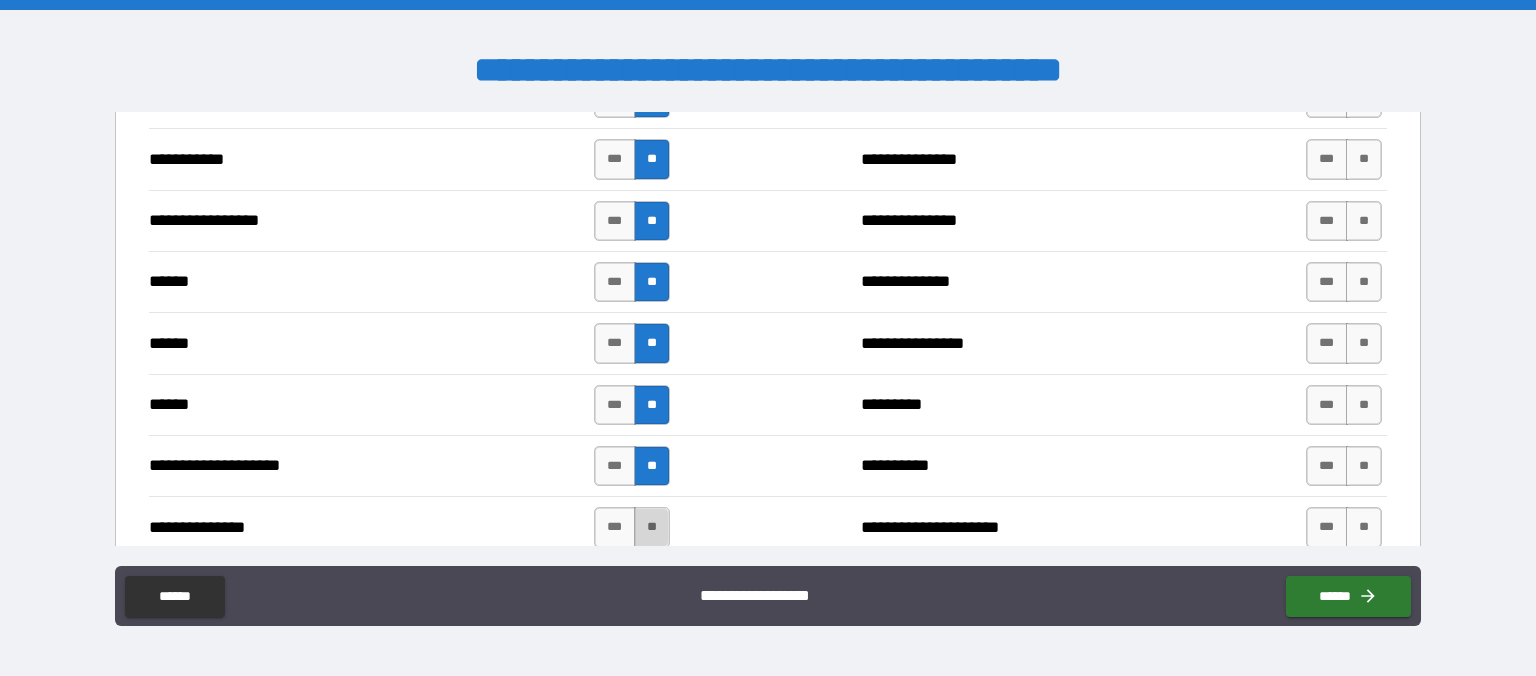 click on "**" at bounding box center (652, 527) 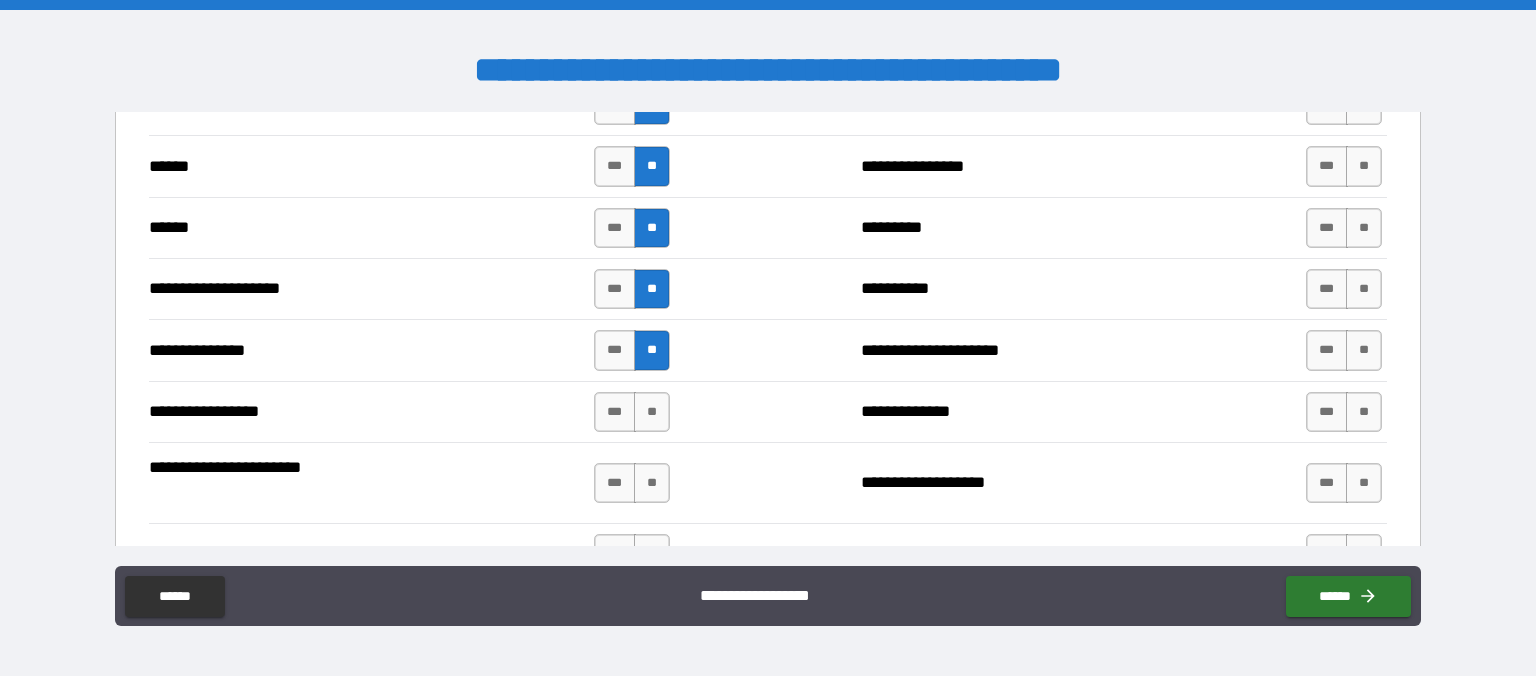 scroll, scrollTop: 2419, scrollLeft: 0, axis: vertical 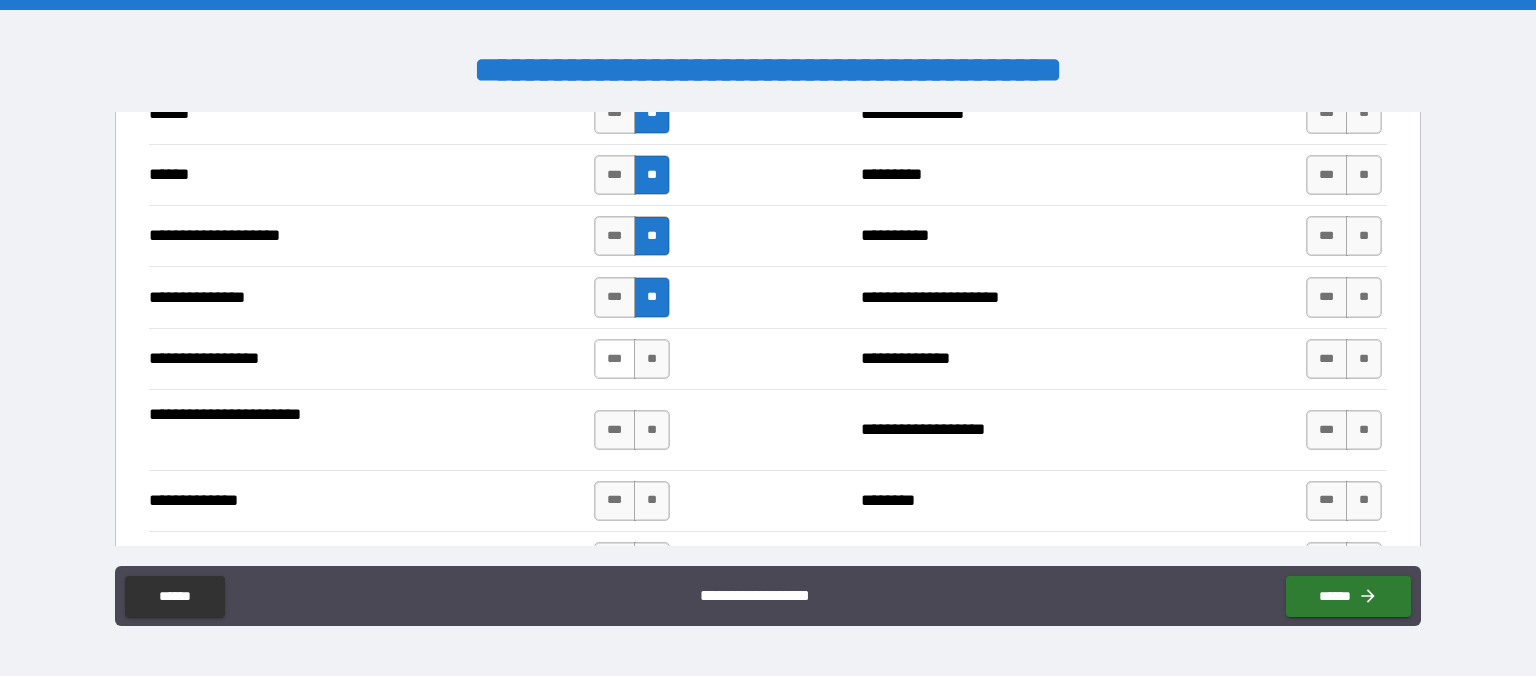 click on "***" at bounding box center [615, 359] 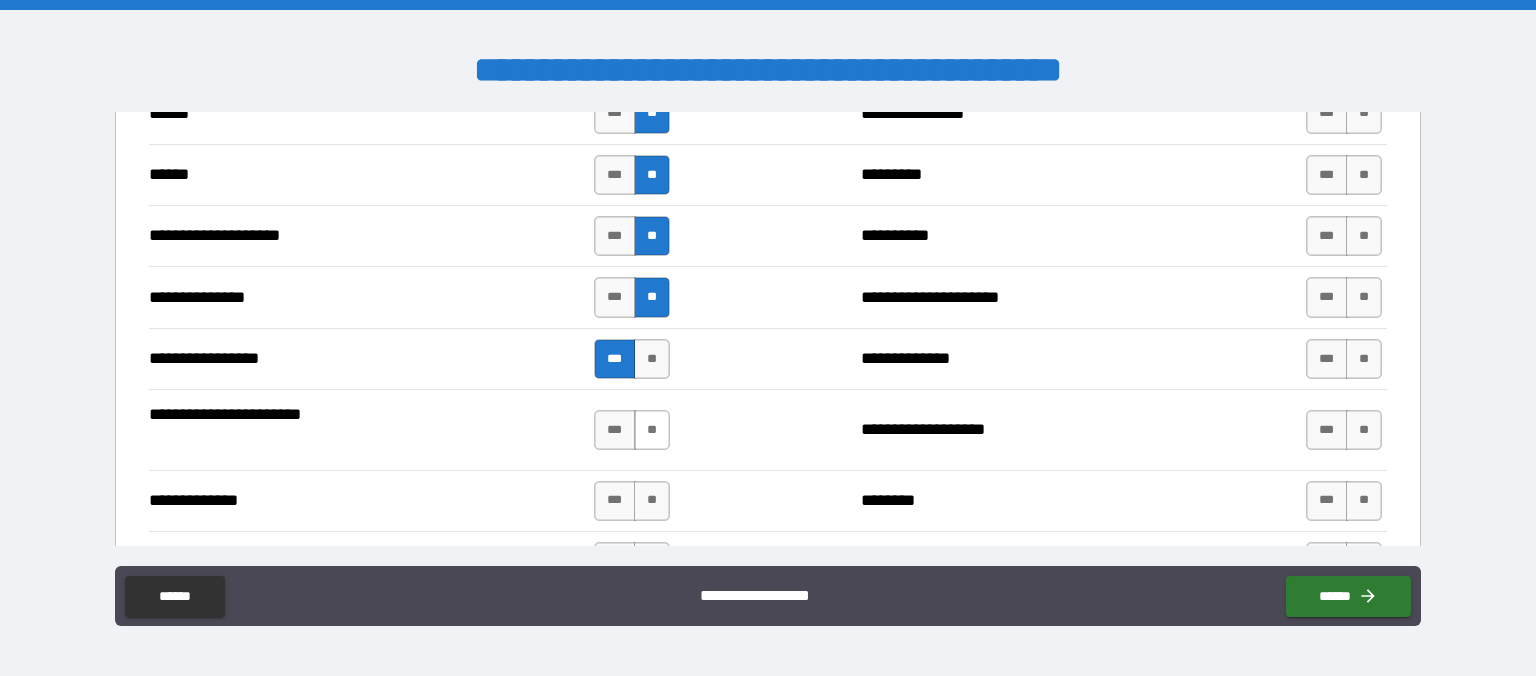 click on "**" at bounding box center [652, 430] 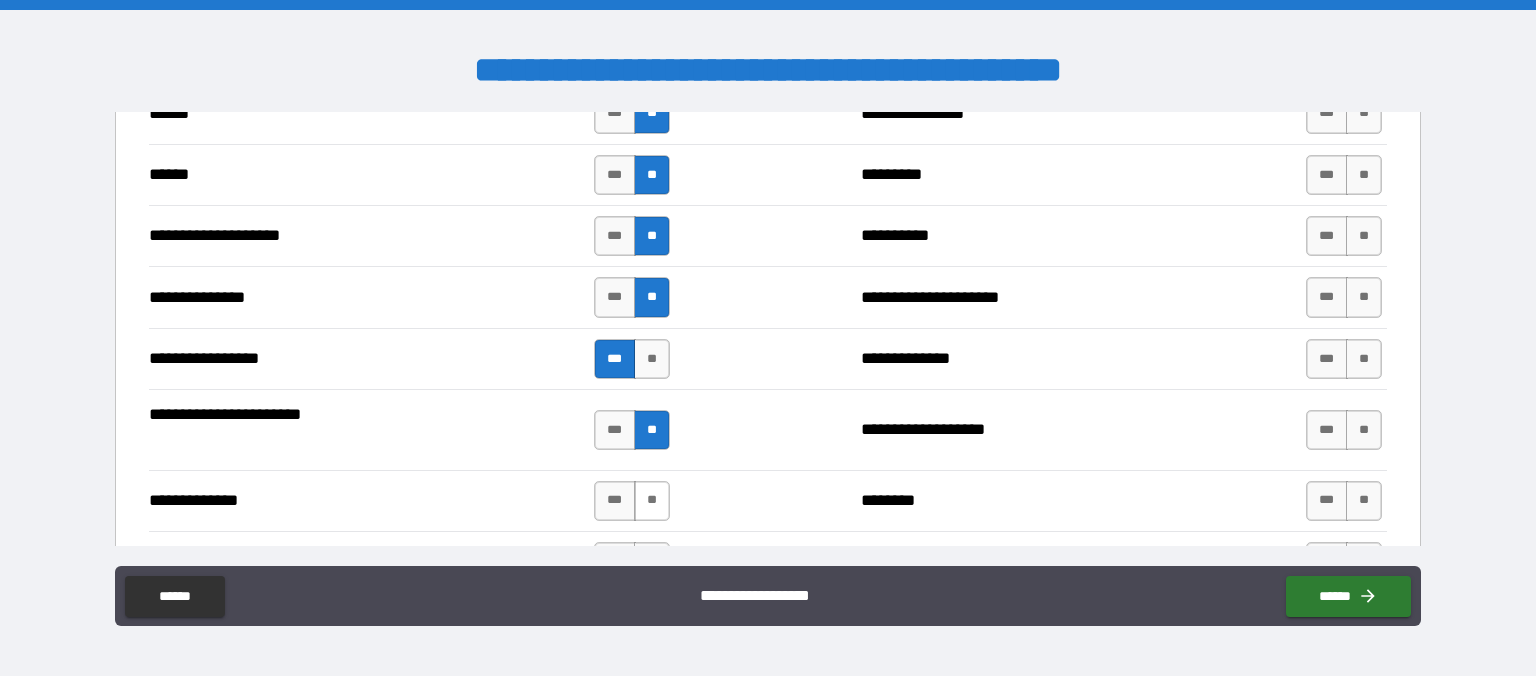 click on "**" at bounding box center [652, 501] 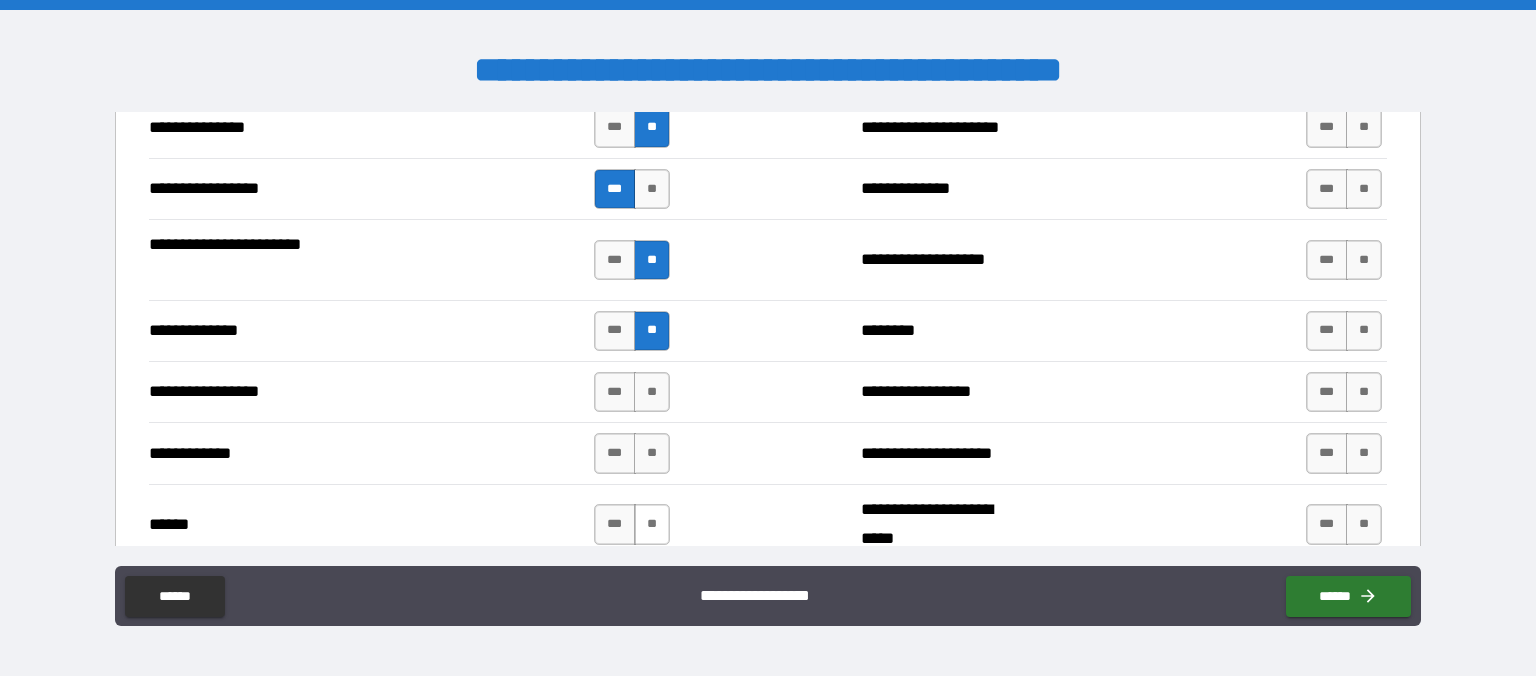 scroll, scrollTop: 2650, scrollLeft: 0, axis: vertical 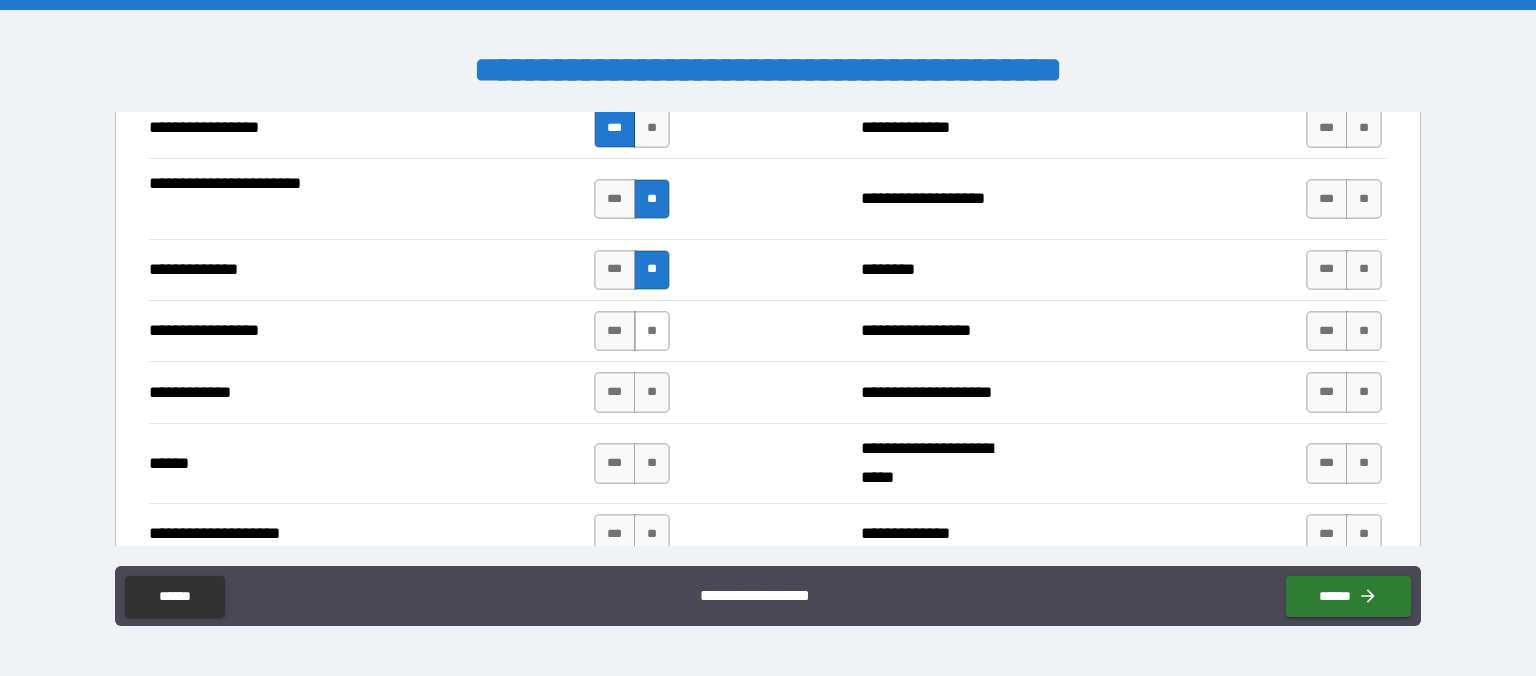 click on "**" at bounding box center (652, 331) 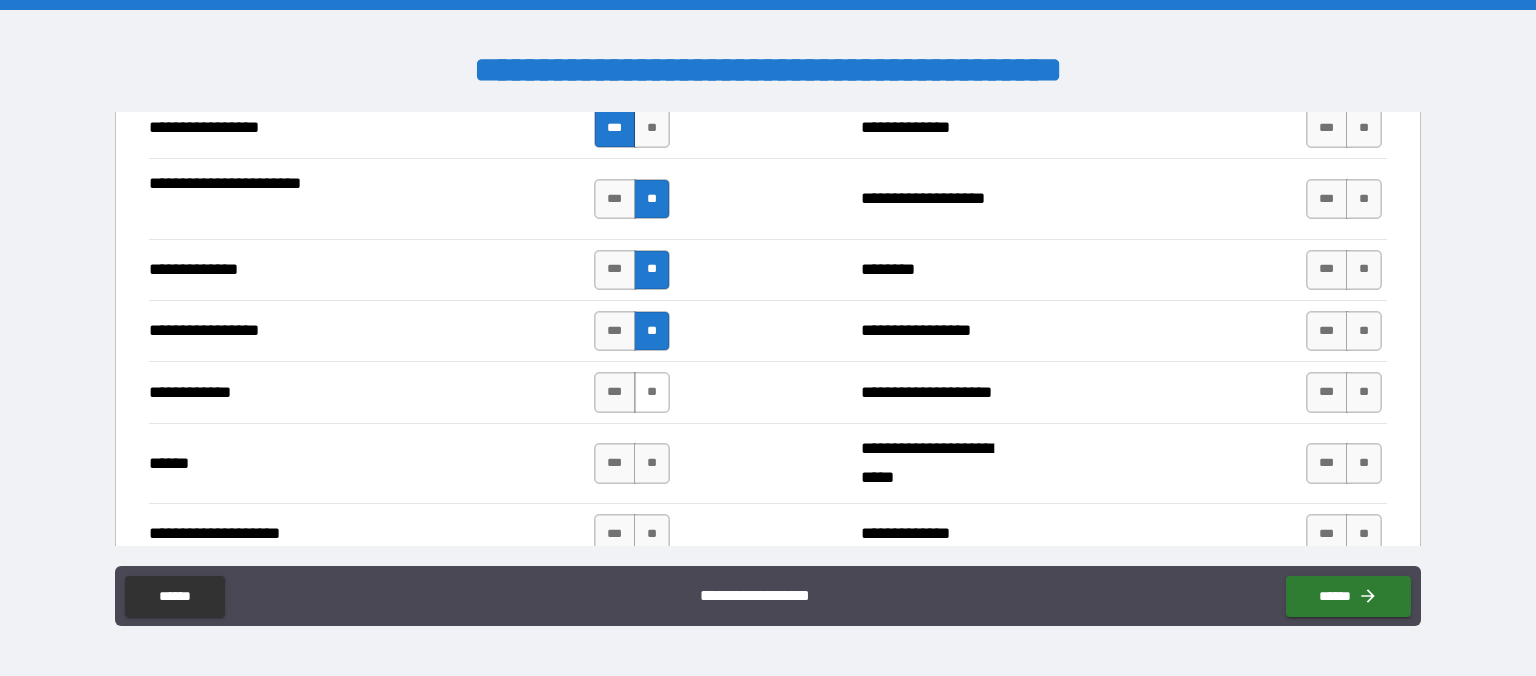 click on "**" at bounding box center (652, 392) 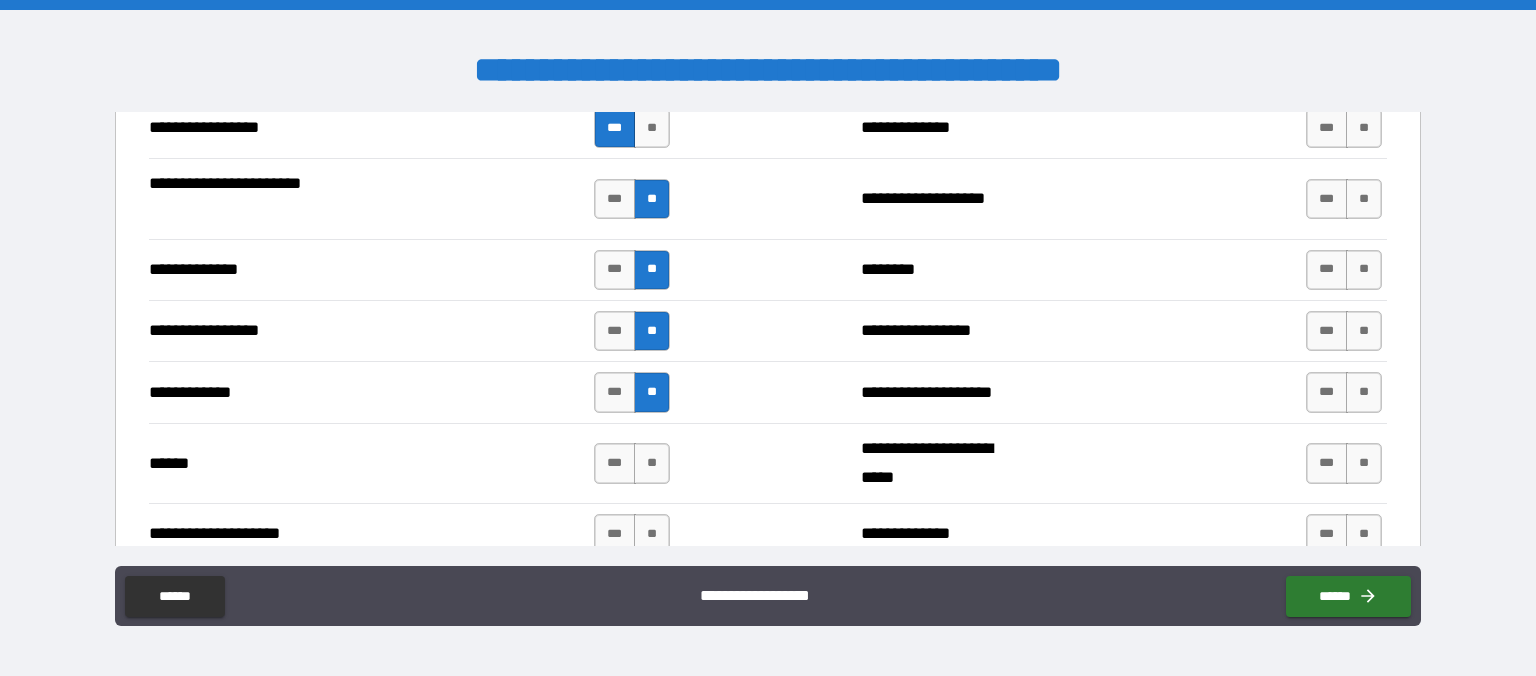 click on "**********" at bounding box center (768, 463) 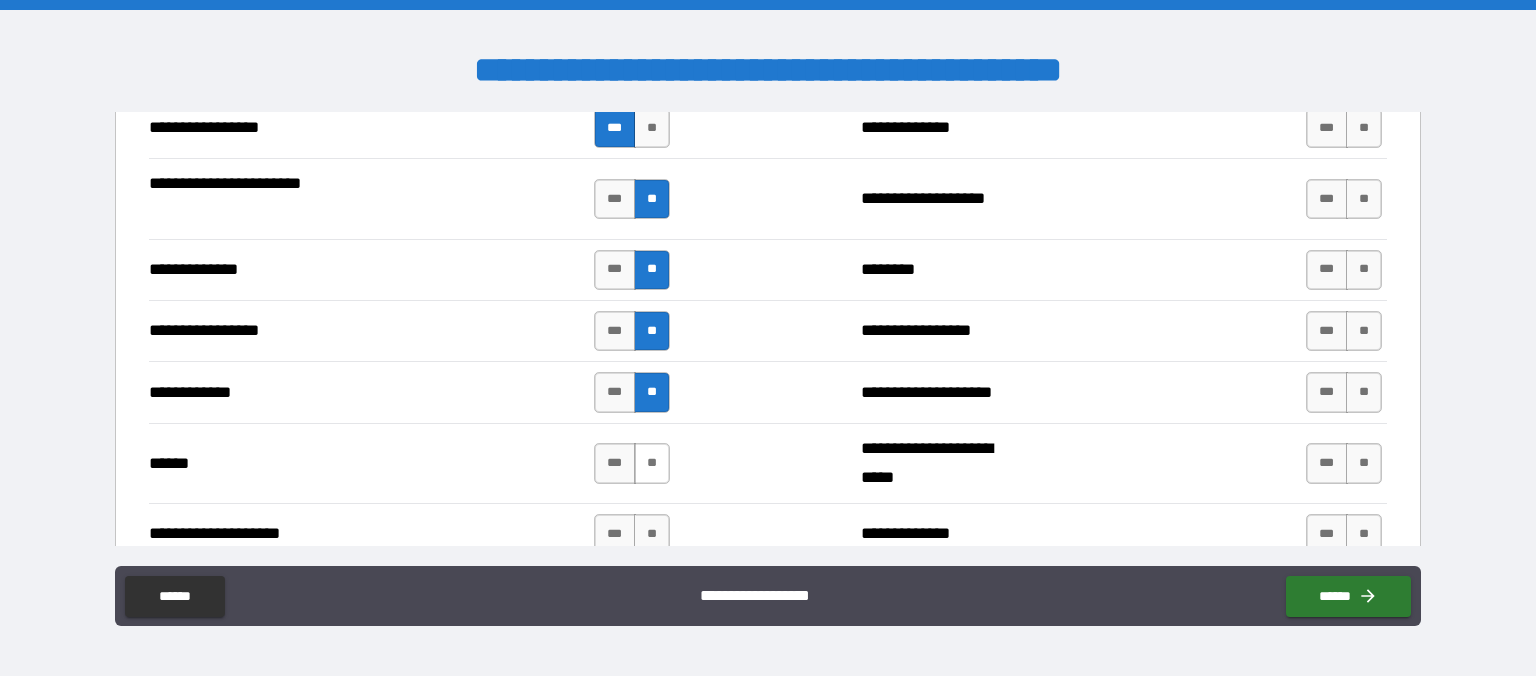 click on "**" at bounding box center (652, 463) 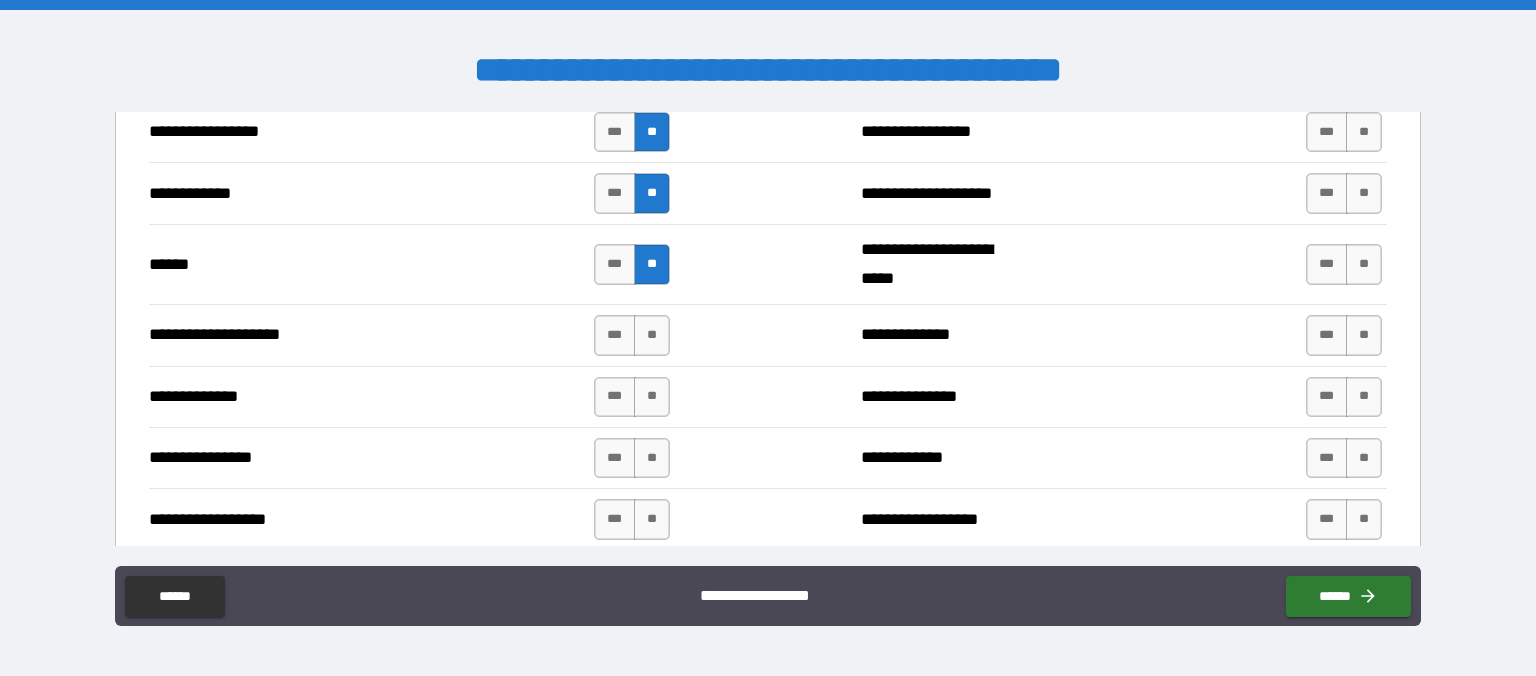 scroll, scrollTop: 2880, scrollLeft: 0, axis: vertical 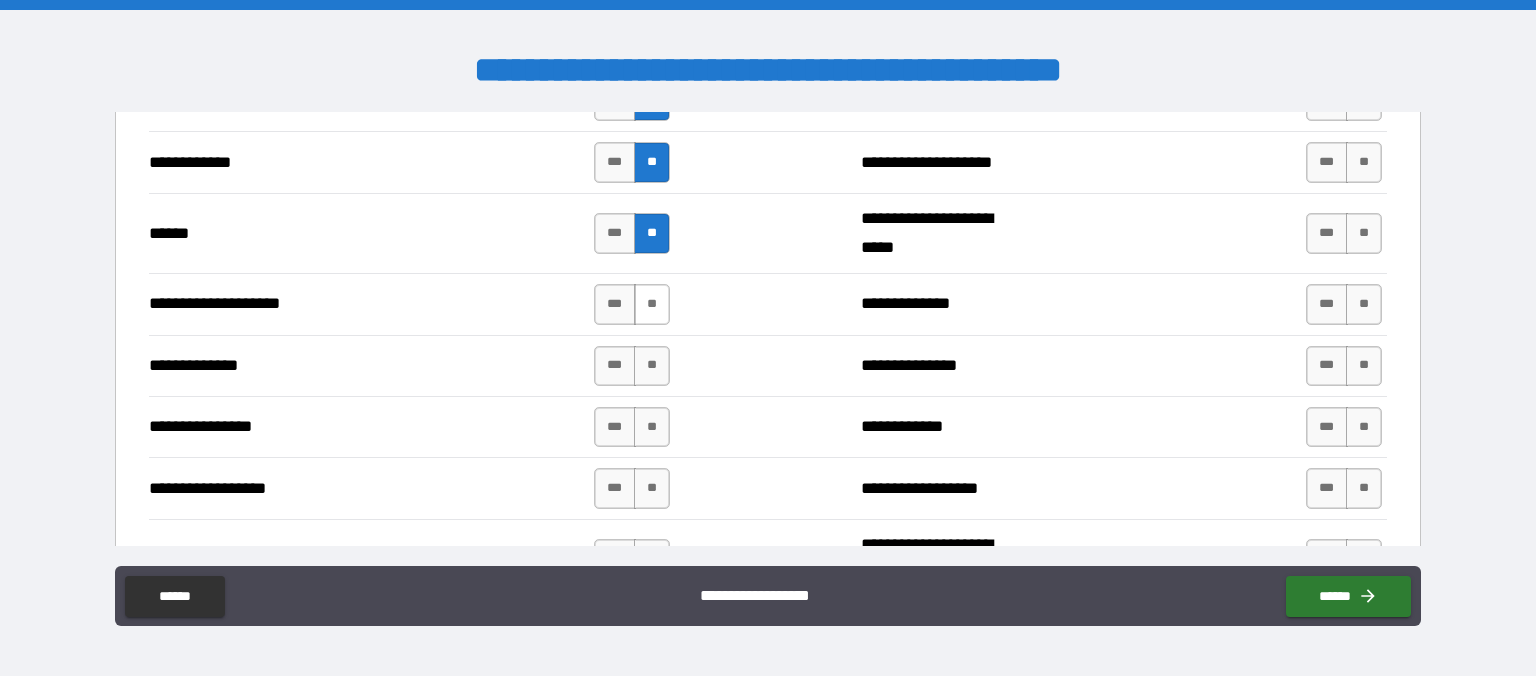 click on "**" at bounding box center [652, 304] 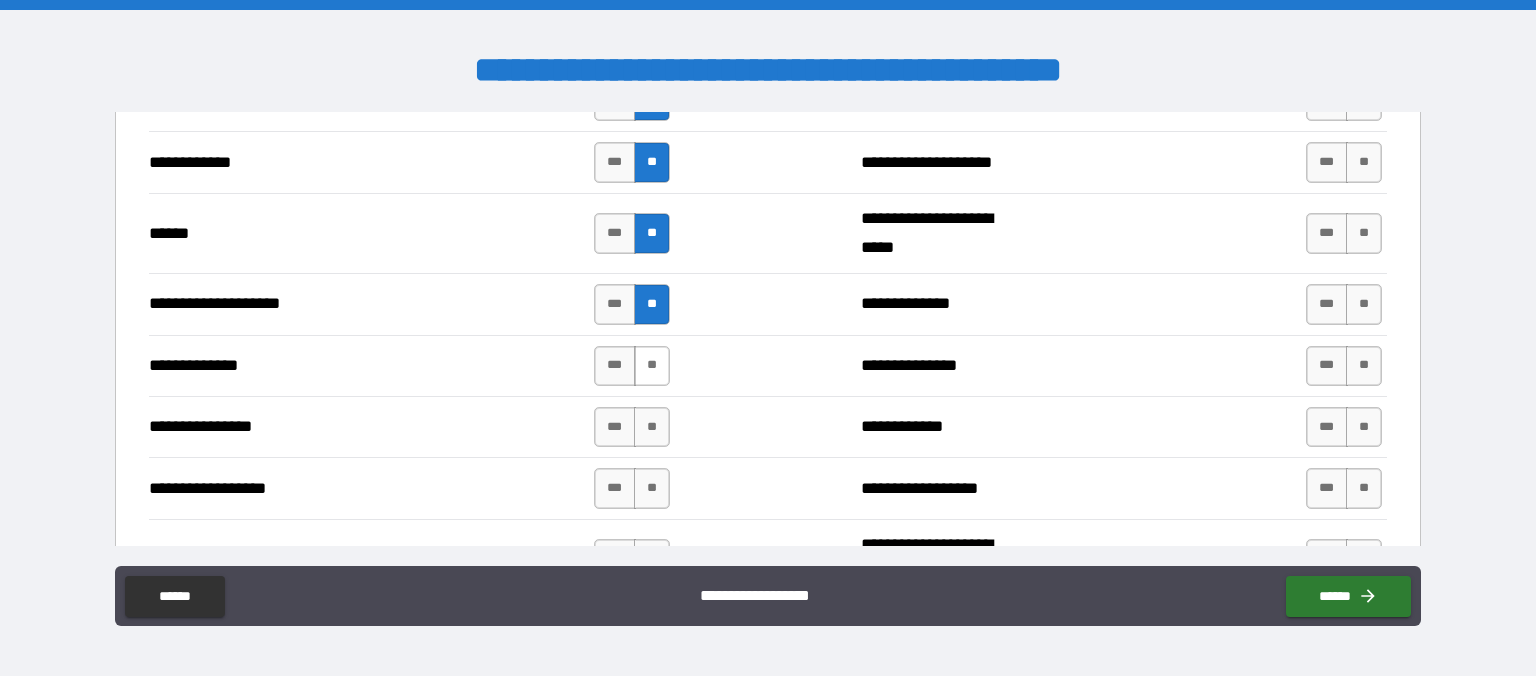 drag, startPoint x: 652, startPoint y: 341, endPoint x: 654, endPoint y: 358, distance: 17.117243 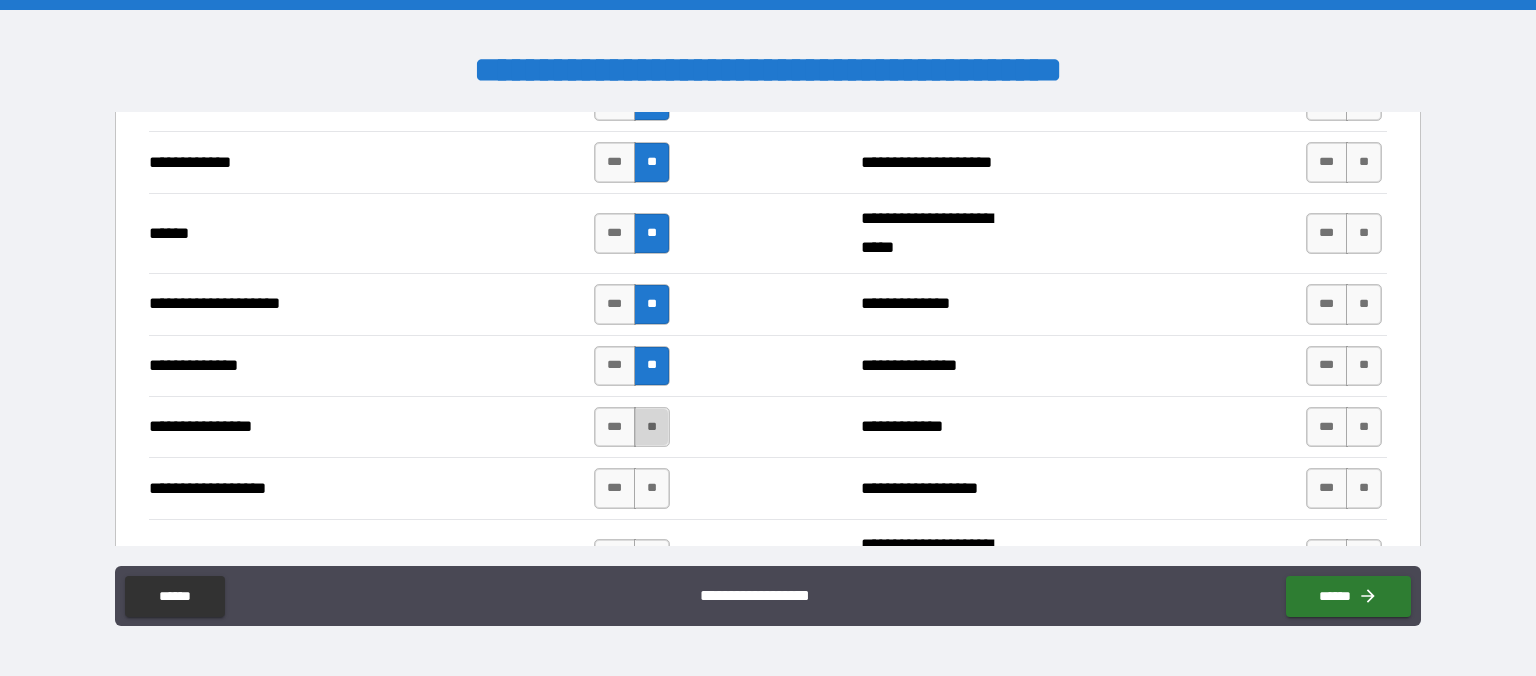 click on "**" at bounding box center (652, 427) 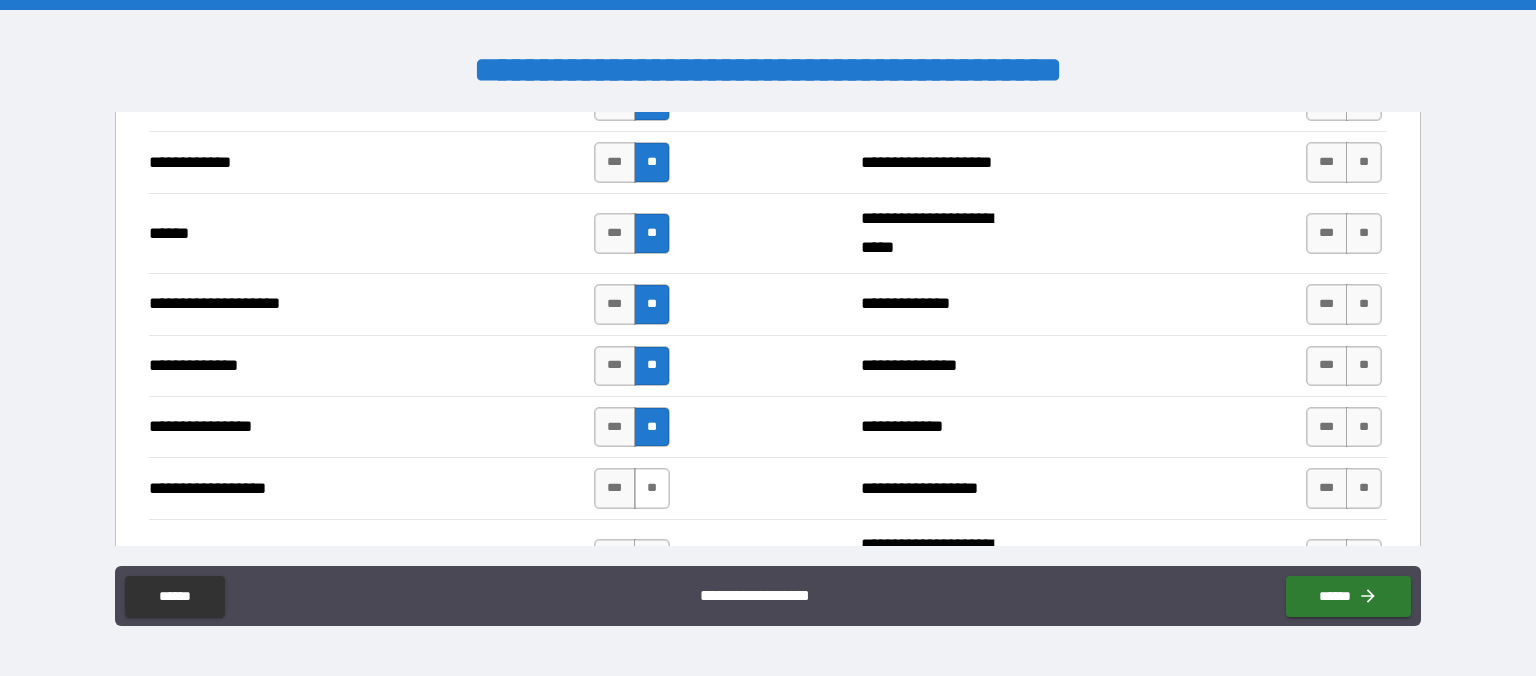 click on "**" at bounding box center (652, 488) 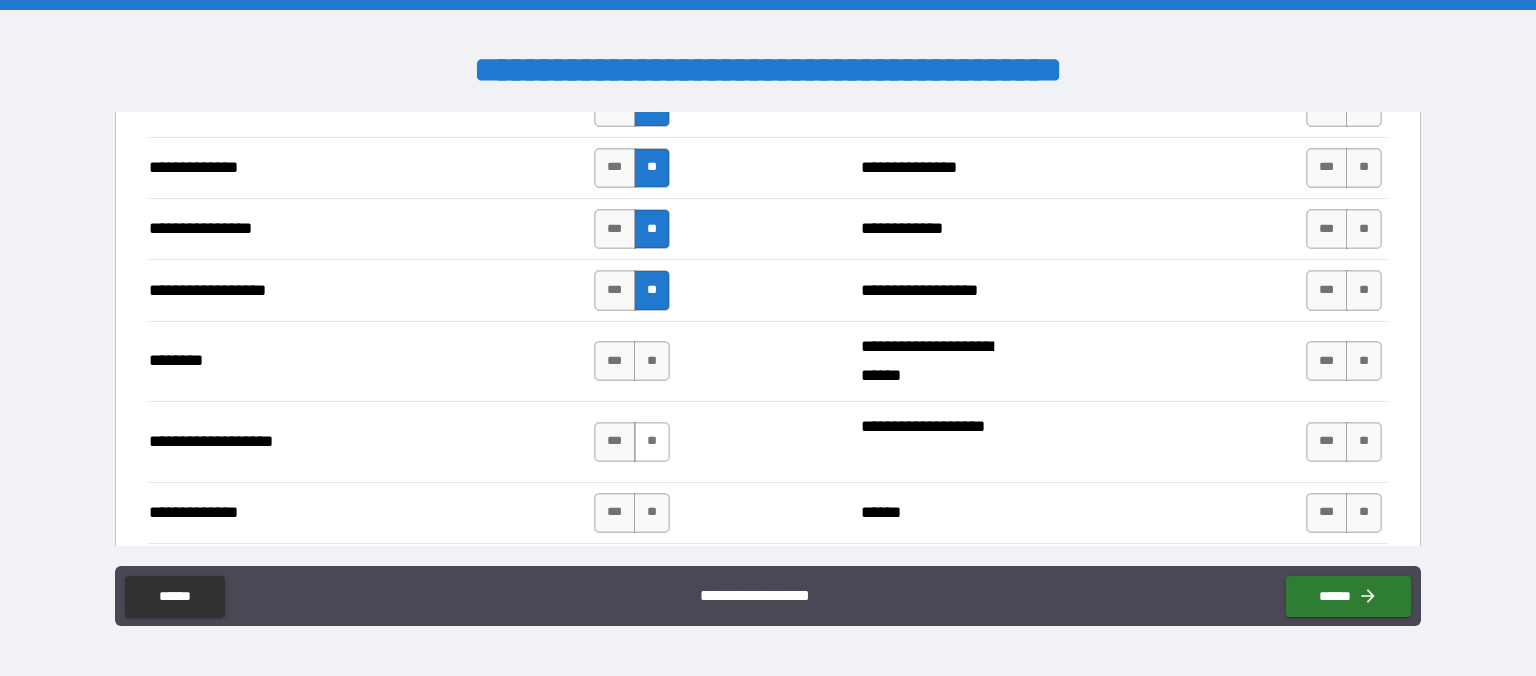 scroll, scrollTop: 3110, scrollLeft: 0, axis: vertical 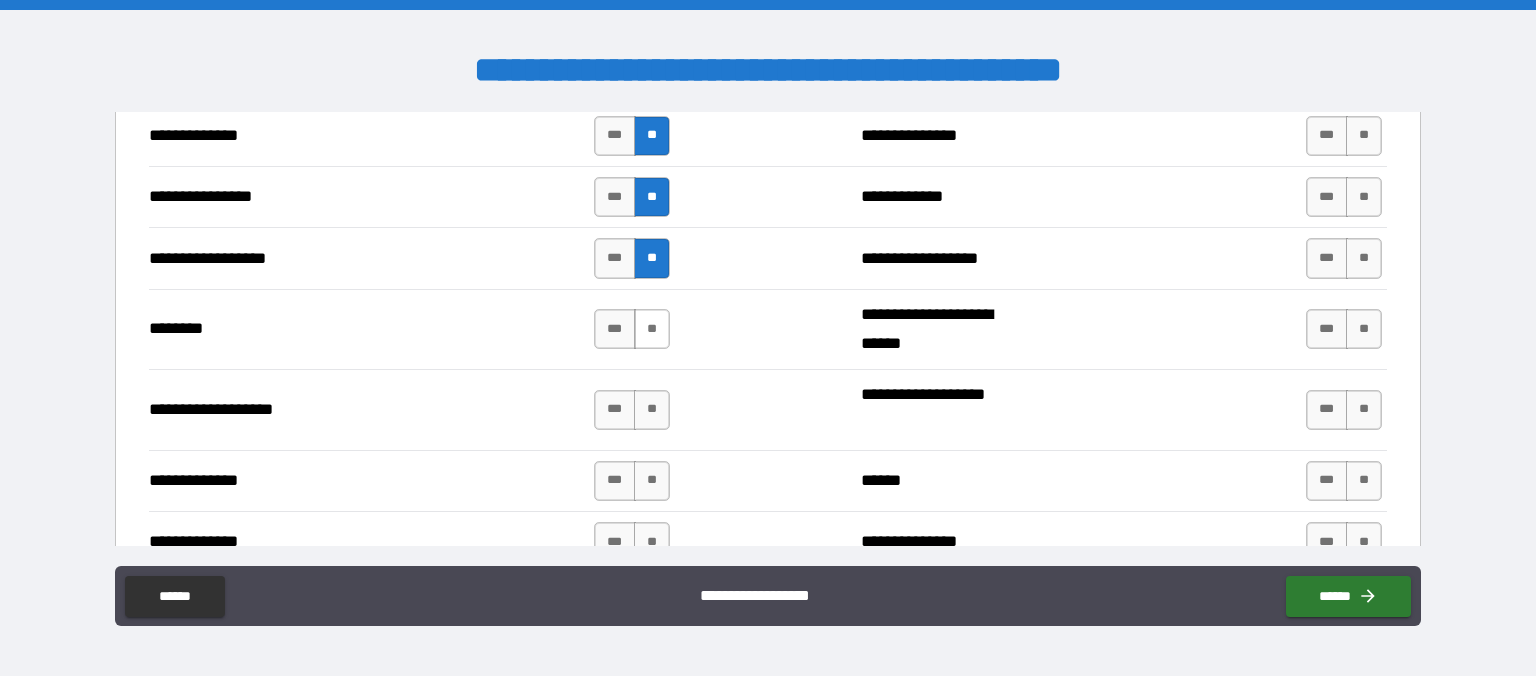click on "**" at bounding box center [652, 329] 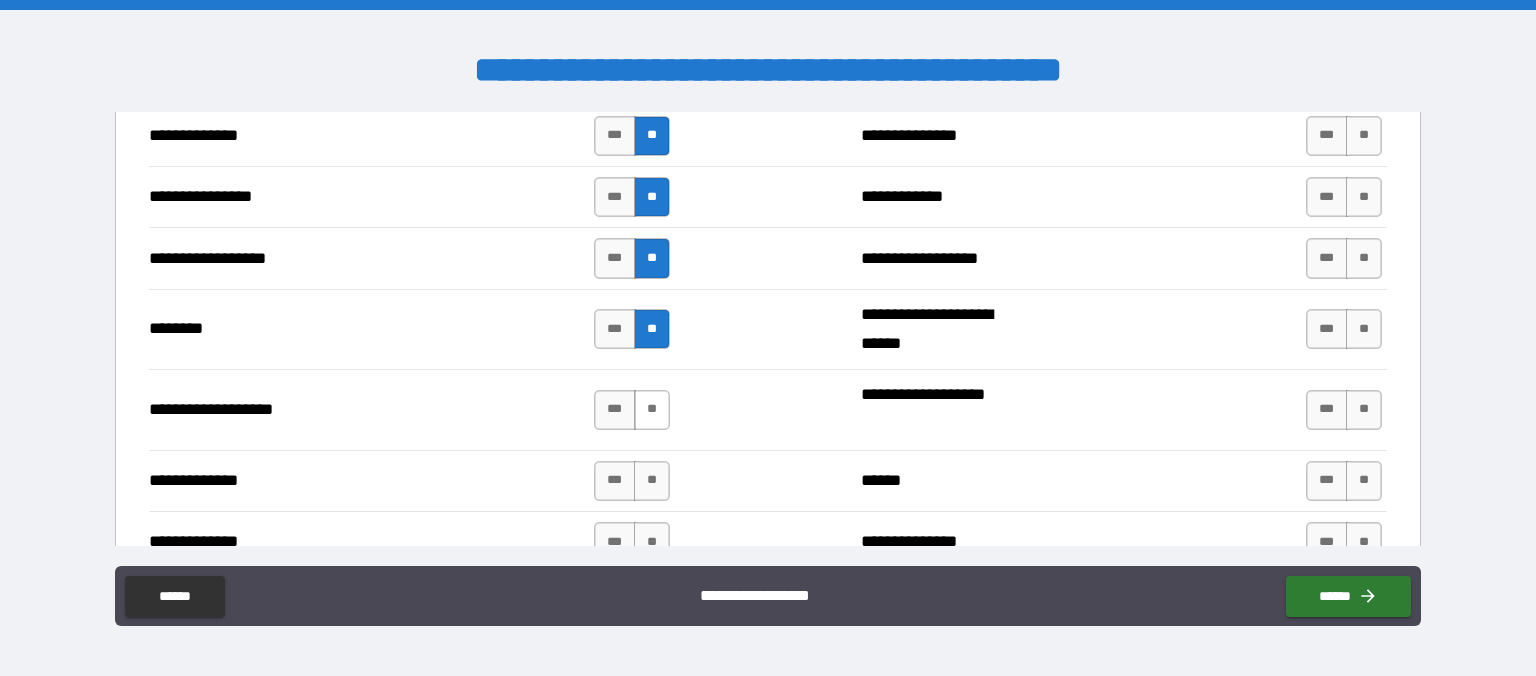 click on "**" at bounding box center [652, 410] 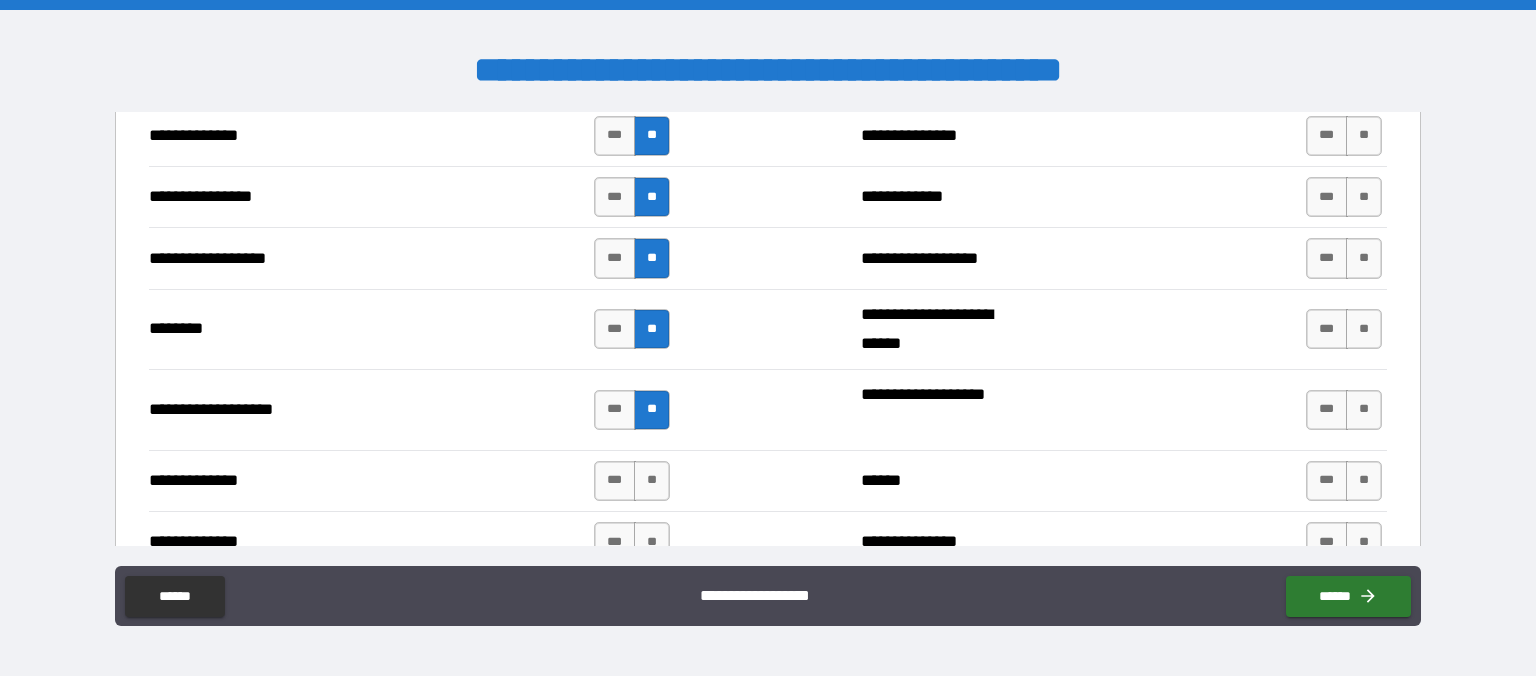 click on "*** **" at bounding box center (632, 481) 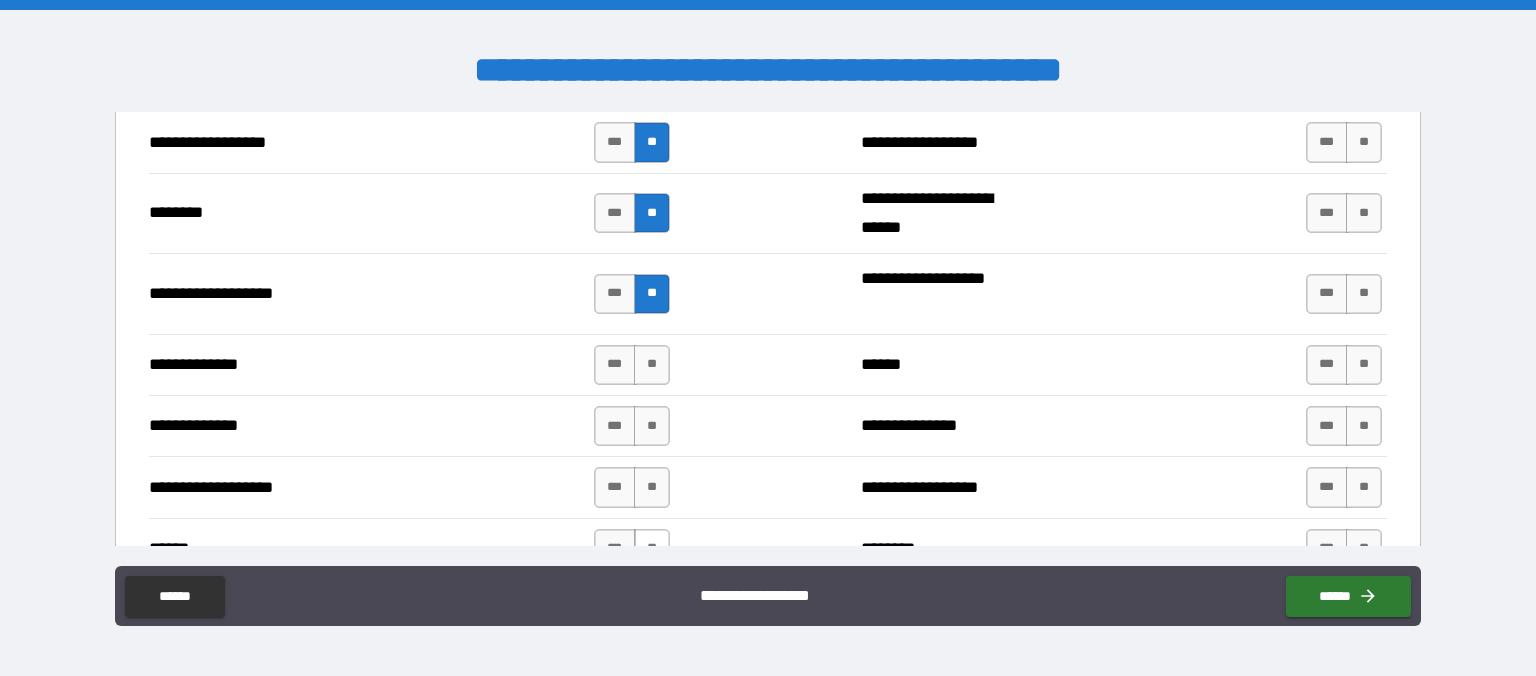 scroll, scrollTop: 3341, scrollLeft: 0, axis: vertical 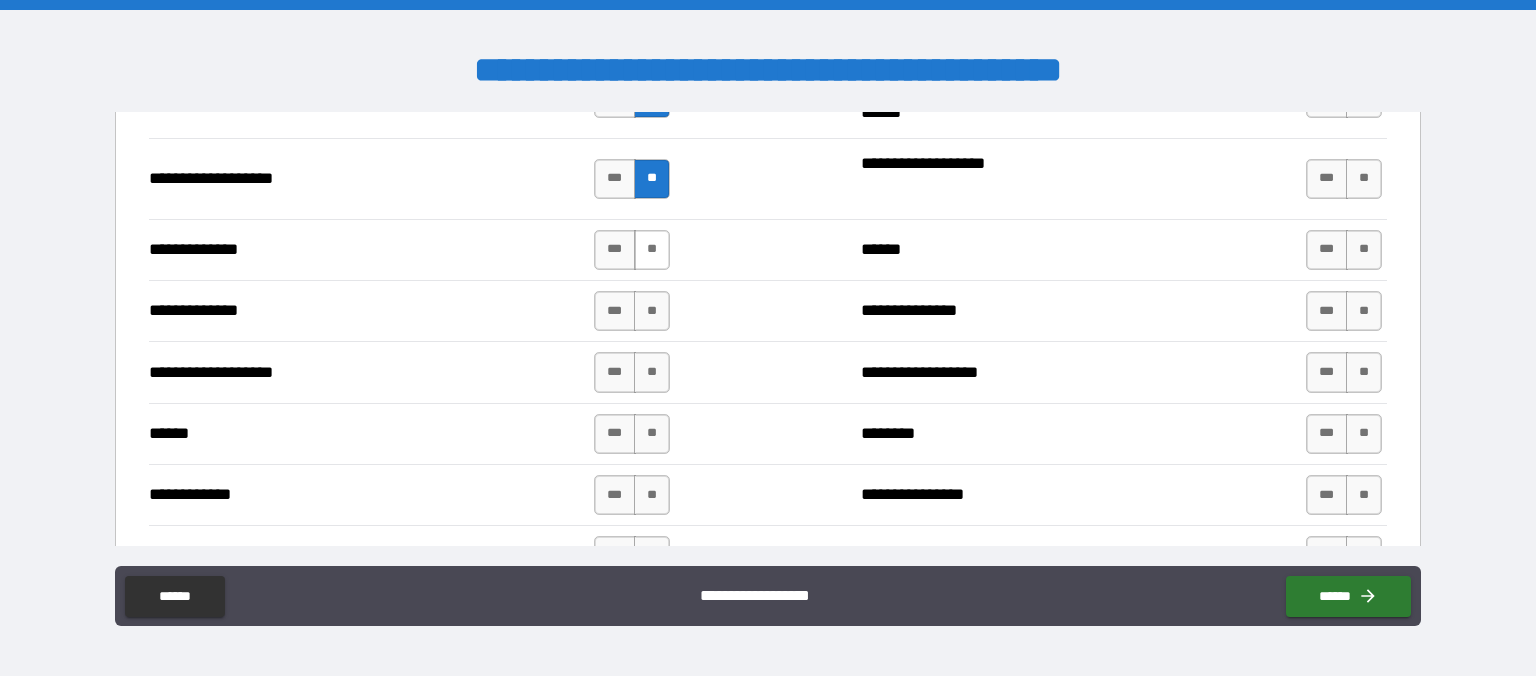 click on "**" at bounding box center (652, 250) 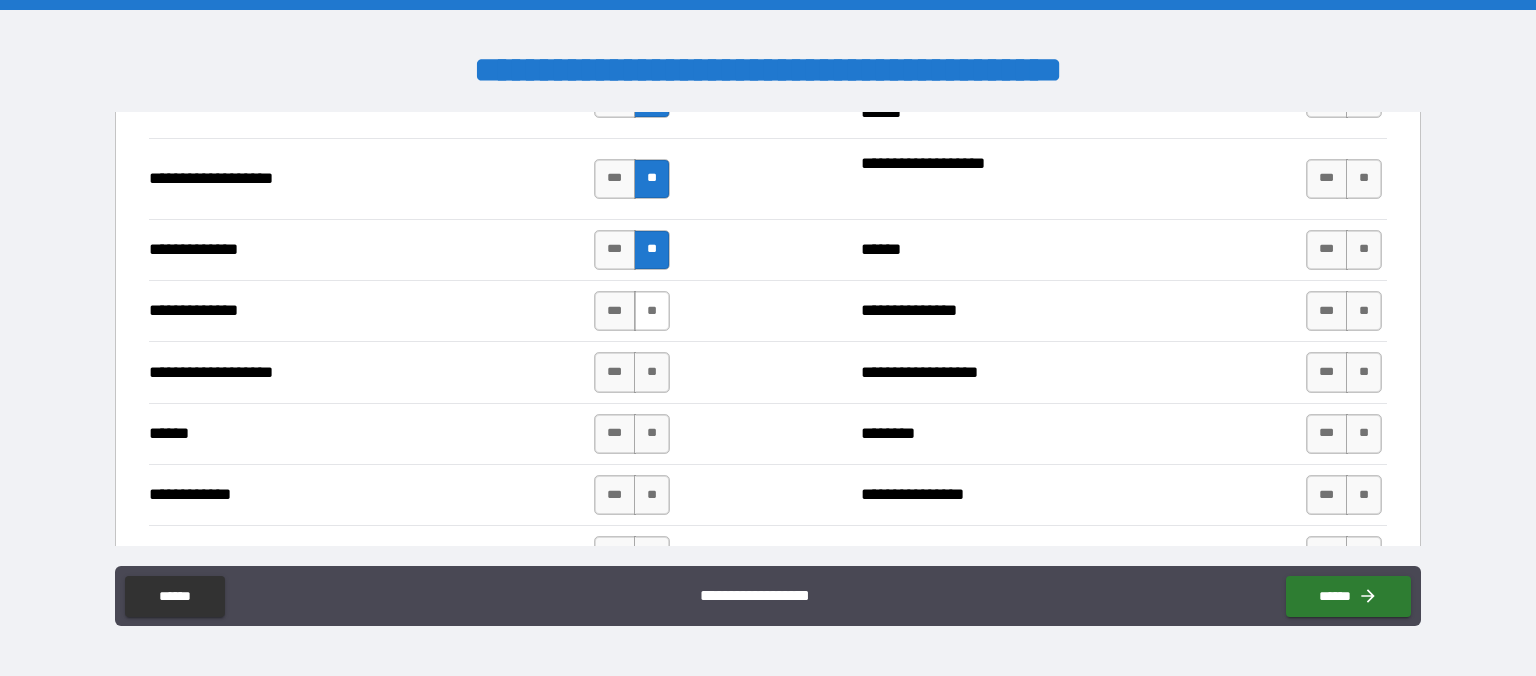 click on "**" at bounding box center (652, 311) 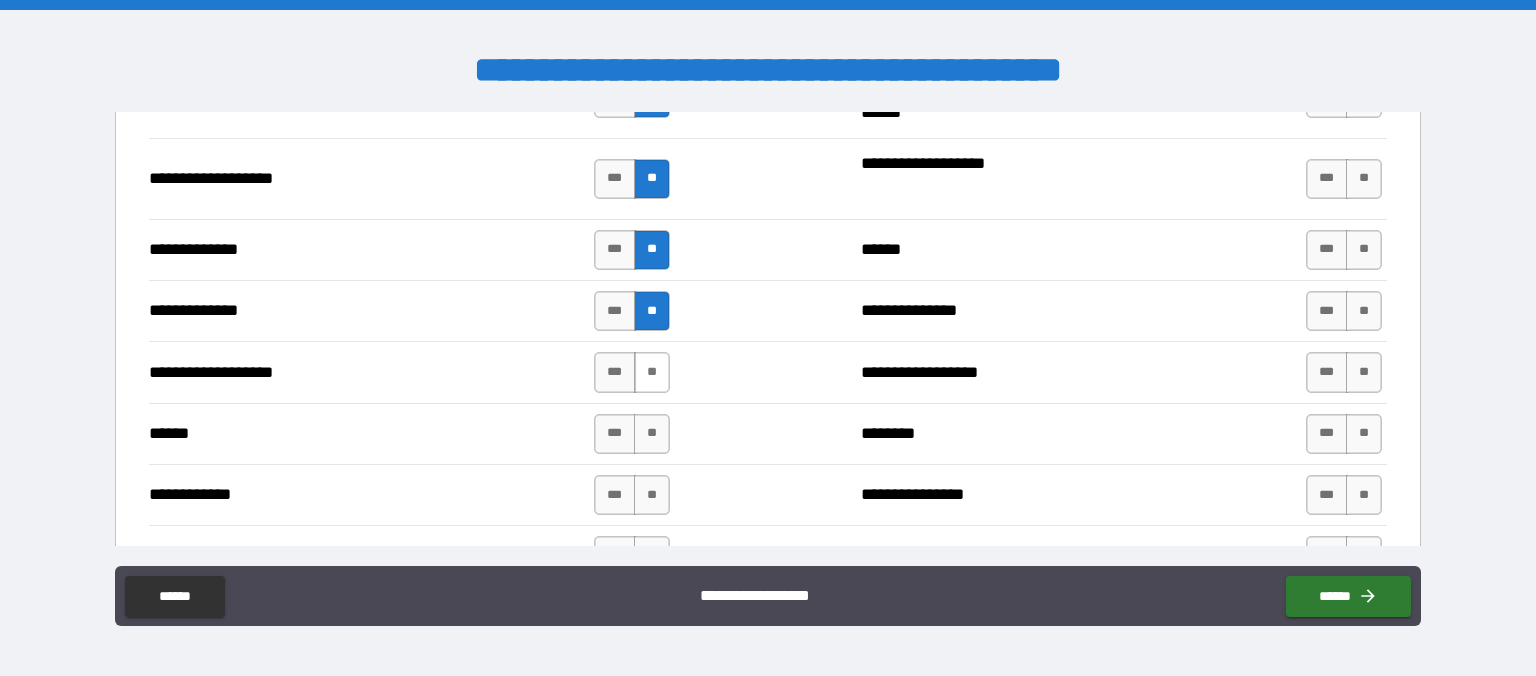 click on "**" at bounding box center (652, 372) 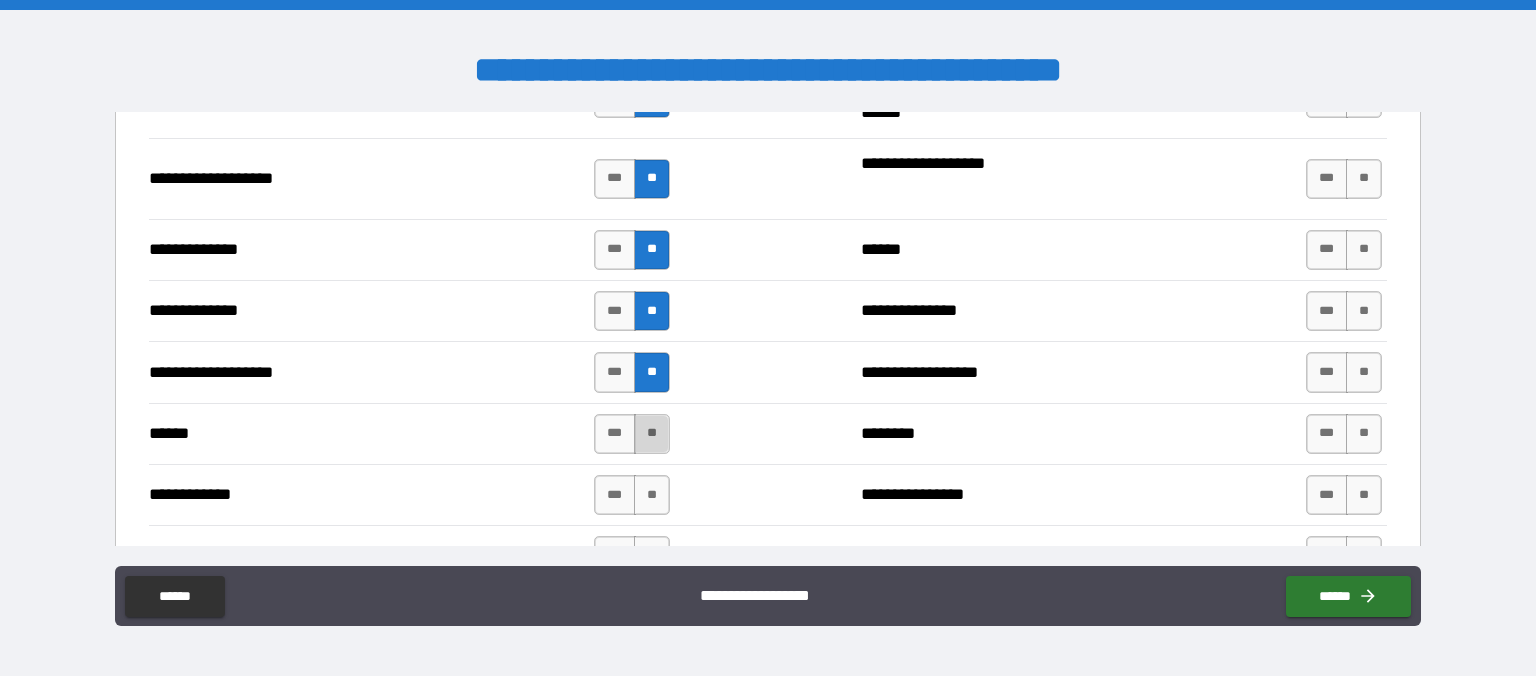 click on "**" at bounding box center (652, 434) 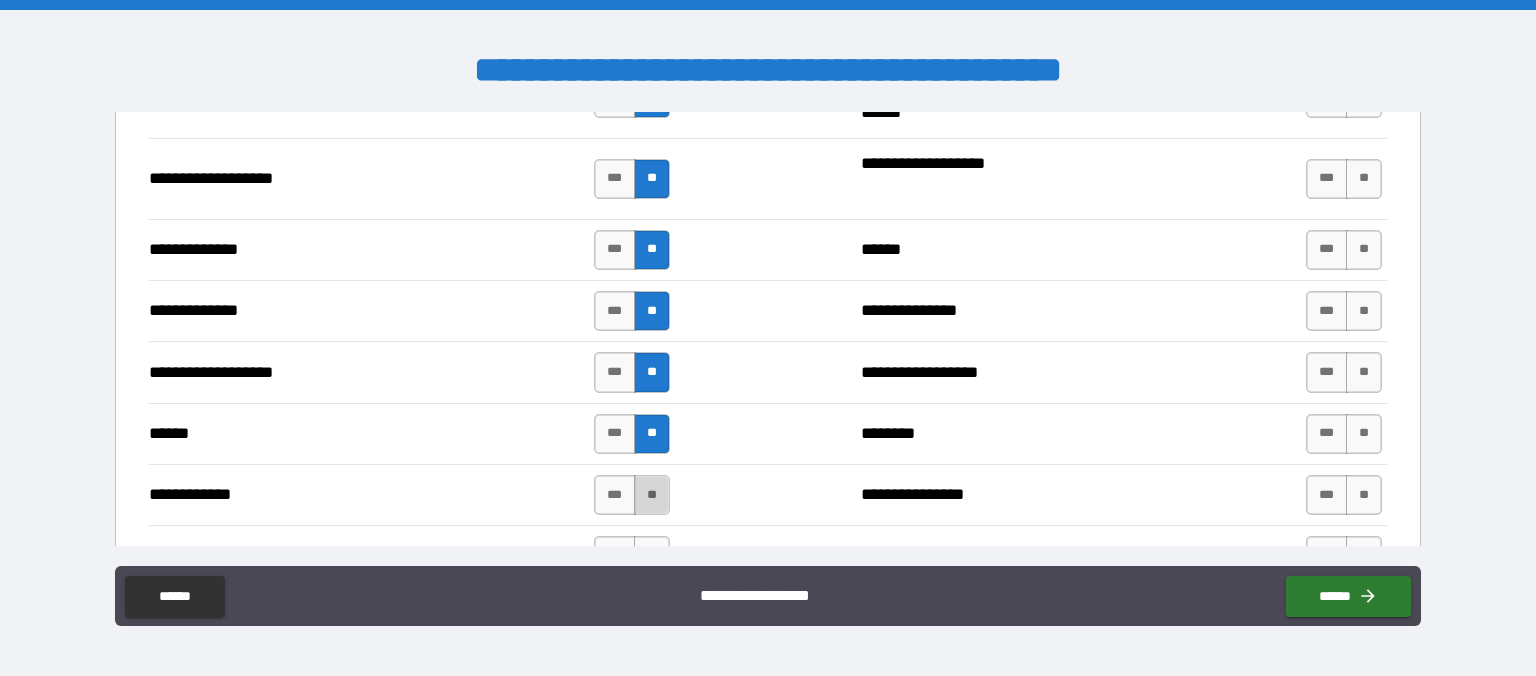 click on "**" at bounding box center (652, 495) 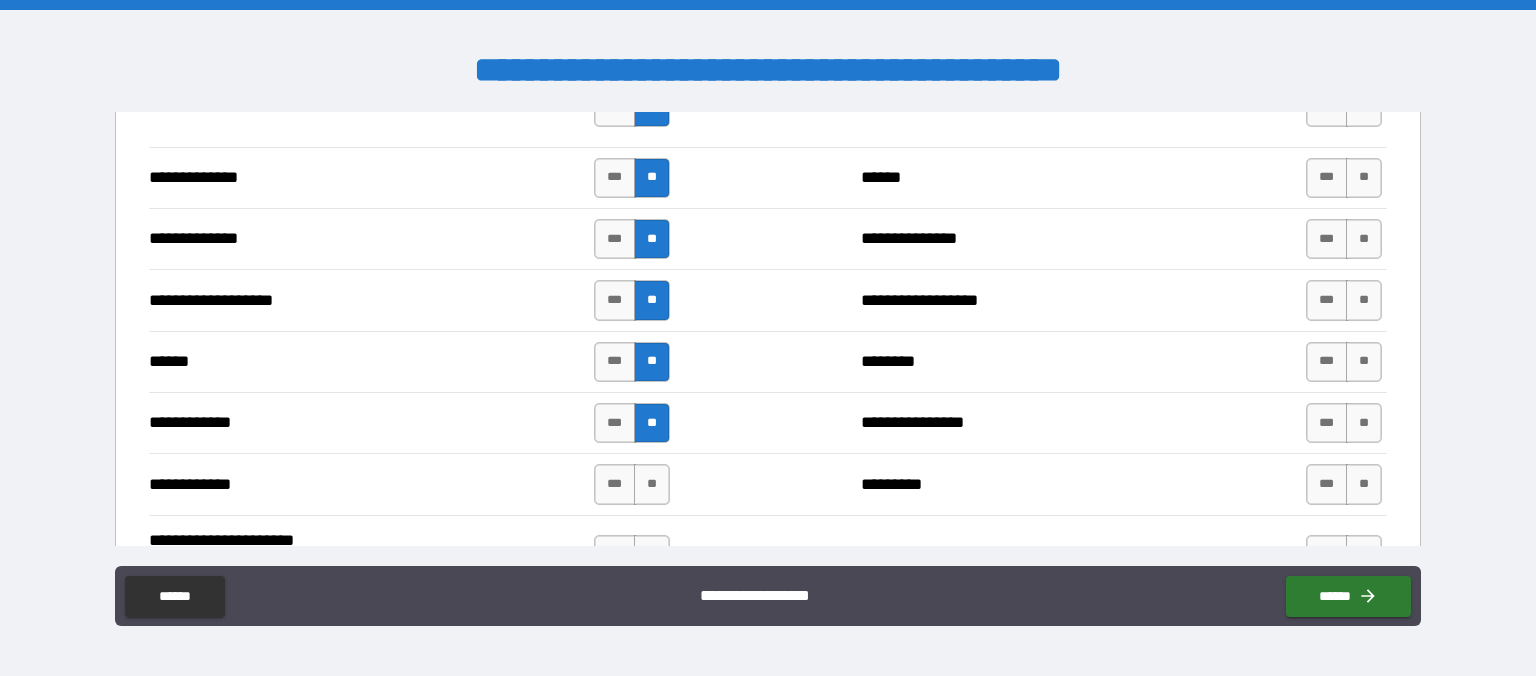 scroll, scrollTop: 3456, scrollLeft: 0, axis: vertical 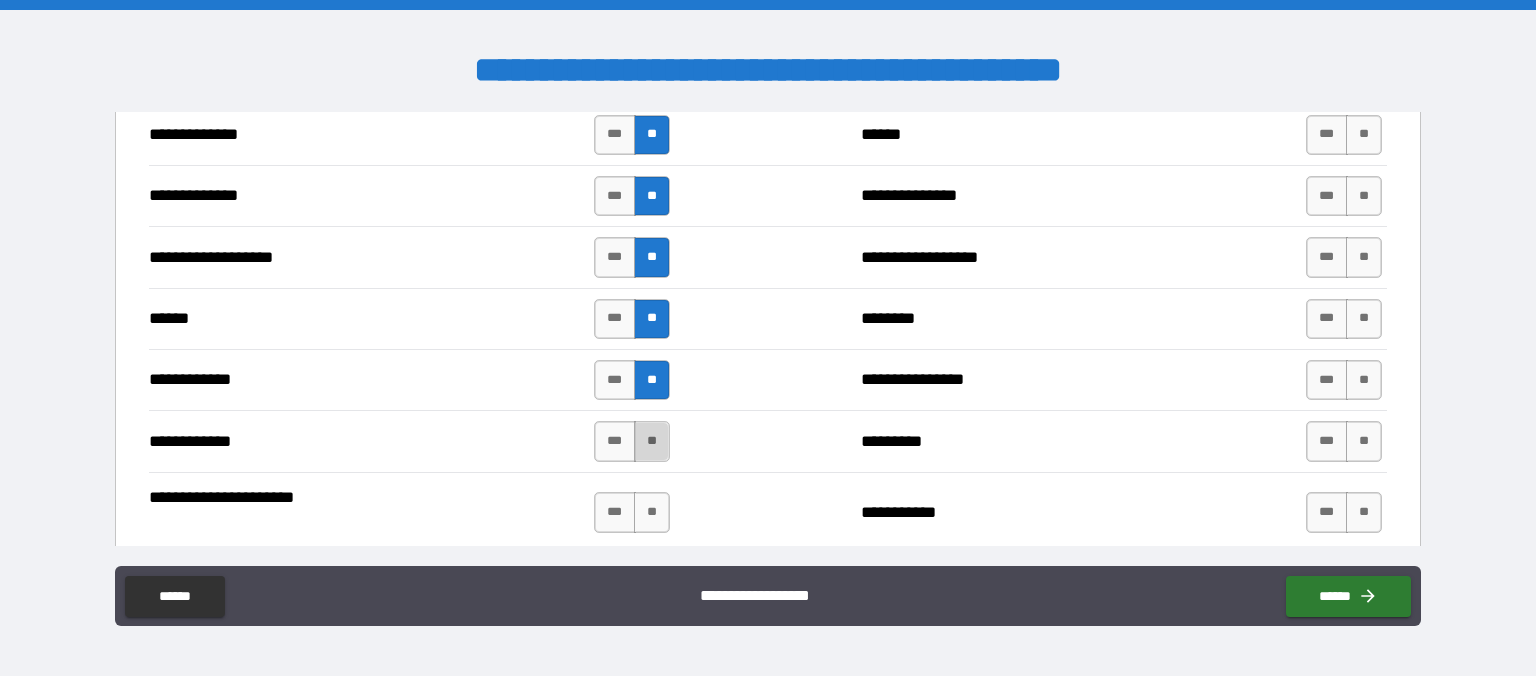 click on "**" at bounding box center [652, 441] 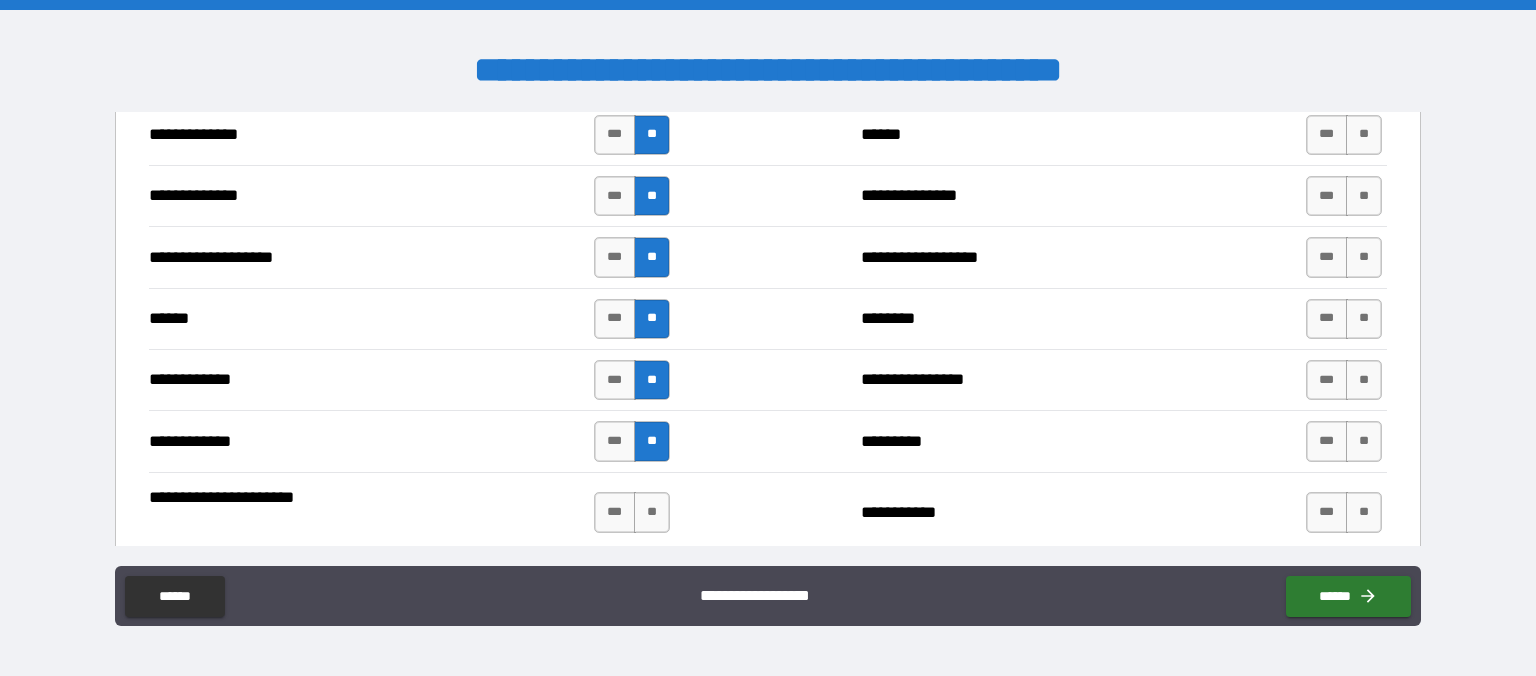 drag, startPoint x: 650, startPoint y: 494, endPoint x: 675, endPoint y: 472, distance: 33.30165 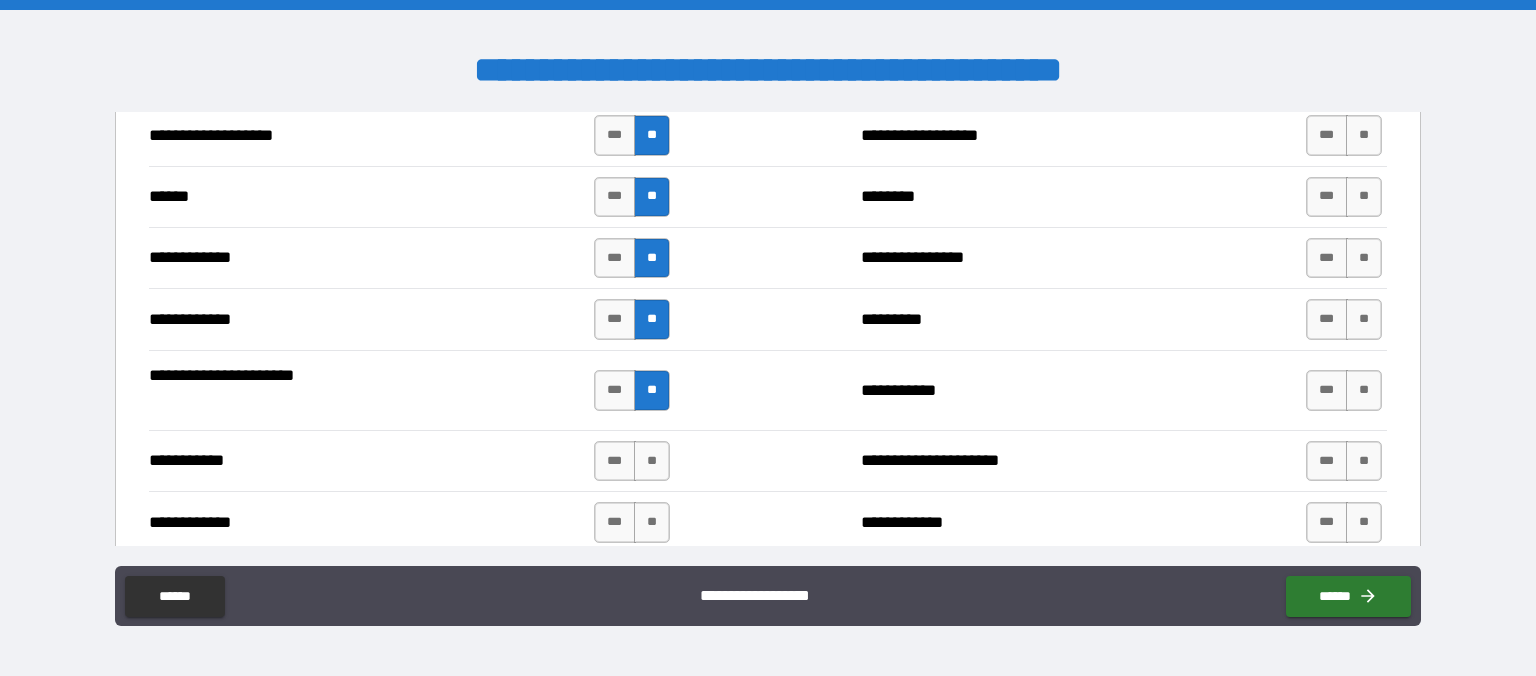 scroll, scrollTop: 3802, scrollLeft: 0, axis: vertical 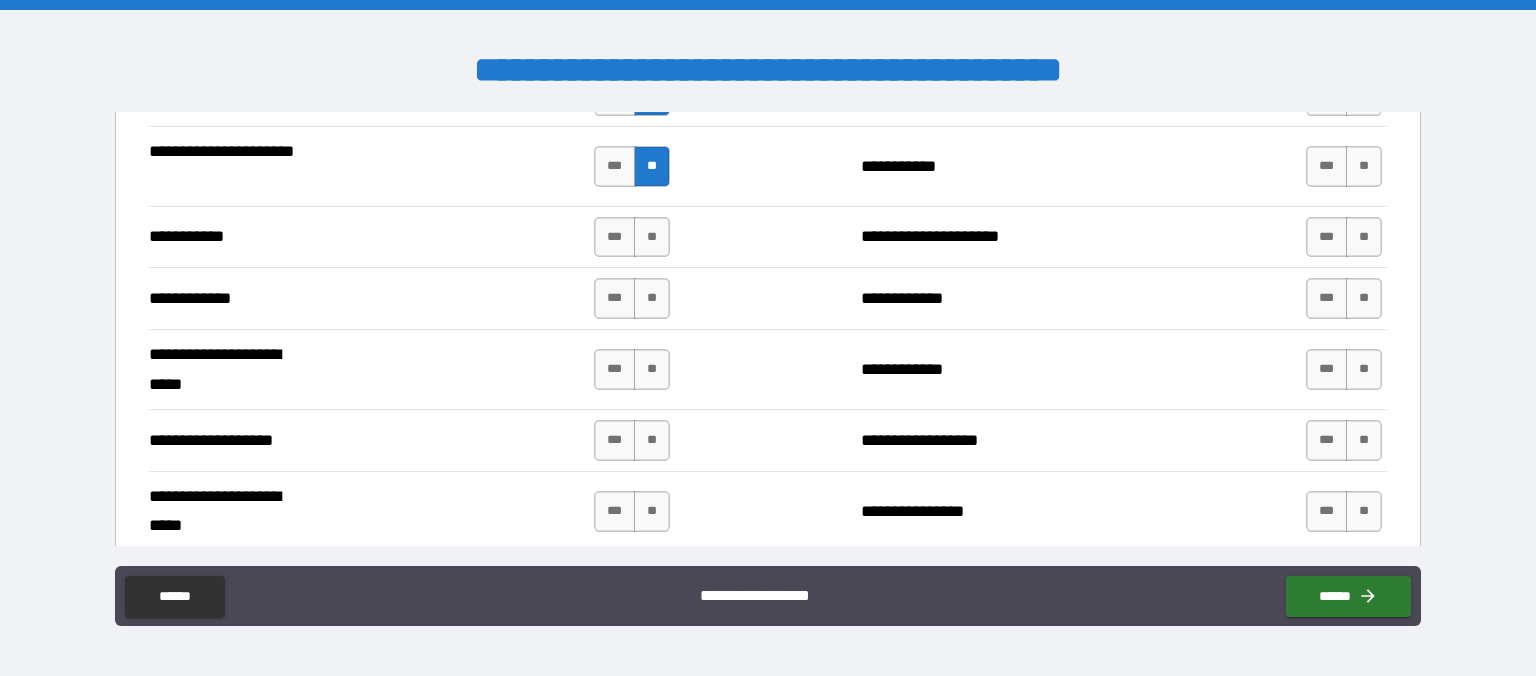 drag, startPoint x: 662, startPoint y: 229, endPoint x: 655, endPoint y: 264, distance: 35.69314 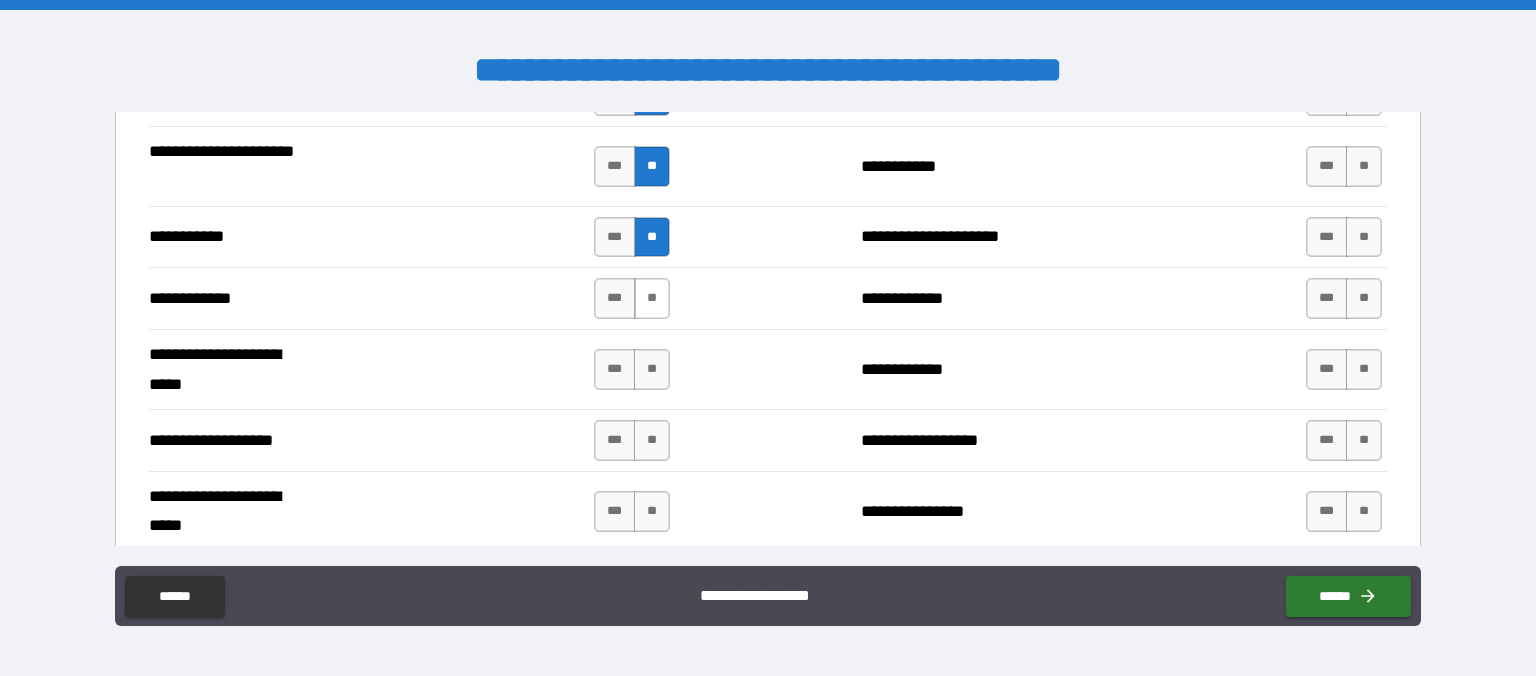 click on "**" at bounding box center (652, 298) 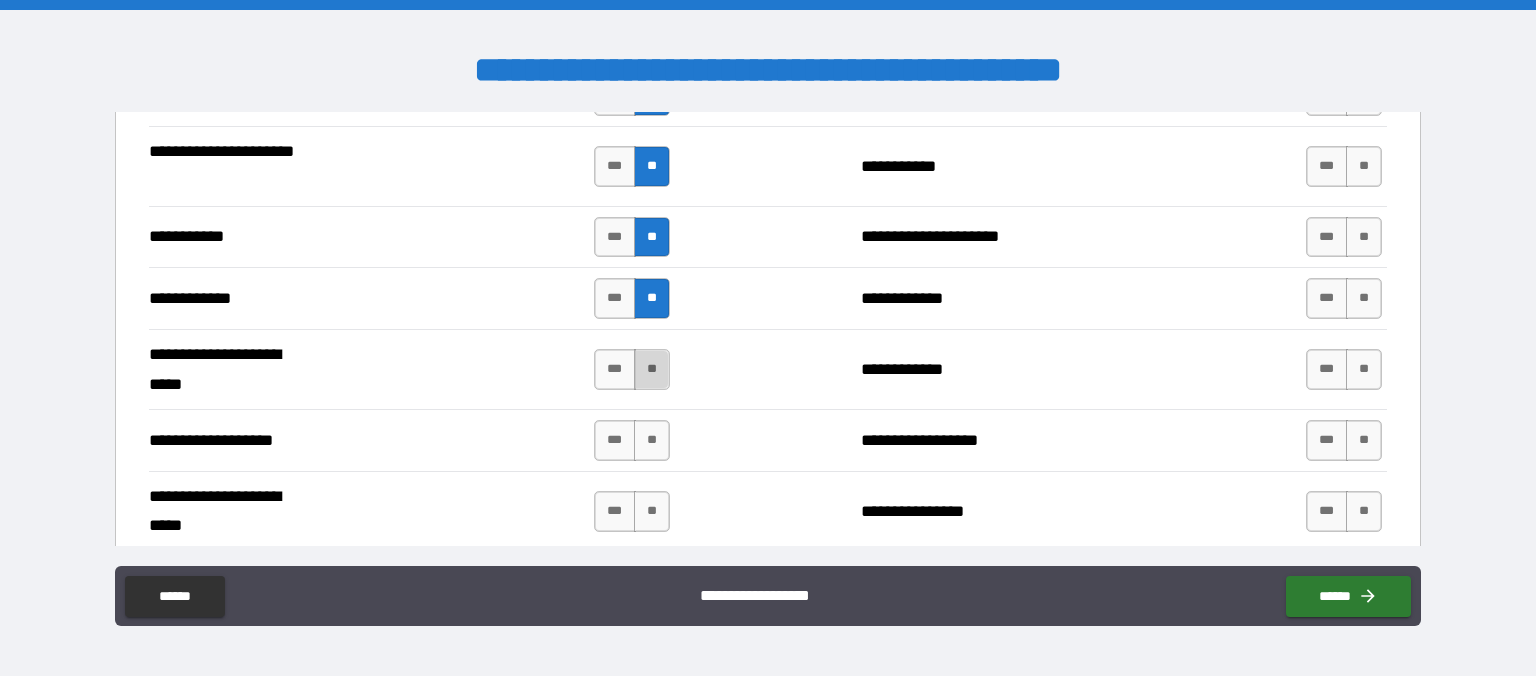 click on "**" at bounding box center [652, 369] 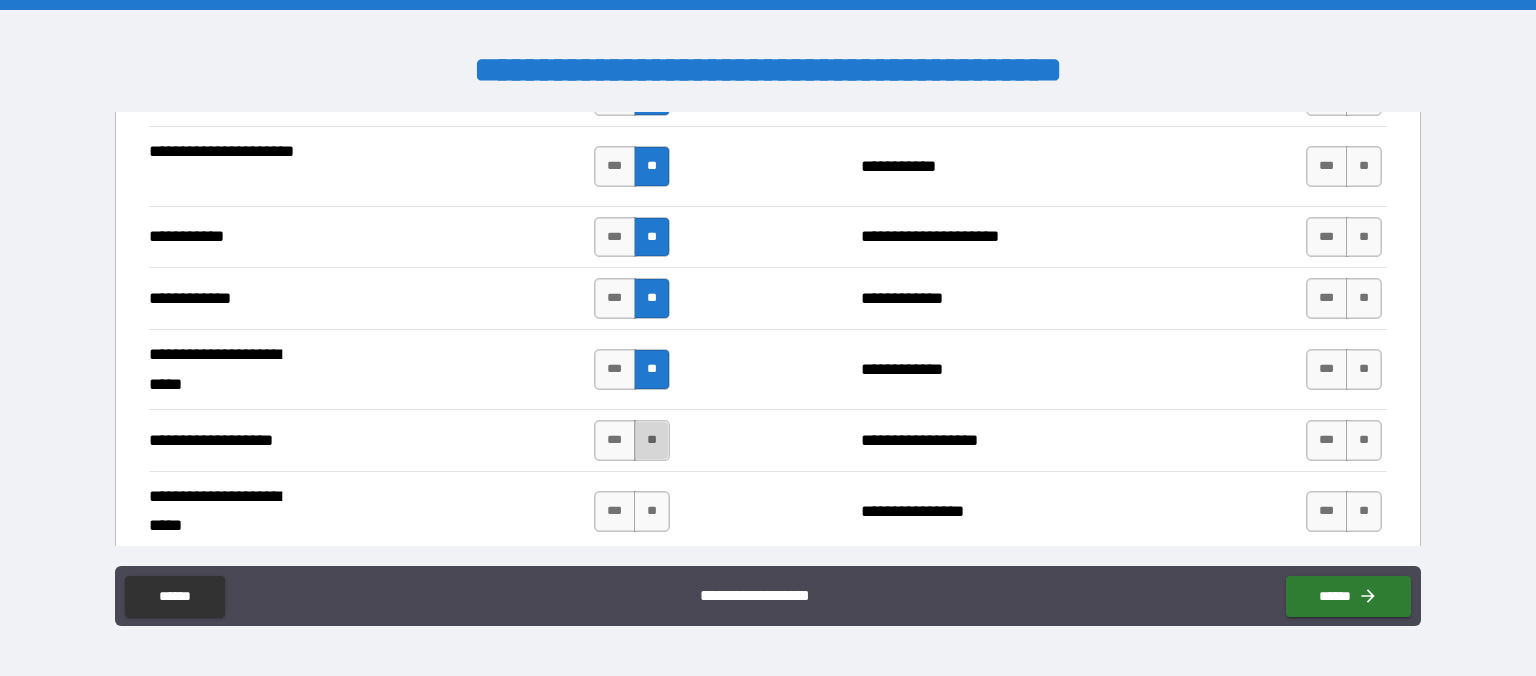 drag, startPoint x: 642, startPoint y: 412, endPoint x: 639, endPoint y: 431, distance: 19.235384 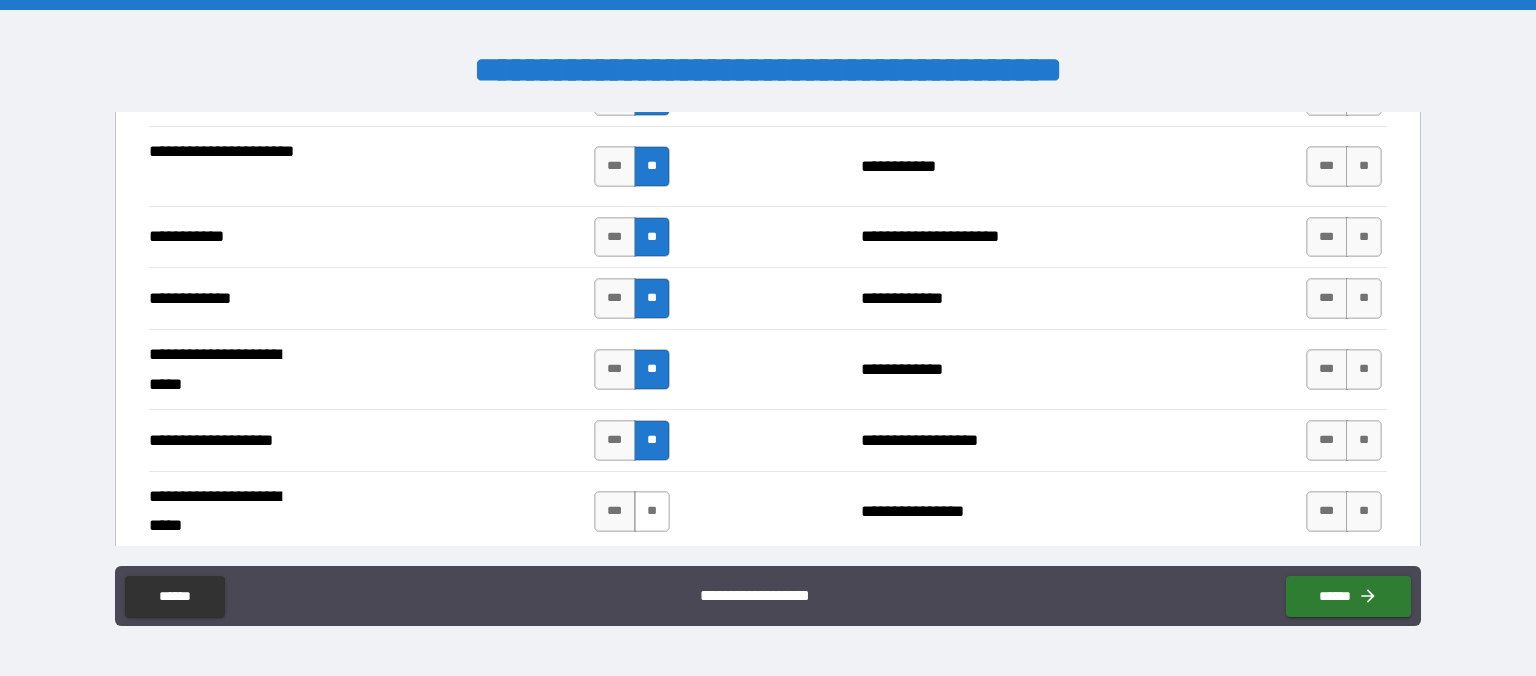 click on "**" at bounding box center [652, 511] 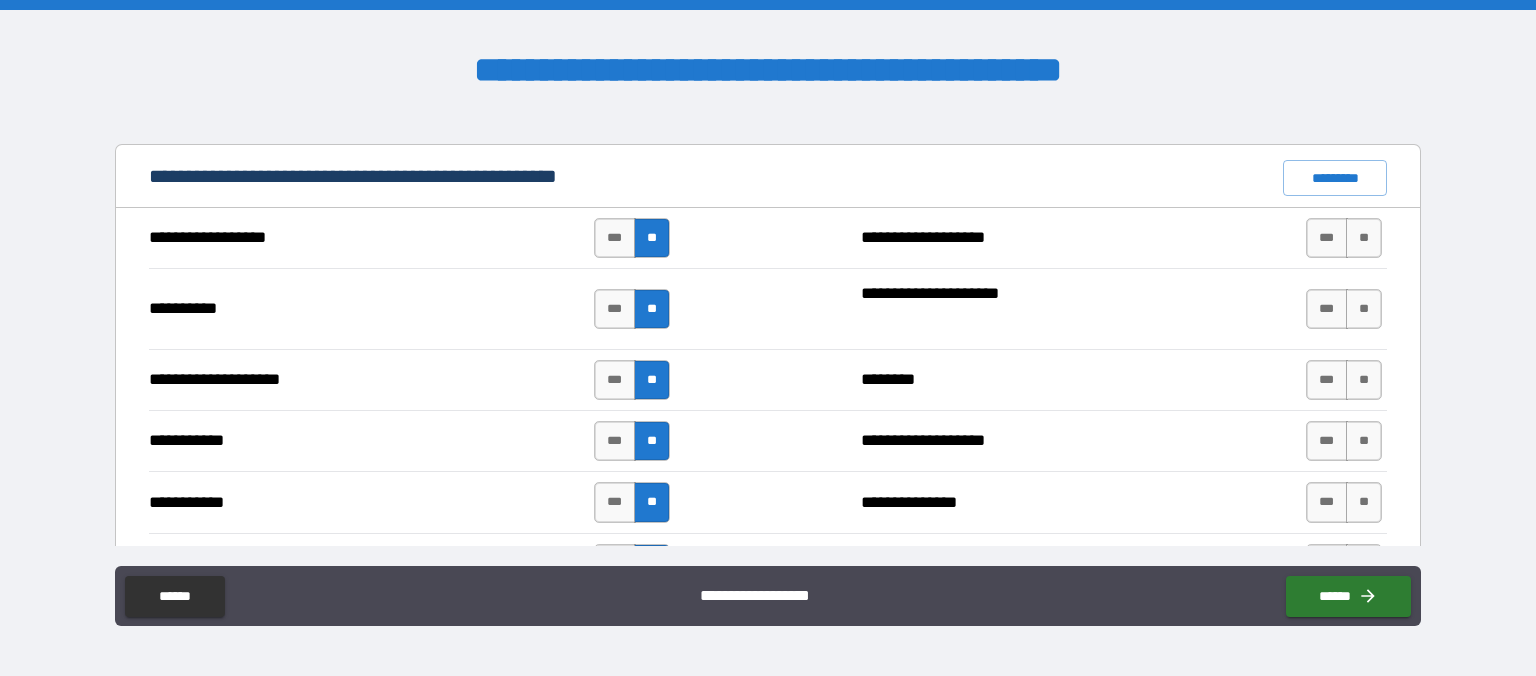 scroll, scrollTop: 1843, scrollLeft: 0, axis: vertical 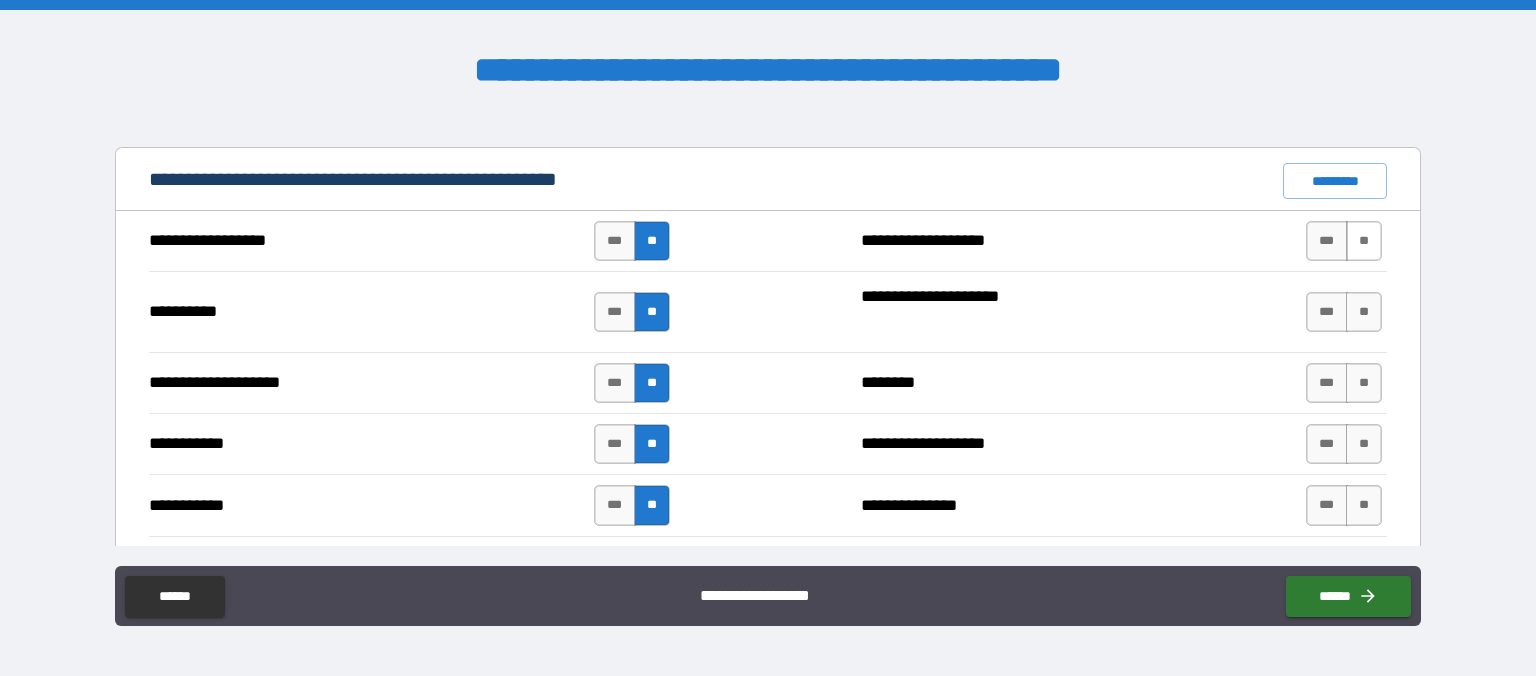 click on "**" at bounding box center [1364, 241] 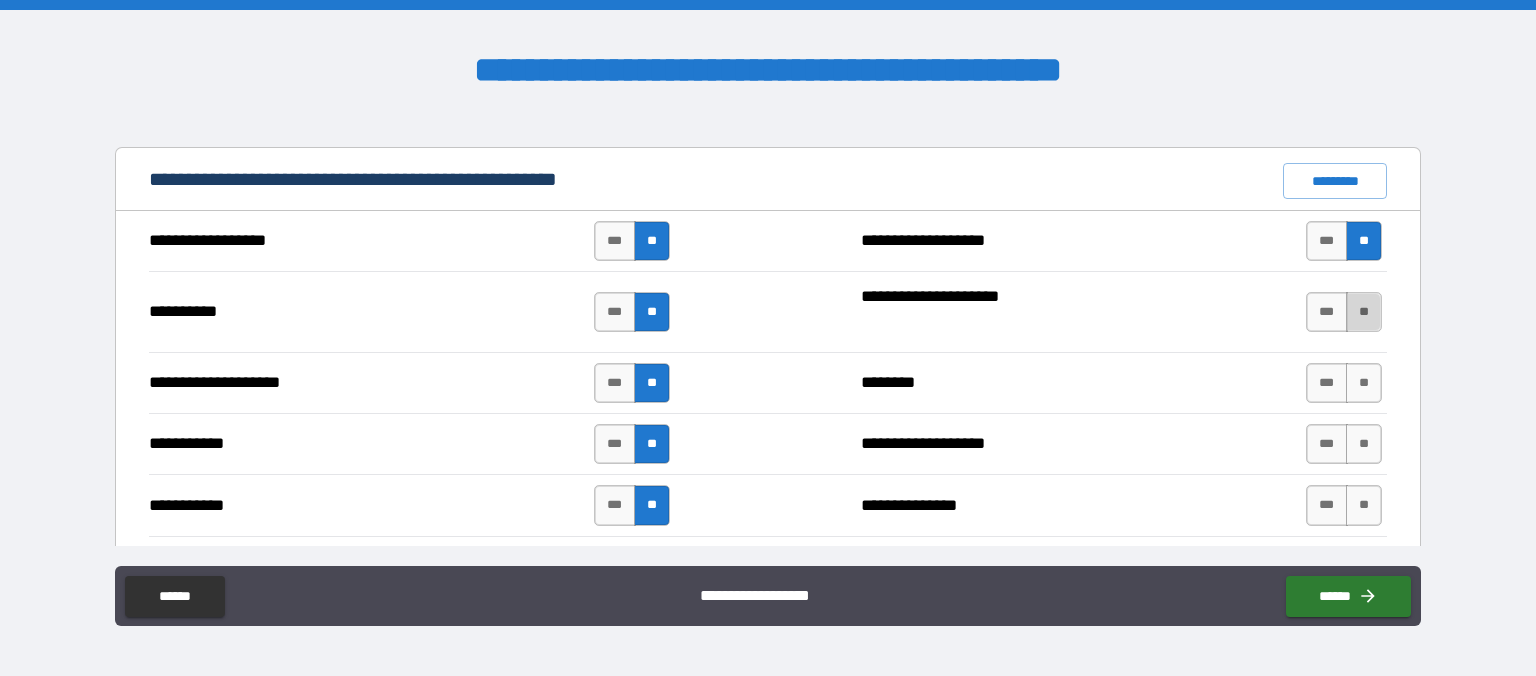 click on "**" at bounding box center (1364, 312) 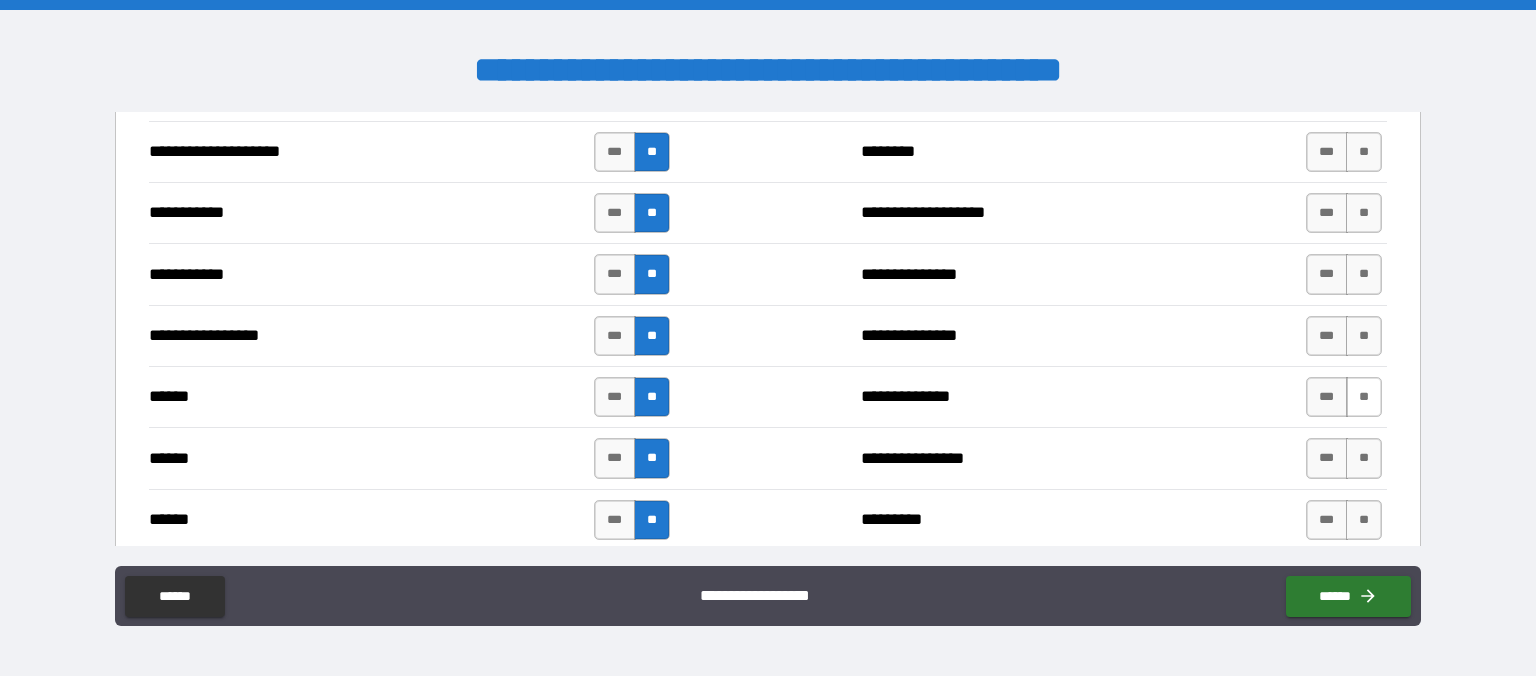 scroll, scrollTop: 2074, scrollLeft: 0, axis: vertical 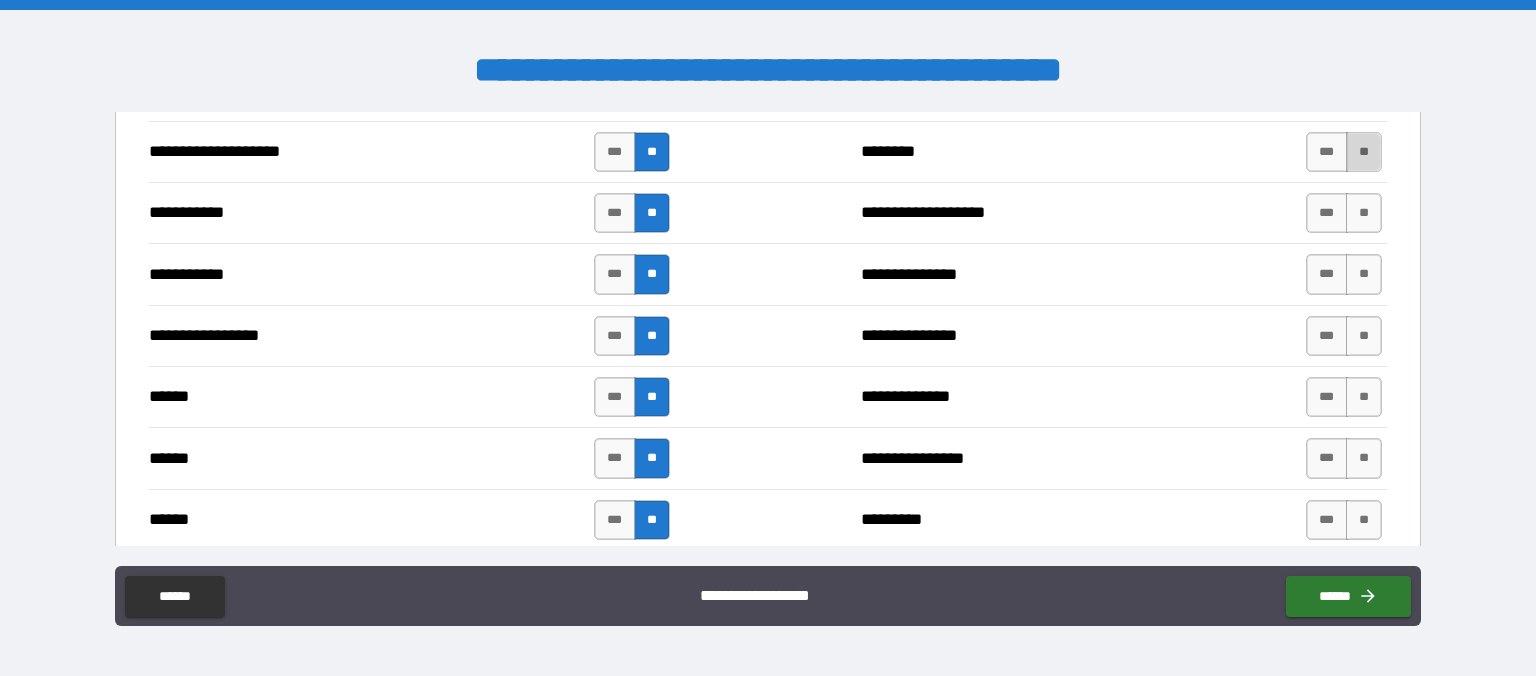 click on "**" at bounding box center (1364, 152) 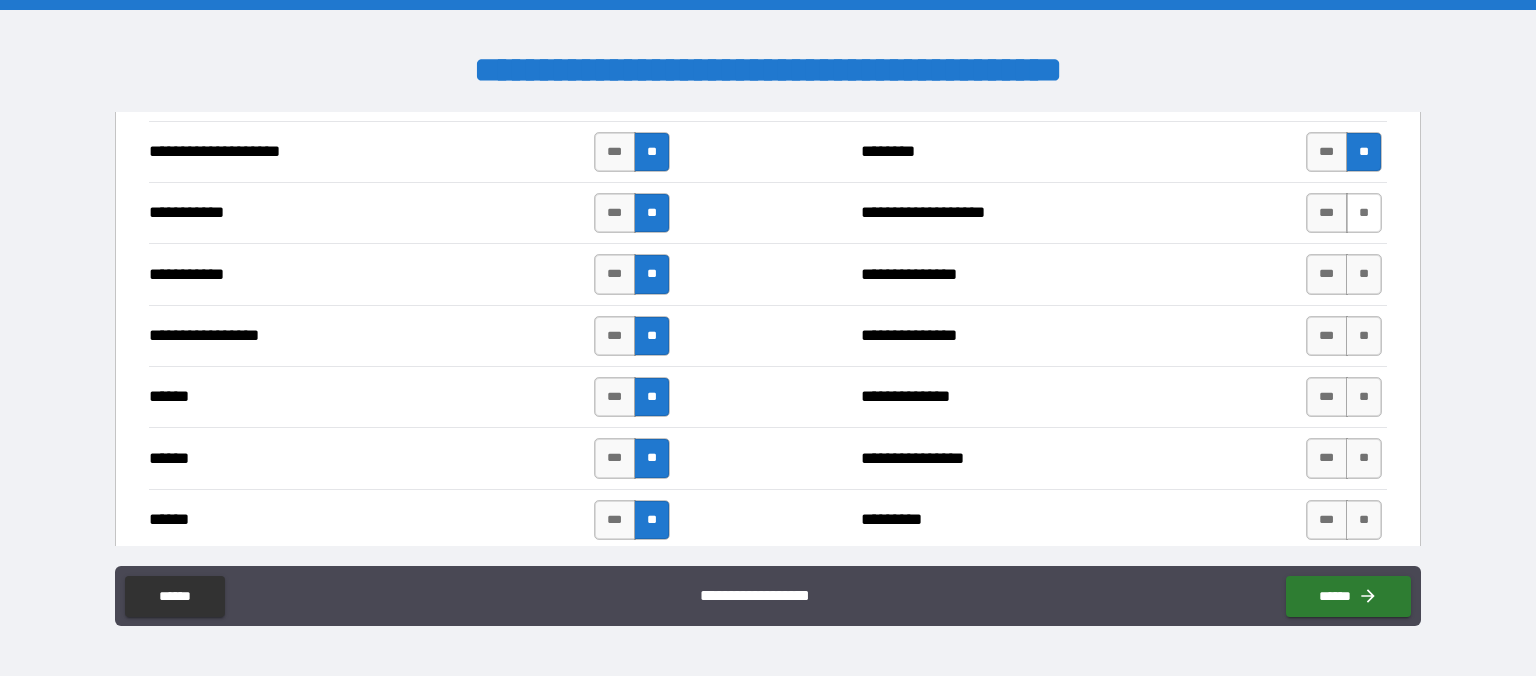 click on "**" at bounding box center (1364, 213) 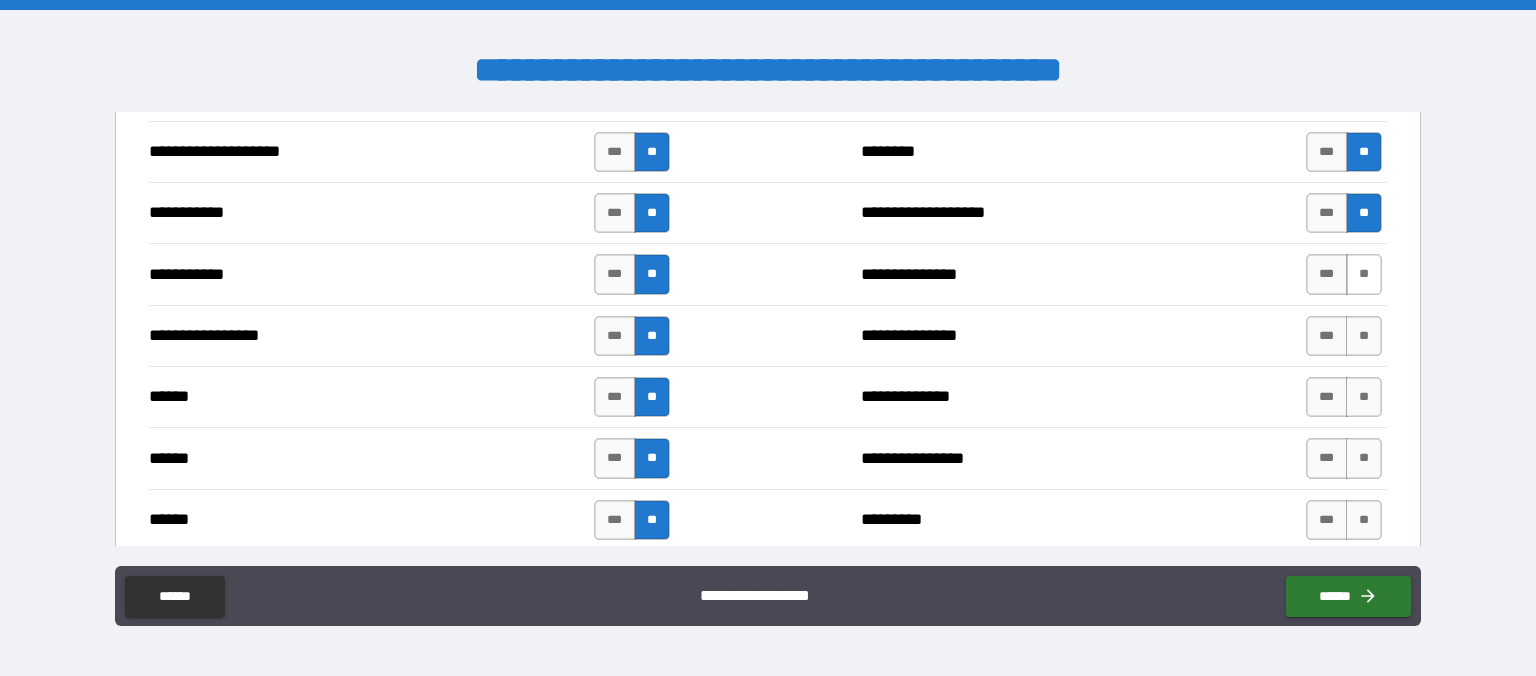 click on "**" at bounding box center (1364, 274) 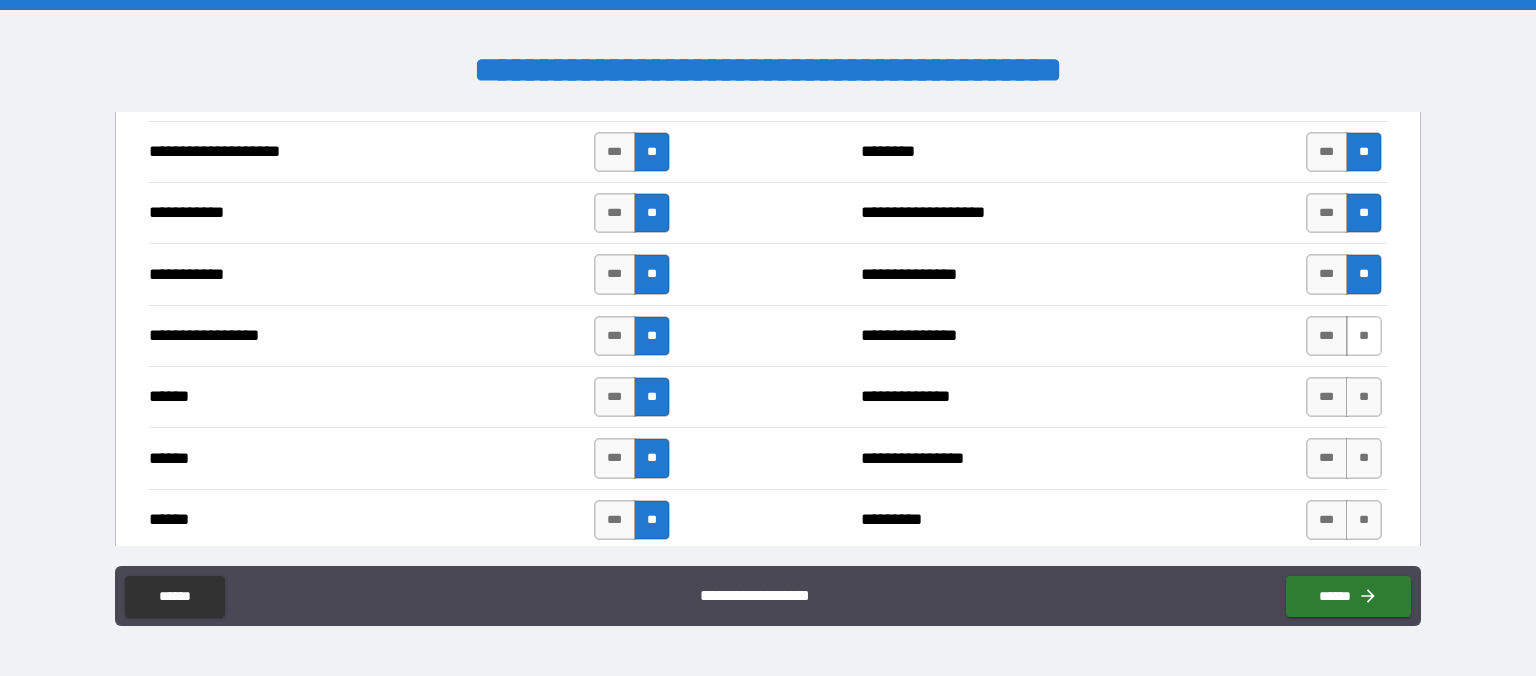 drag, startPoint x: 1363, startPoint y: 336, endPoint x: 1355, endPoint y: 362, distance: 27.202942 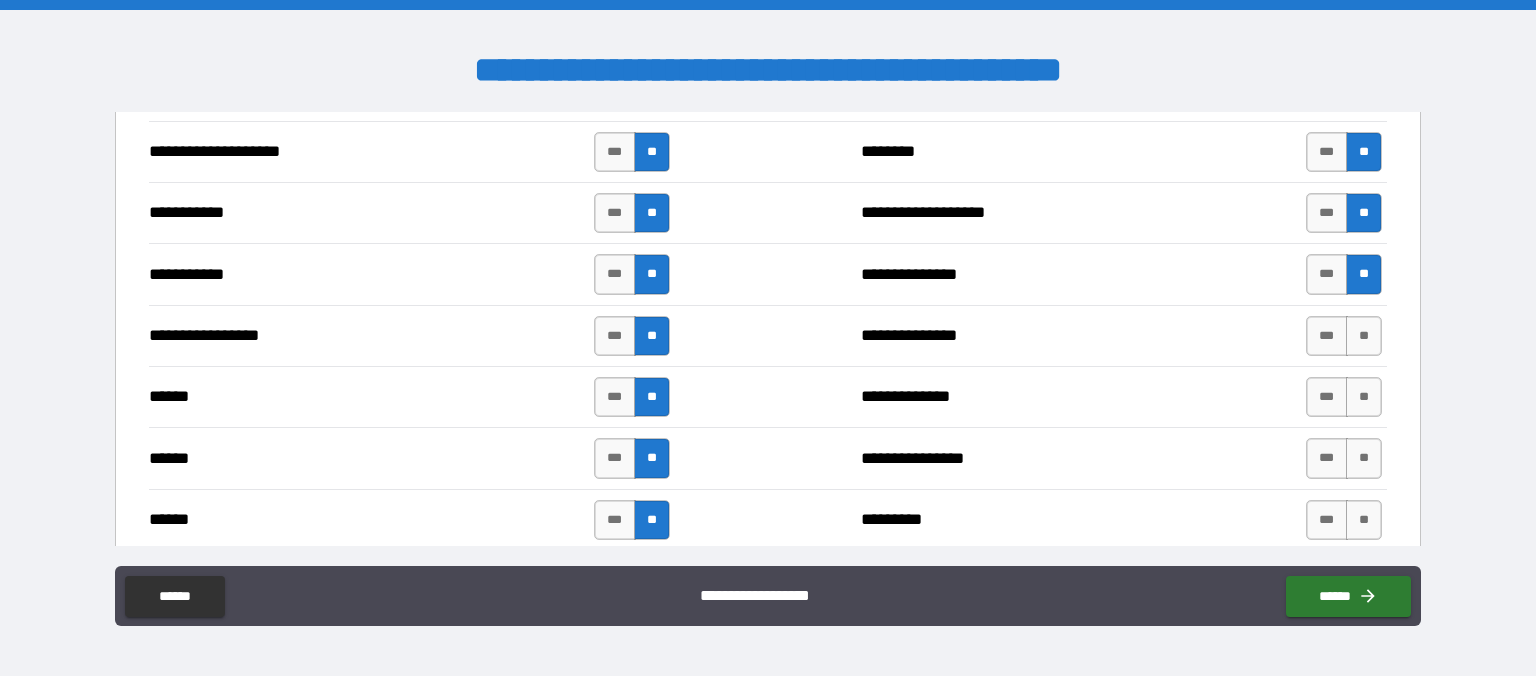 click on "**" at bounding box center [1364, 336] 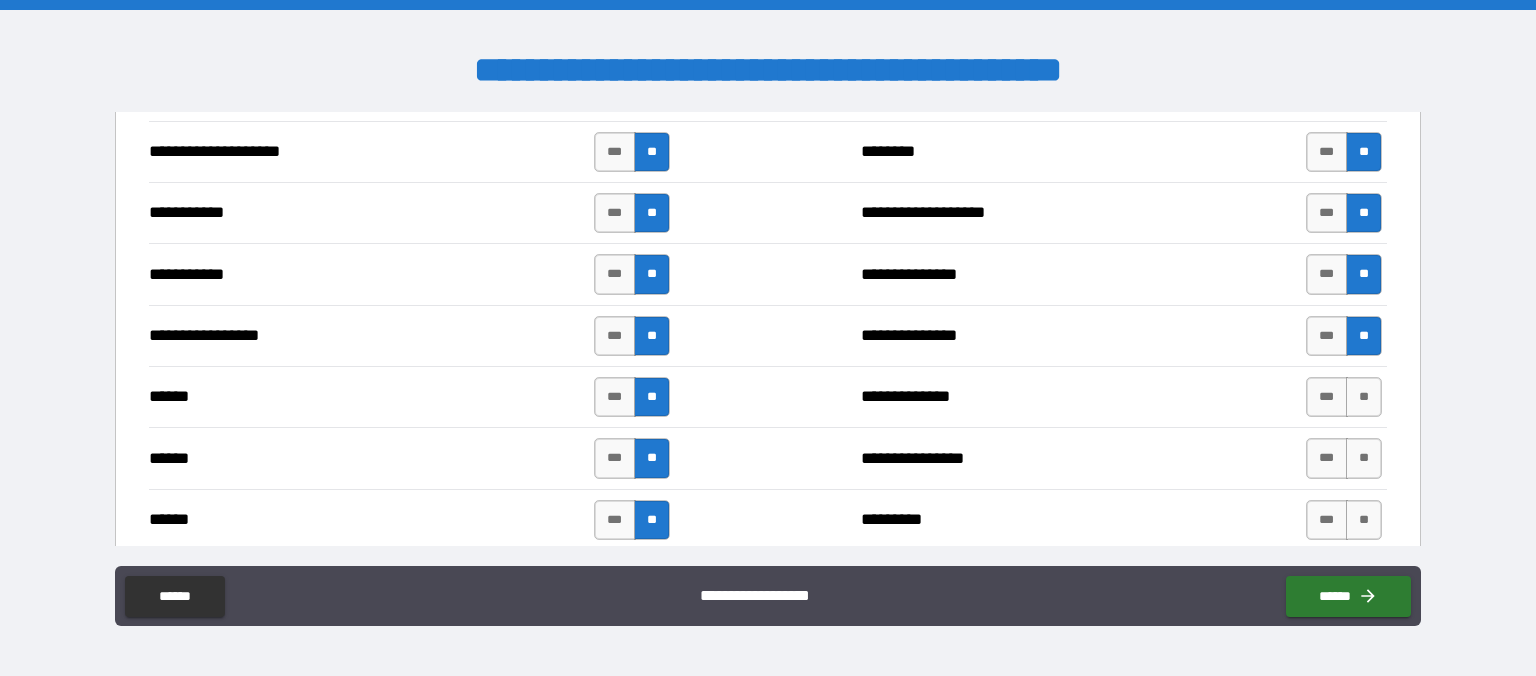 click on "**********" at bounding box center [768, 396] 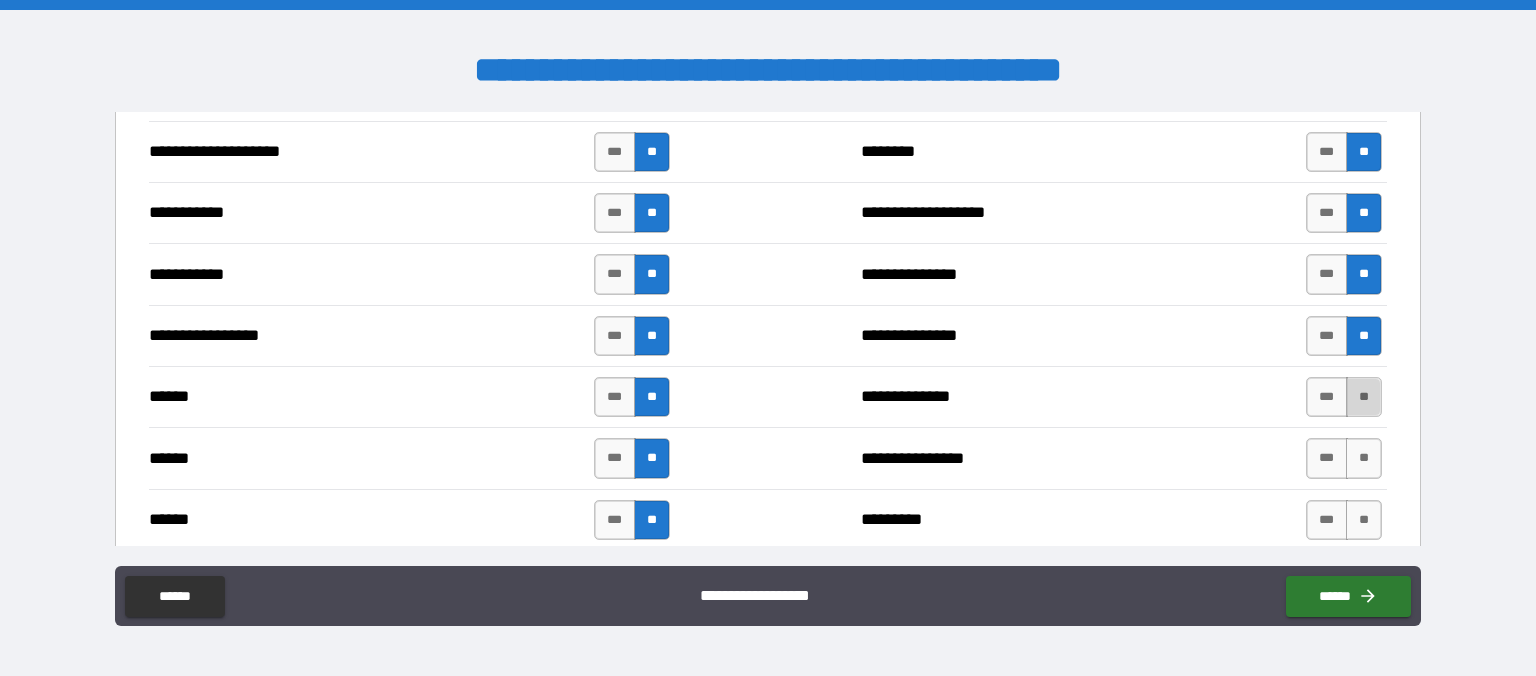 drag, startPoint x: 1370, startPoint y: 392, endPoint x: 1353, endPoint y: 415, distance: 28.600698 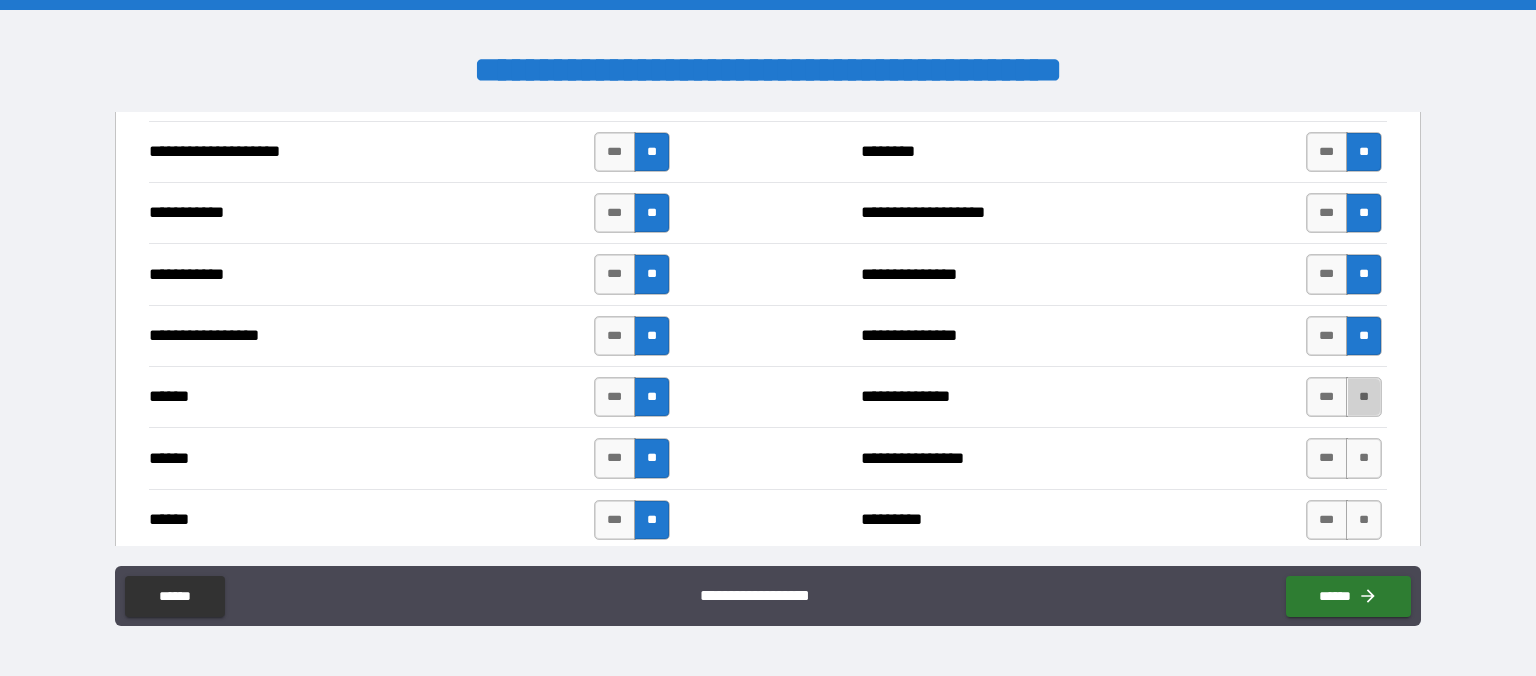 click on "**" at bounding box center (1364, 397) 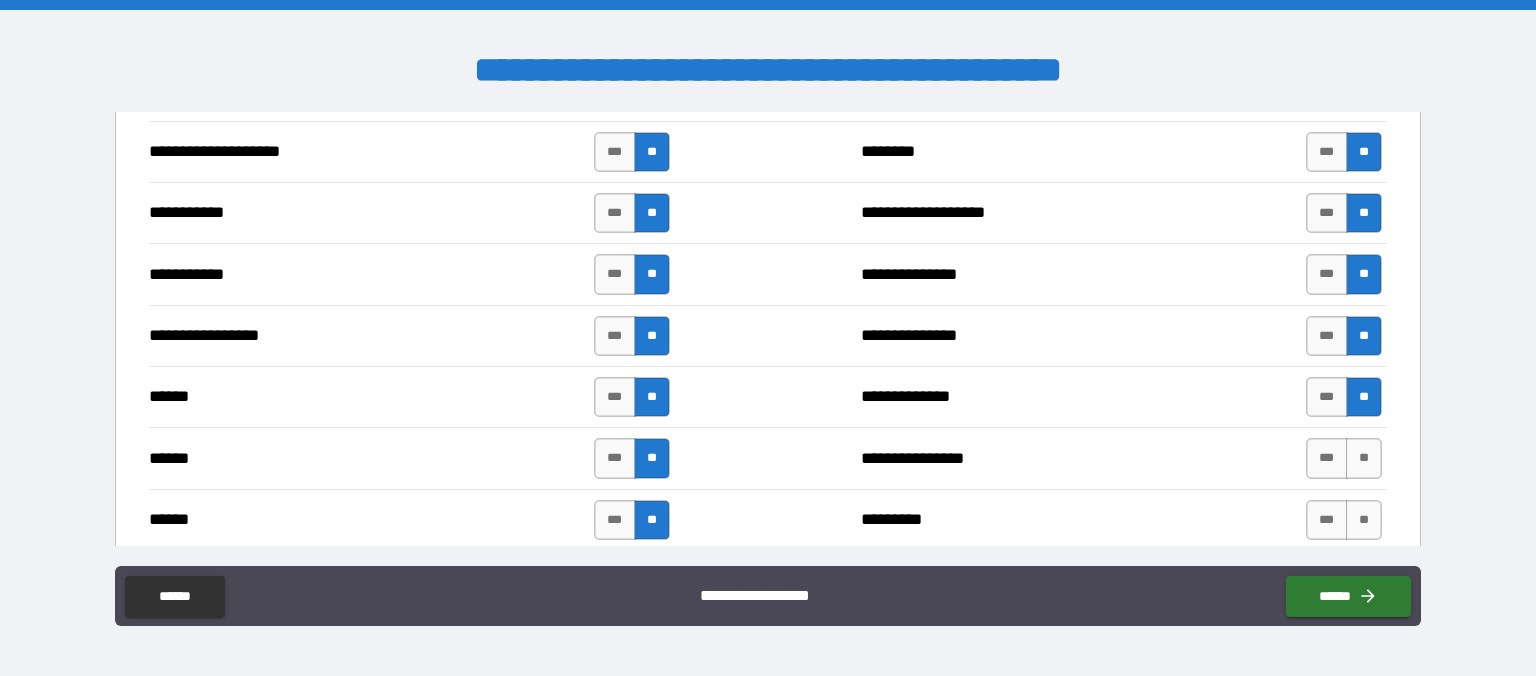 click on "**********" at bounding box center (768, 457) 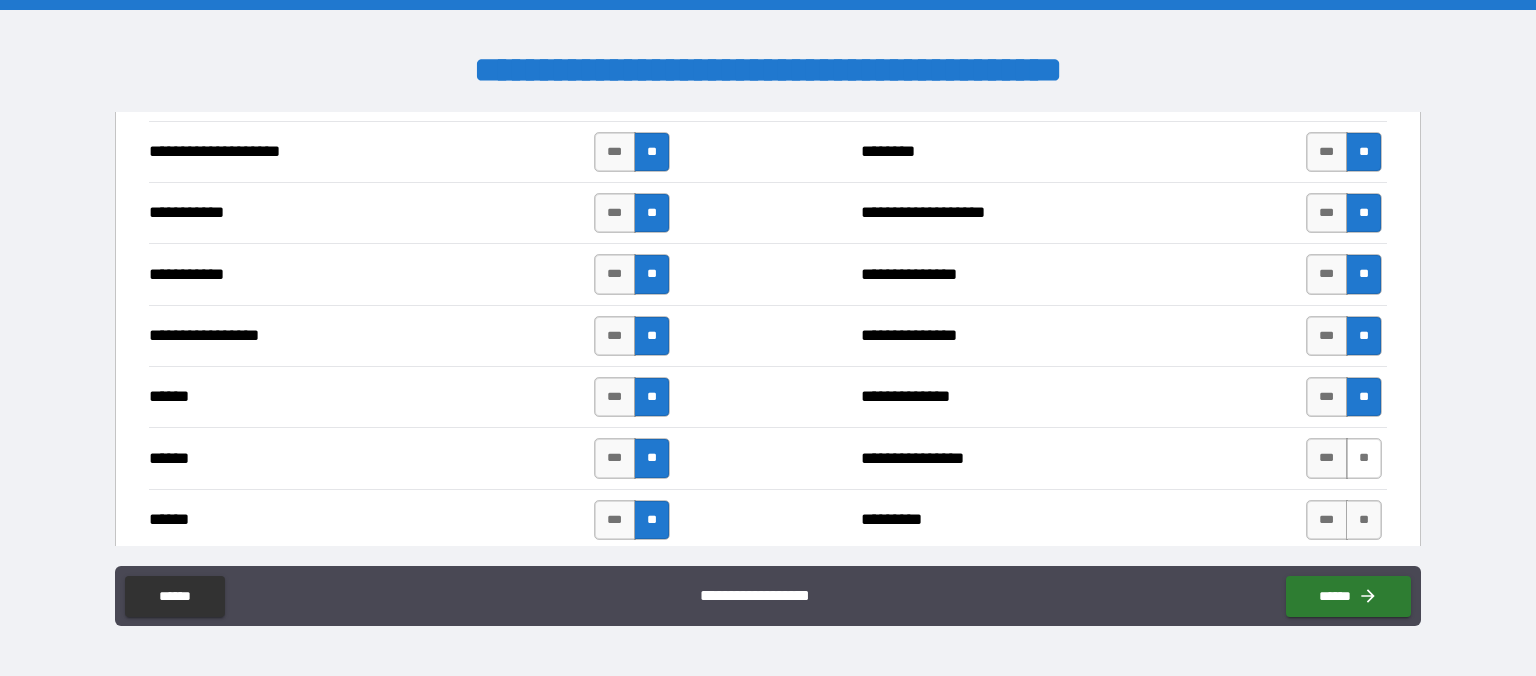click on "**" at bounding box center (1364, 458) 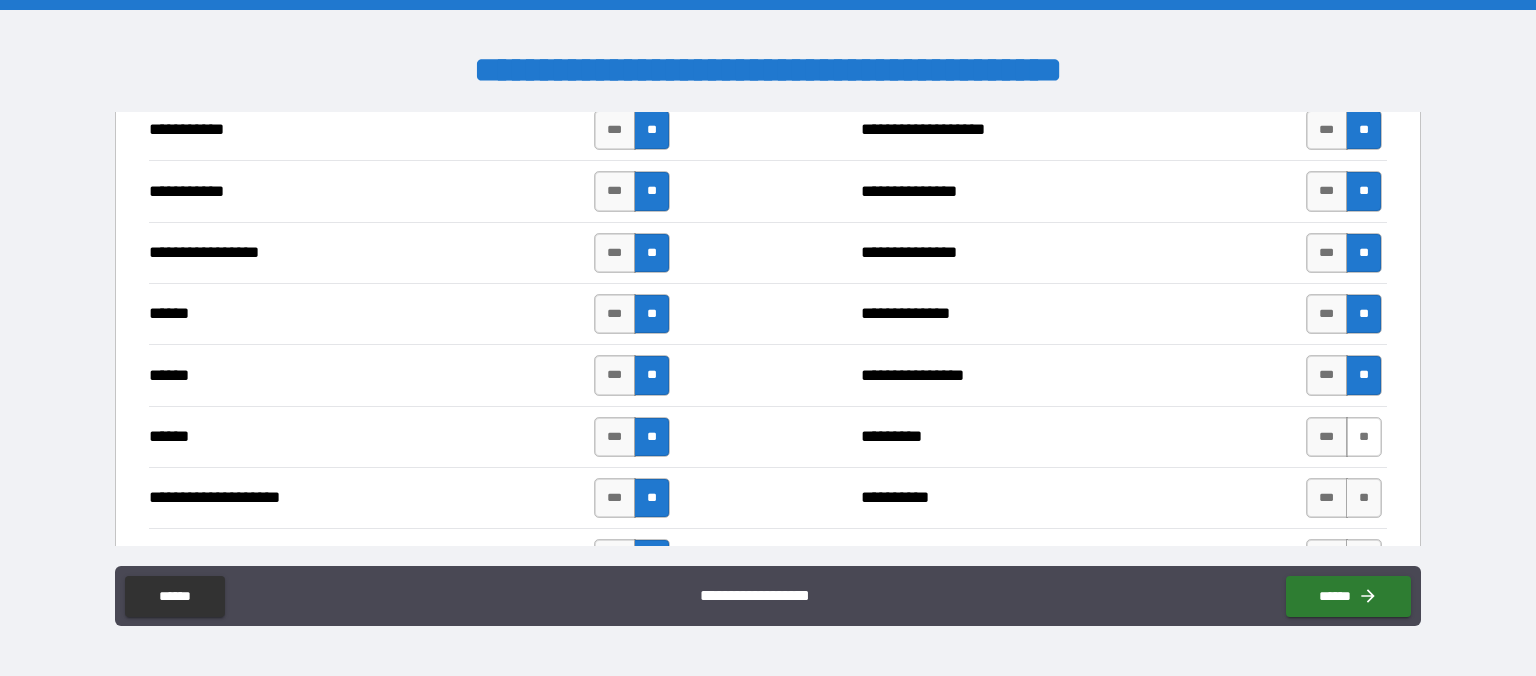 scroll, scrollTop: 2189, scrollLeft: 0, axis: vertical 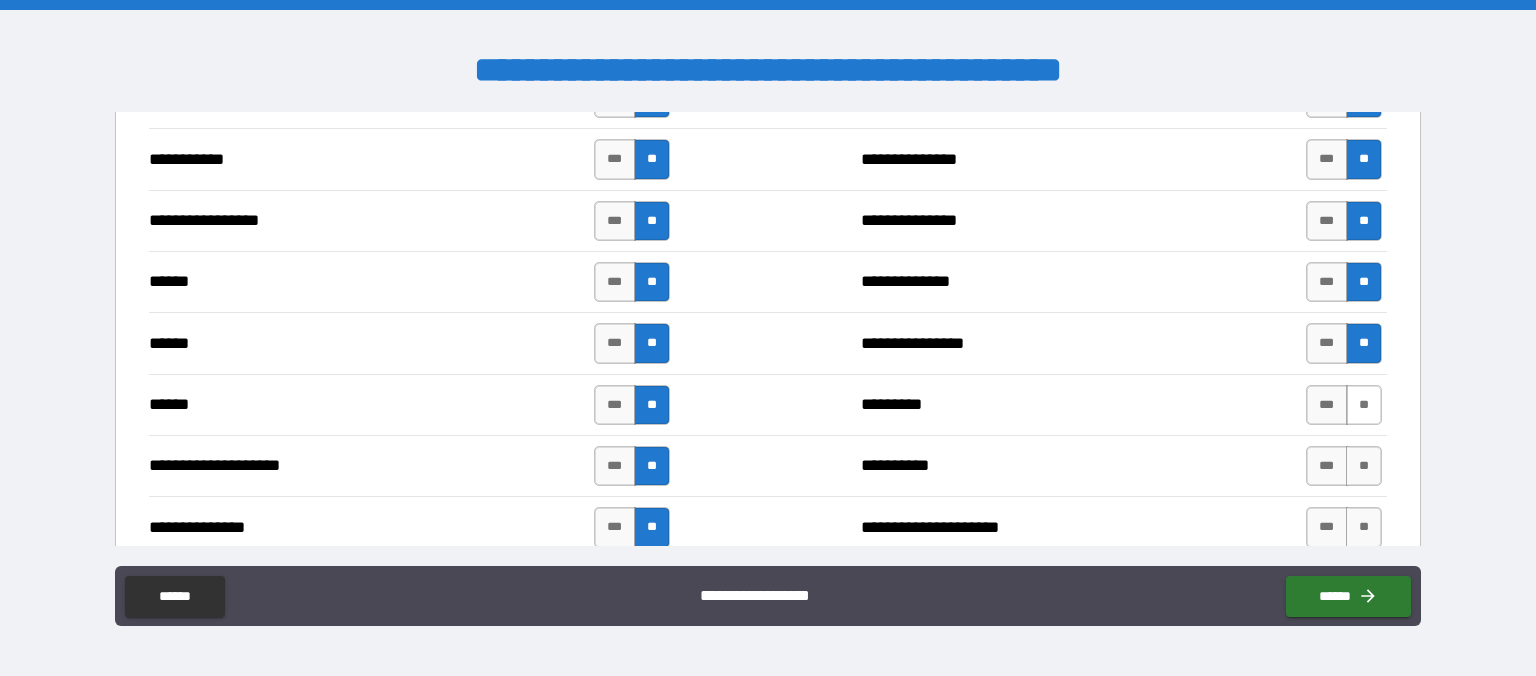 click on "**" at bounding box center [1364, 405] 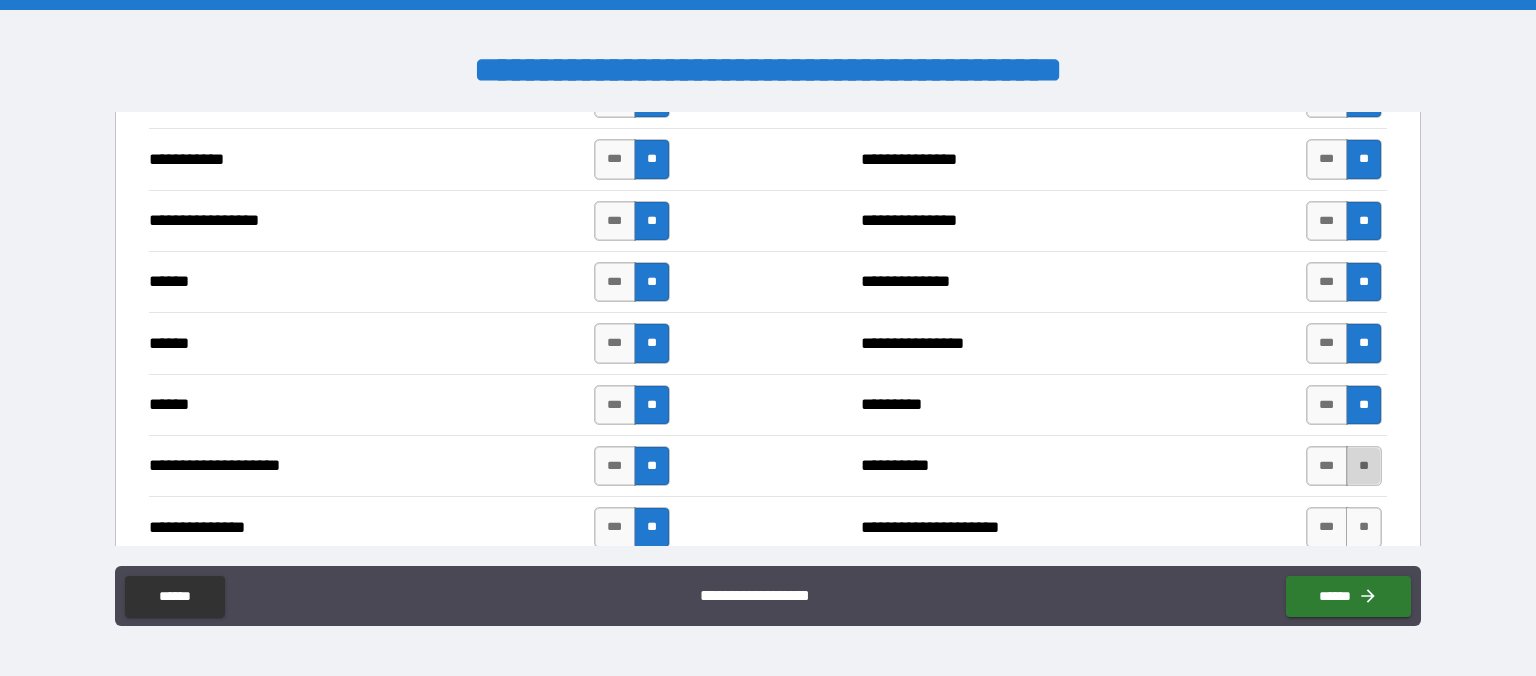 click on "**" at bounding box center (1364, 466) 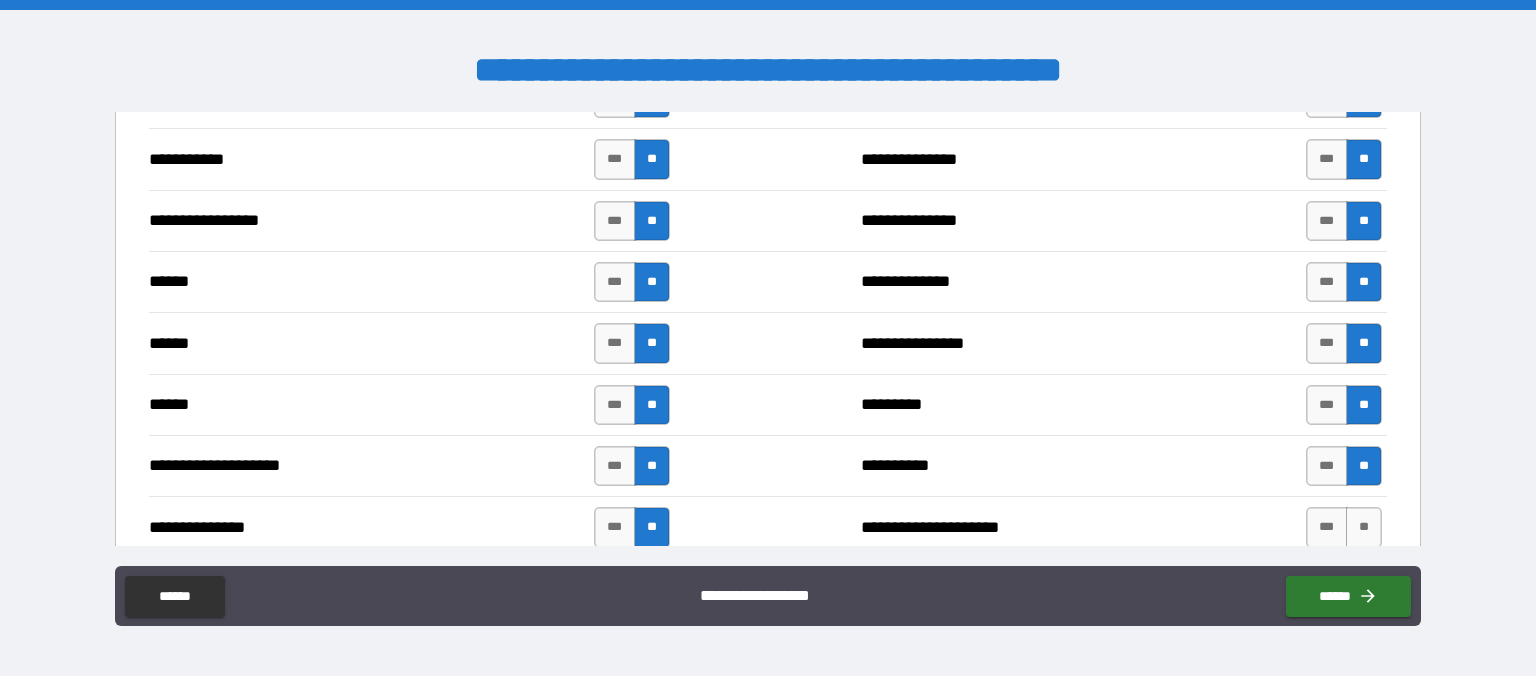 scroll, scrollTop: 2304, scrollLeft: 0, axis: vertical 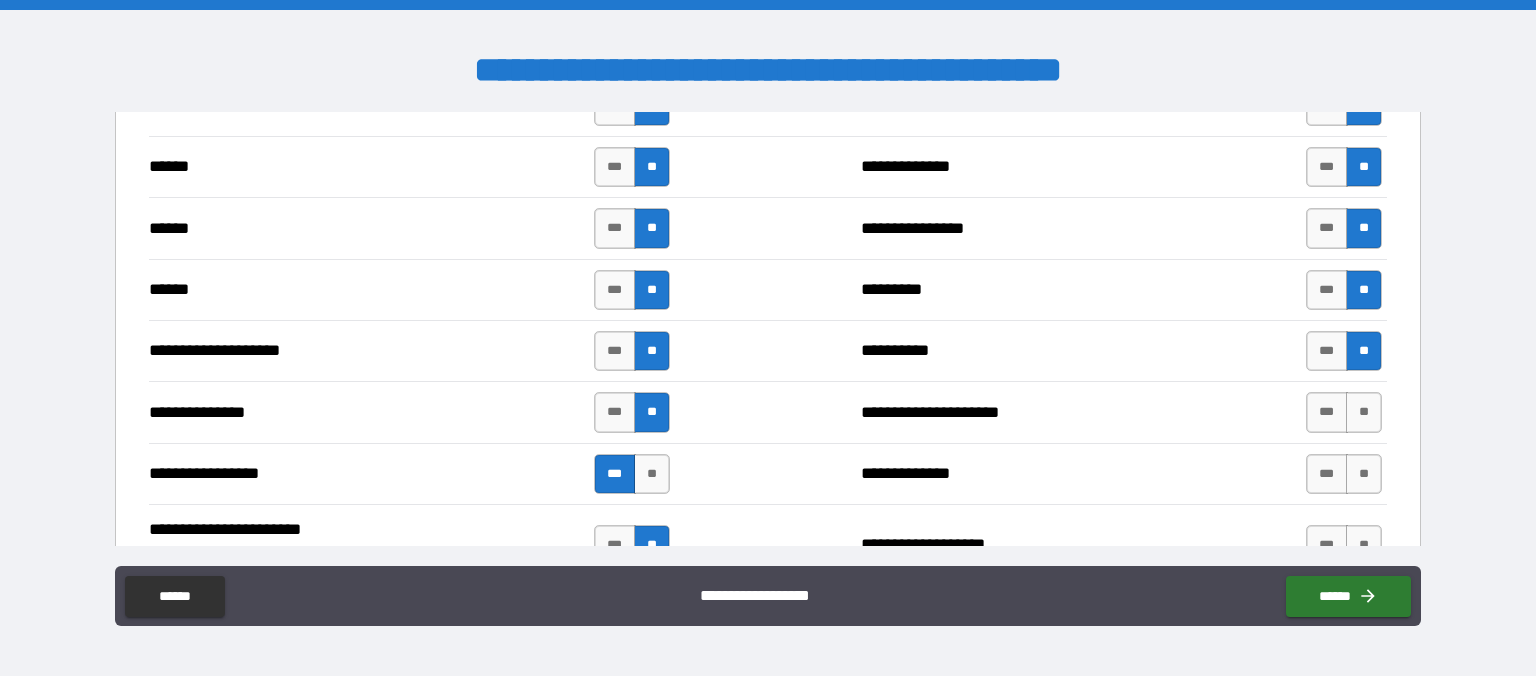 drag, startPoint x: 1375, startPoint y: 414, endPoint x: 1370, endPoint y: 428, distance: 14.866069 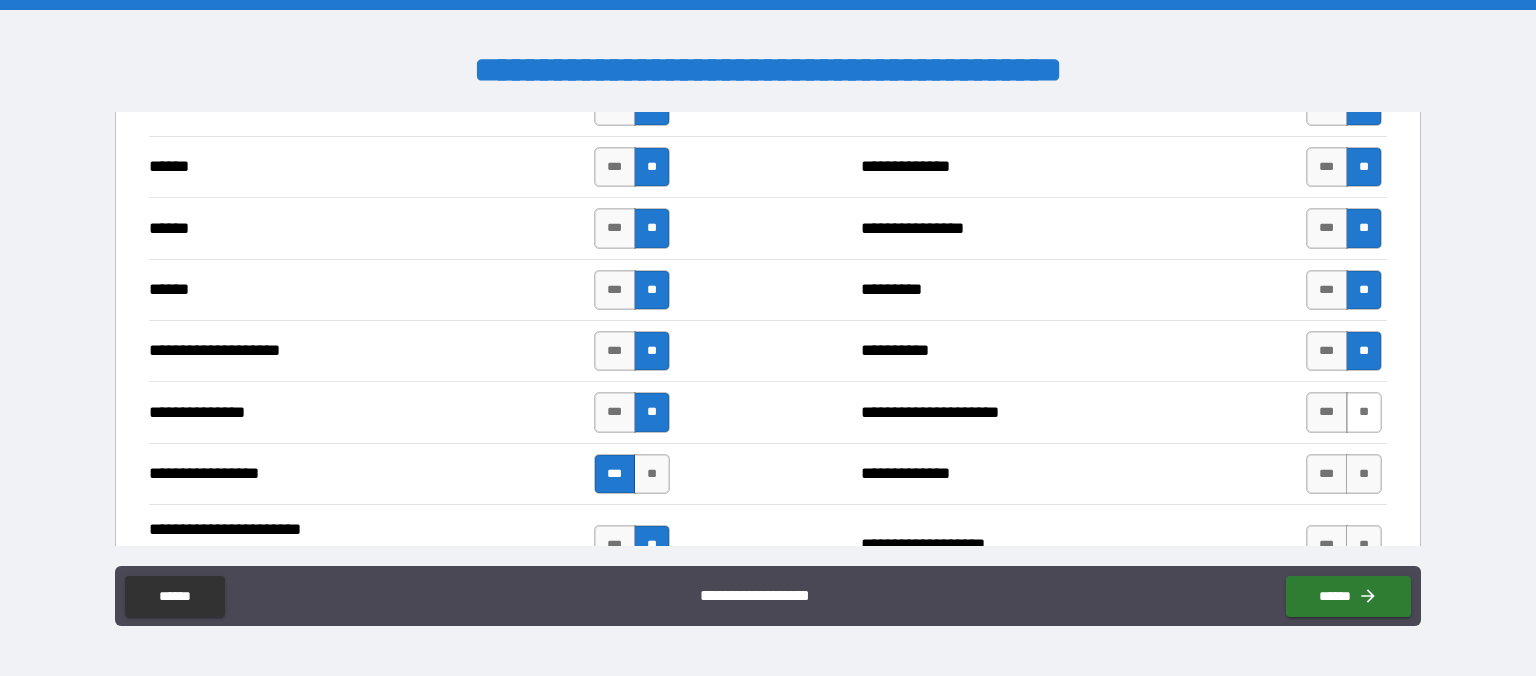 click on "**" at bounding box center (1364, 412) 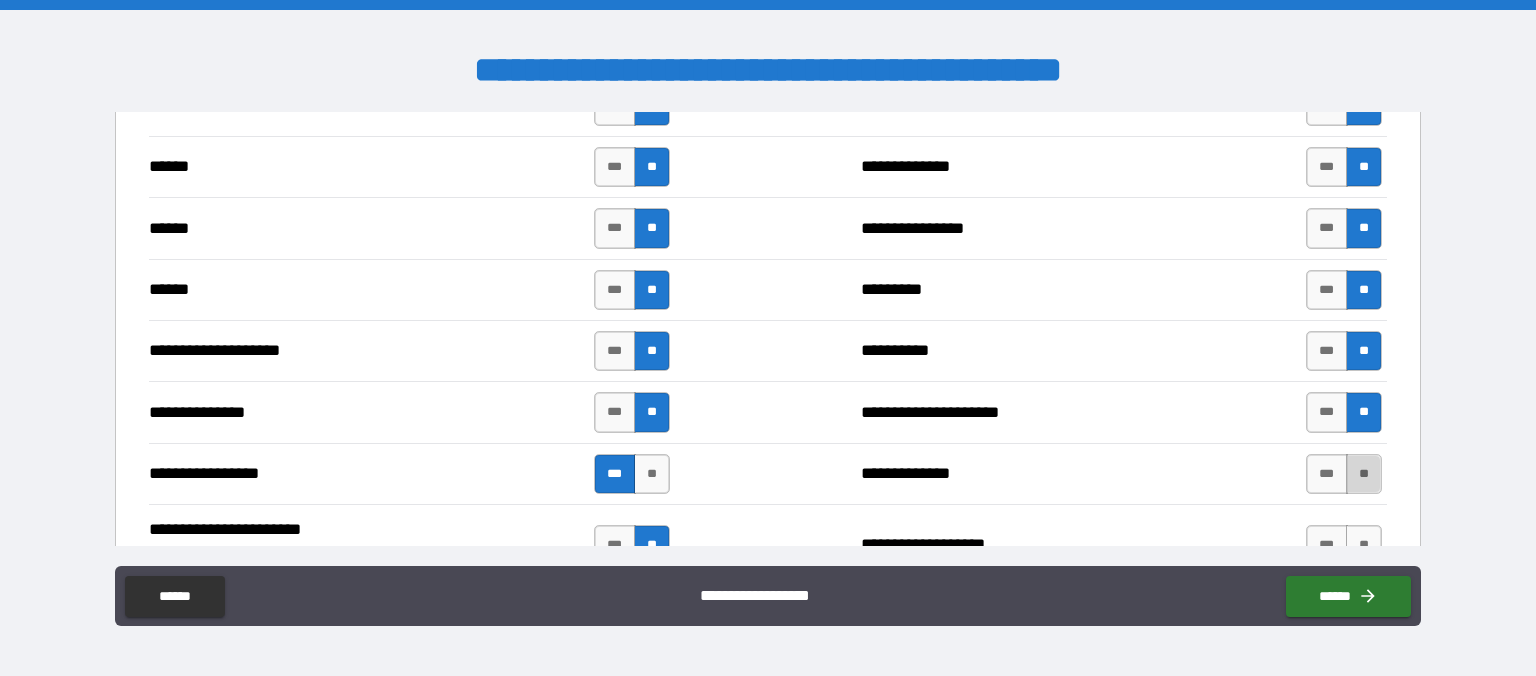 click on "**" at bounding box center [1364, 474] 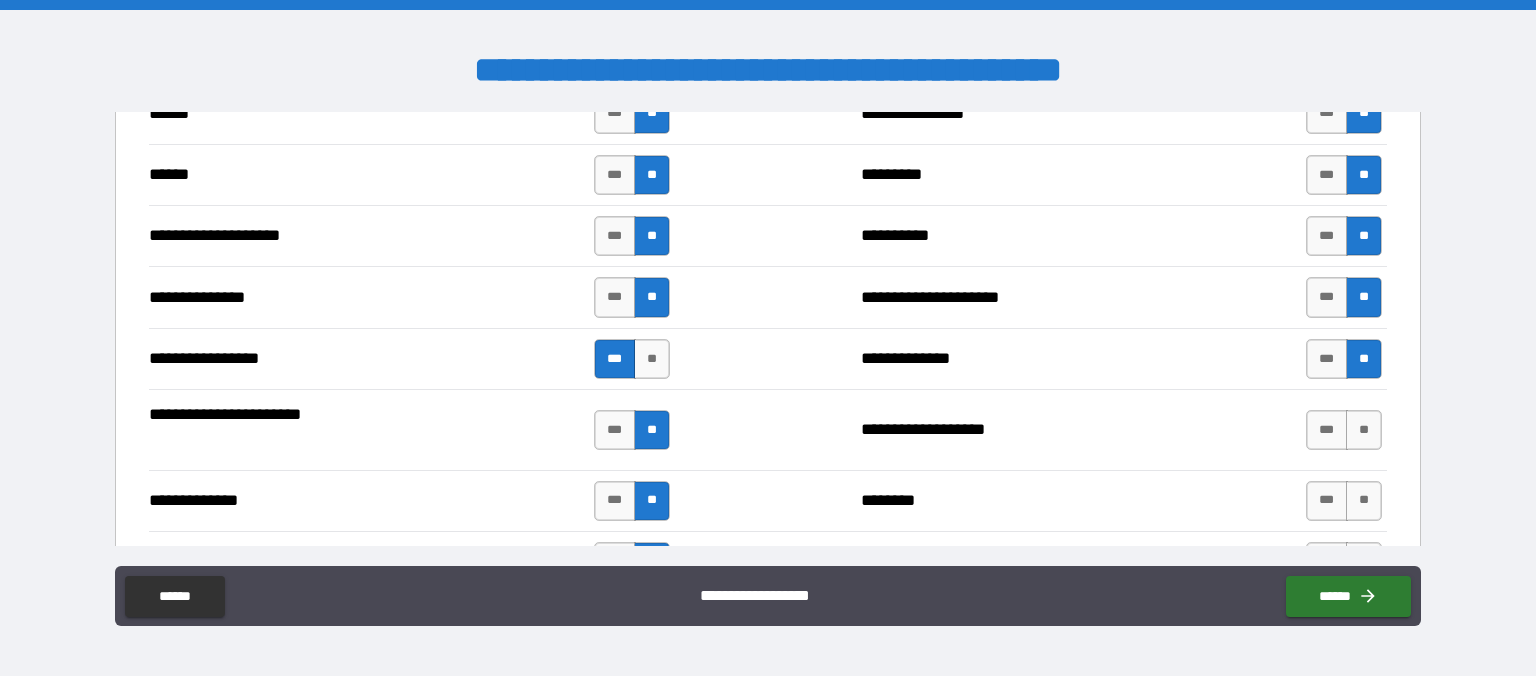 scroll, scrollTop: 2534, scrollLeft: 0, axis: vertical 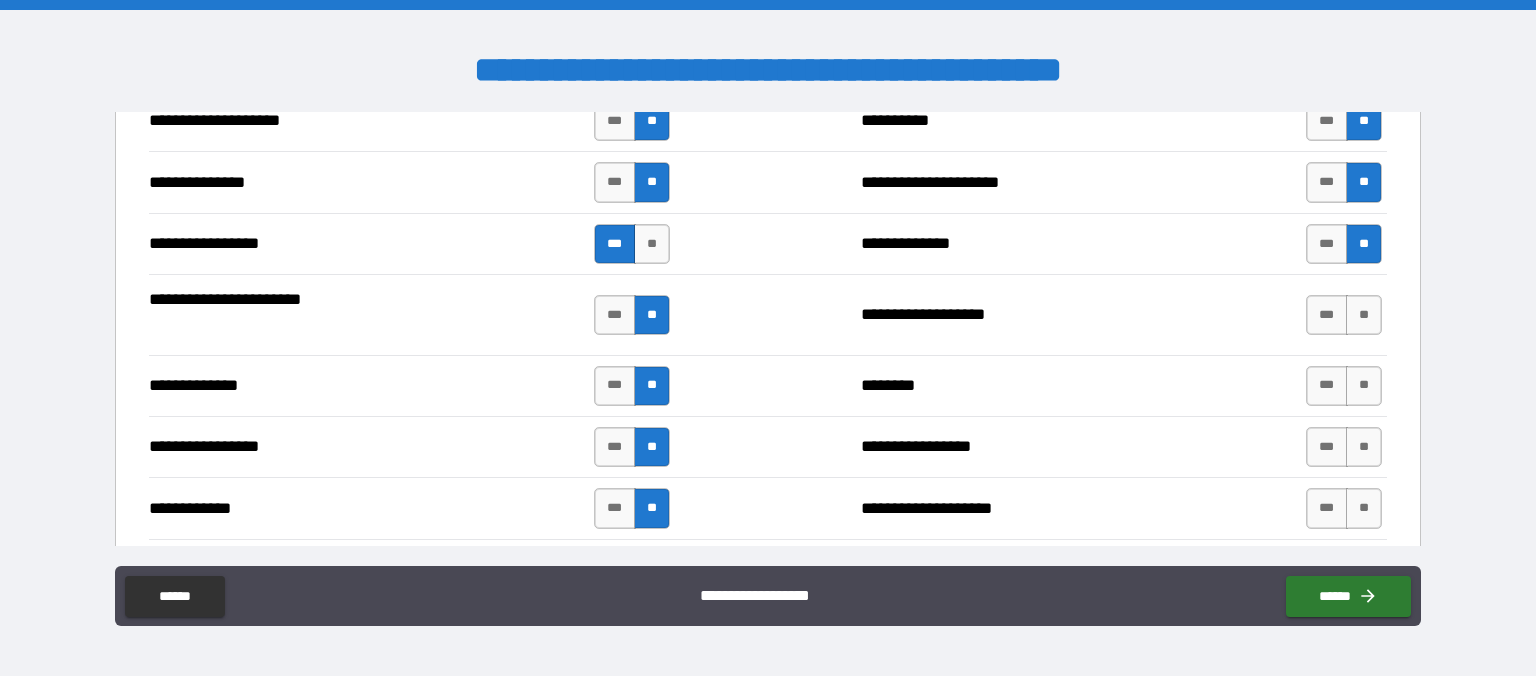 drag, startPoint x: 1373, startPoint y: 315, endPoint x: 1370, endPoint y: 328, distance: 13.341664 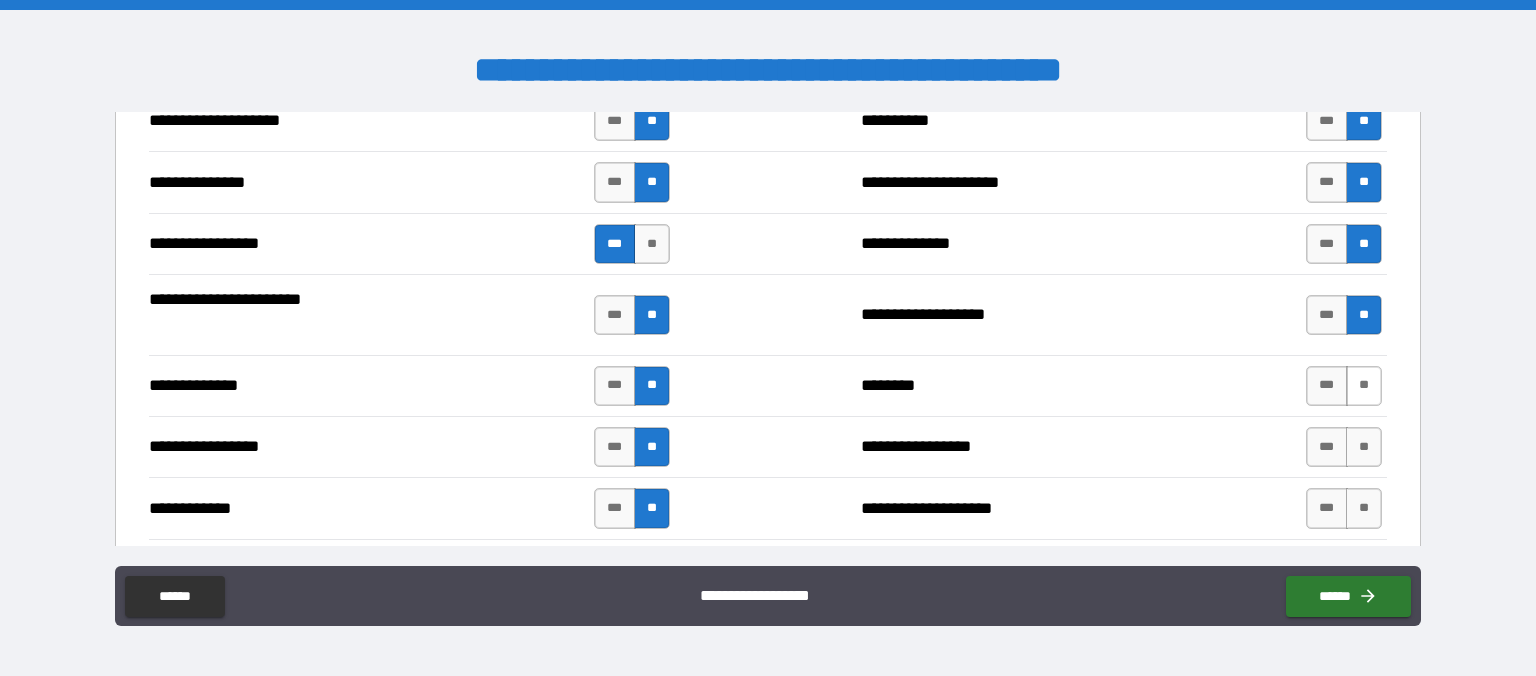 click on "**" at bounding box center (1364, 386) 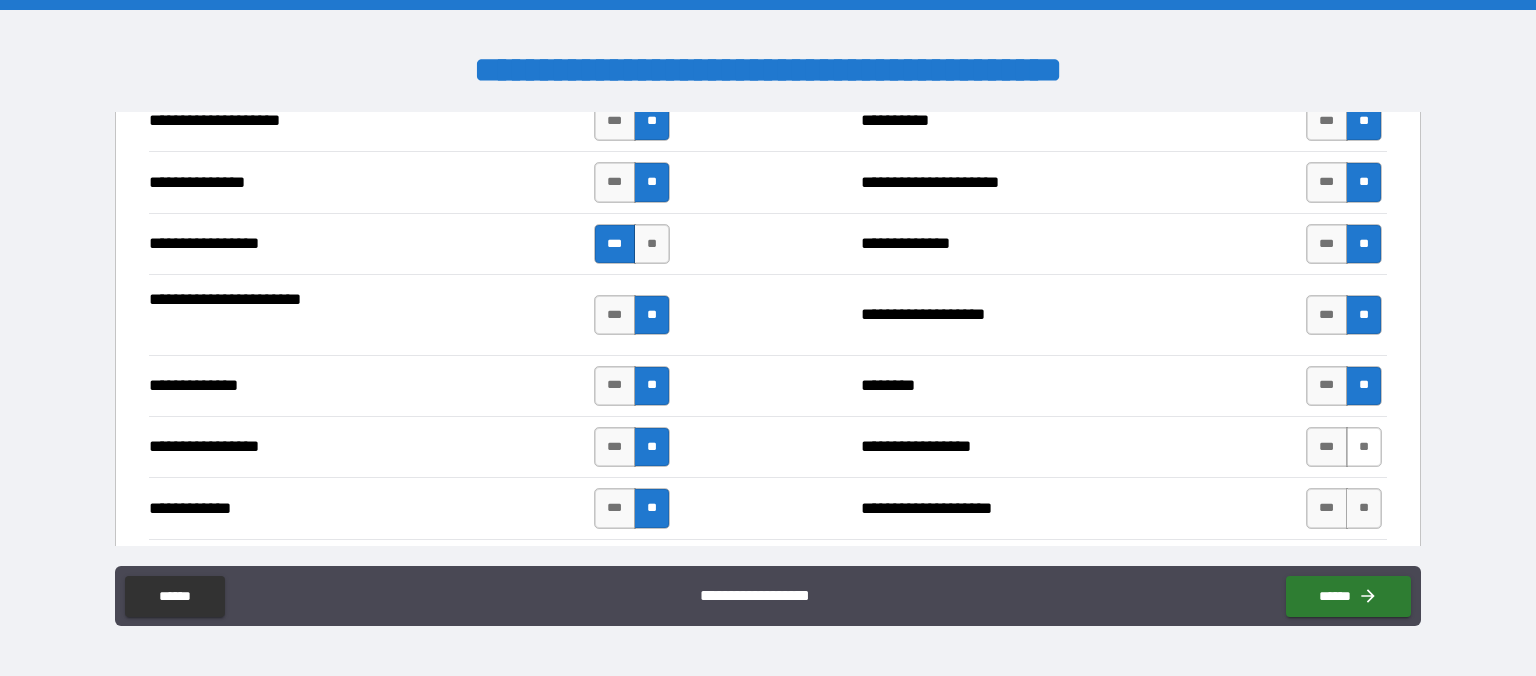 click on "**" at bounding box center [1364, 447] 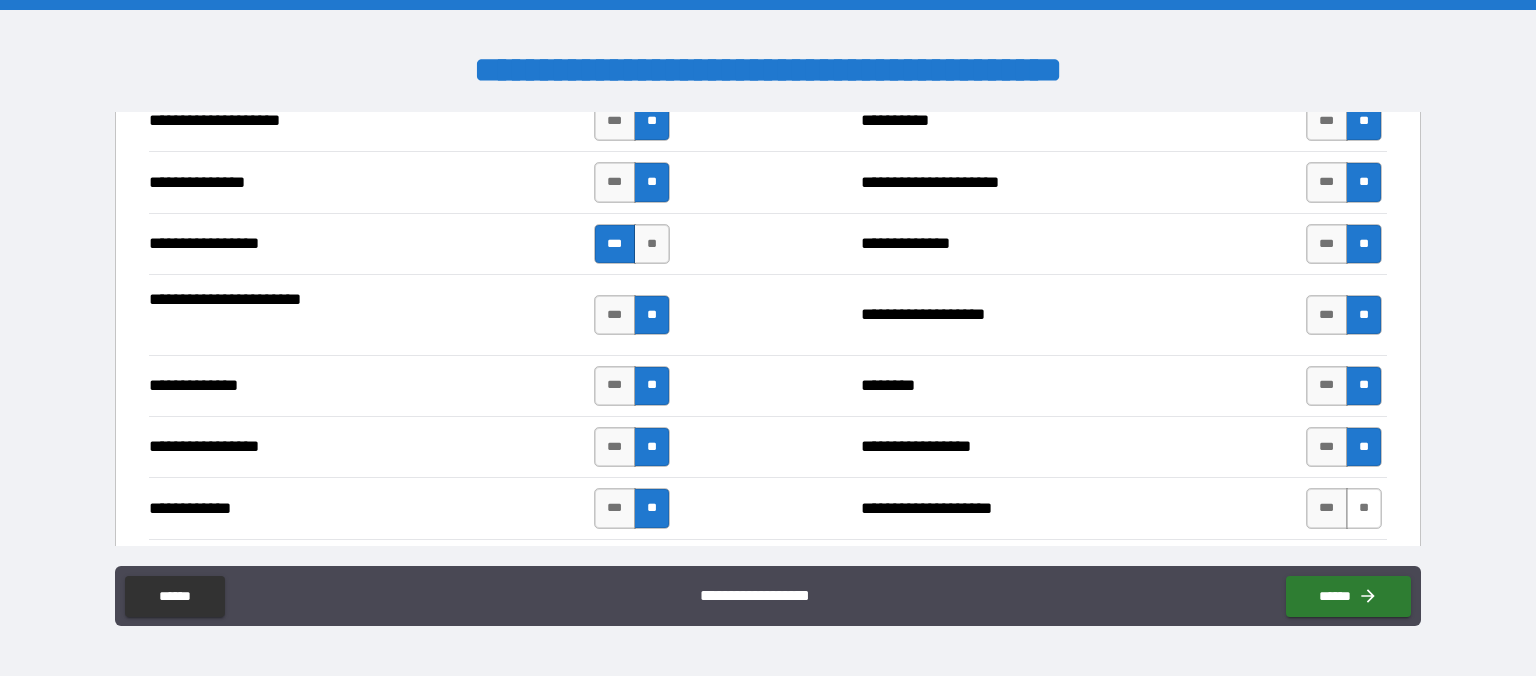 click on "**" at bounding box center [1364, 508] 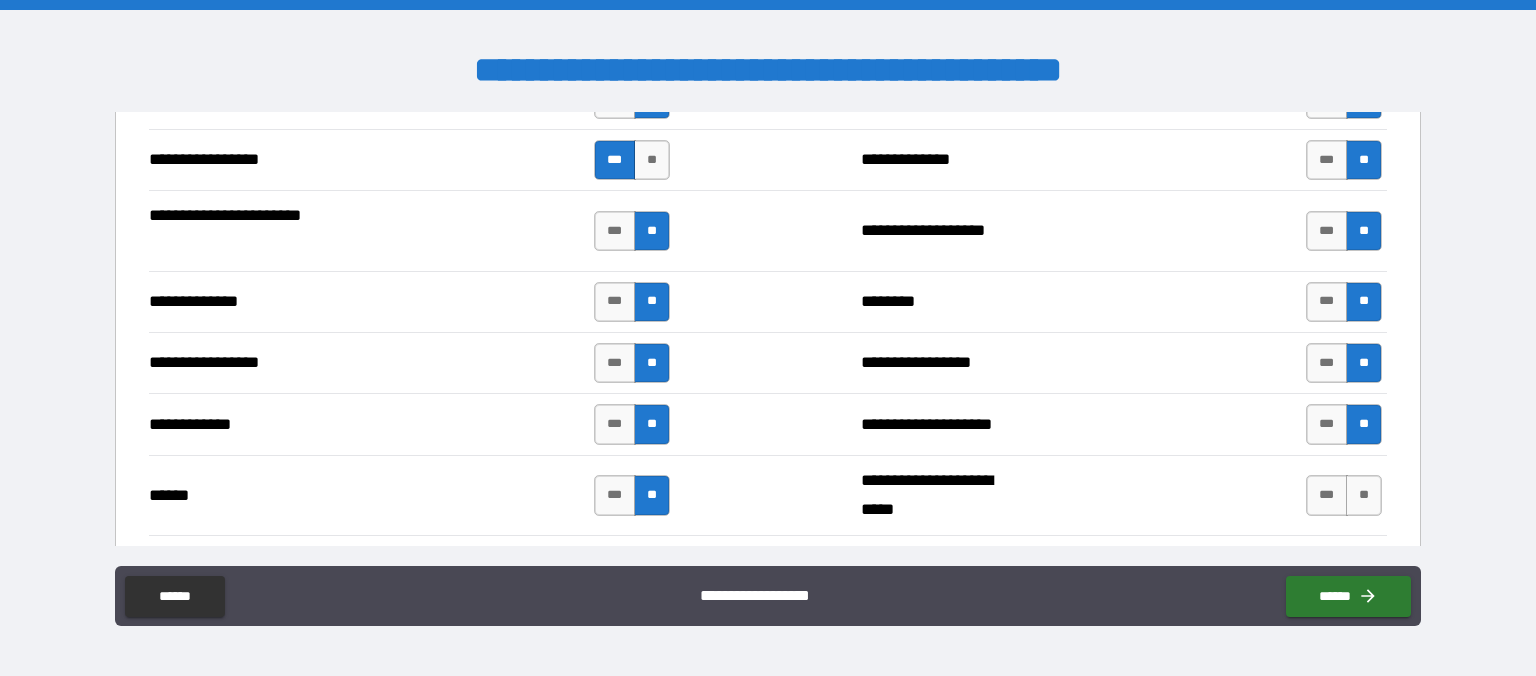 scroll, scrollTop: 2650, scrollLeft: 0, axis: vertical 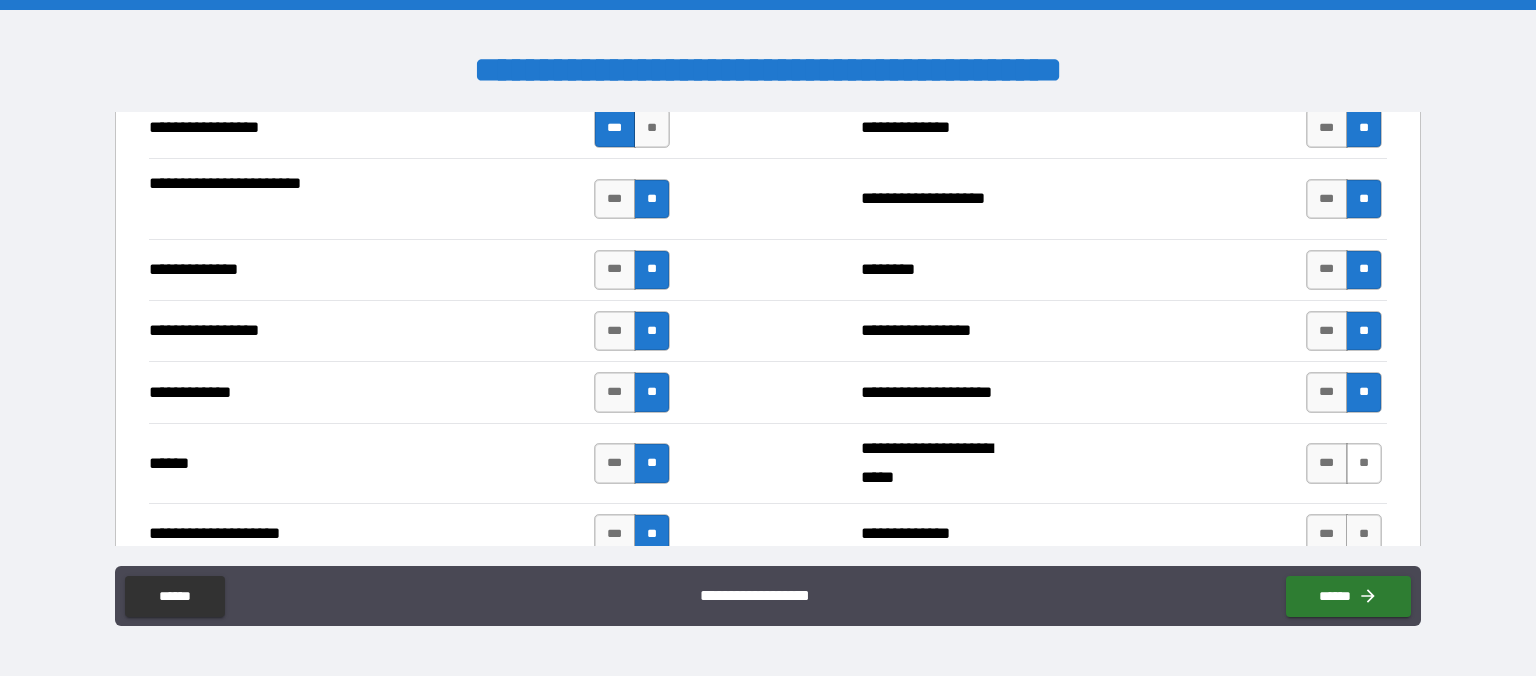 click on "**" at bounding box center (1364, 463) 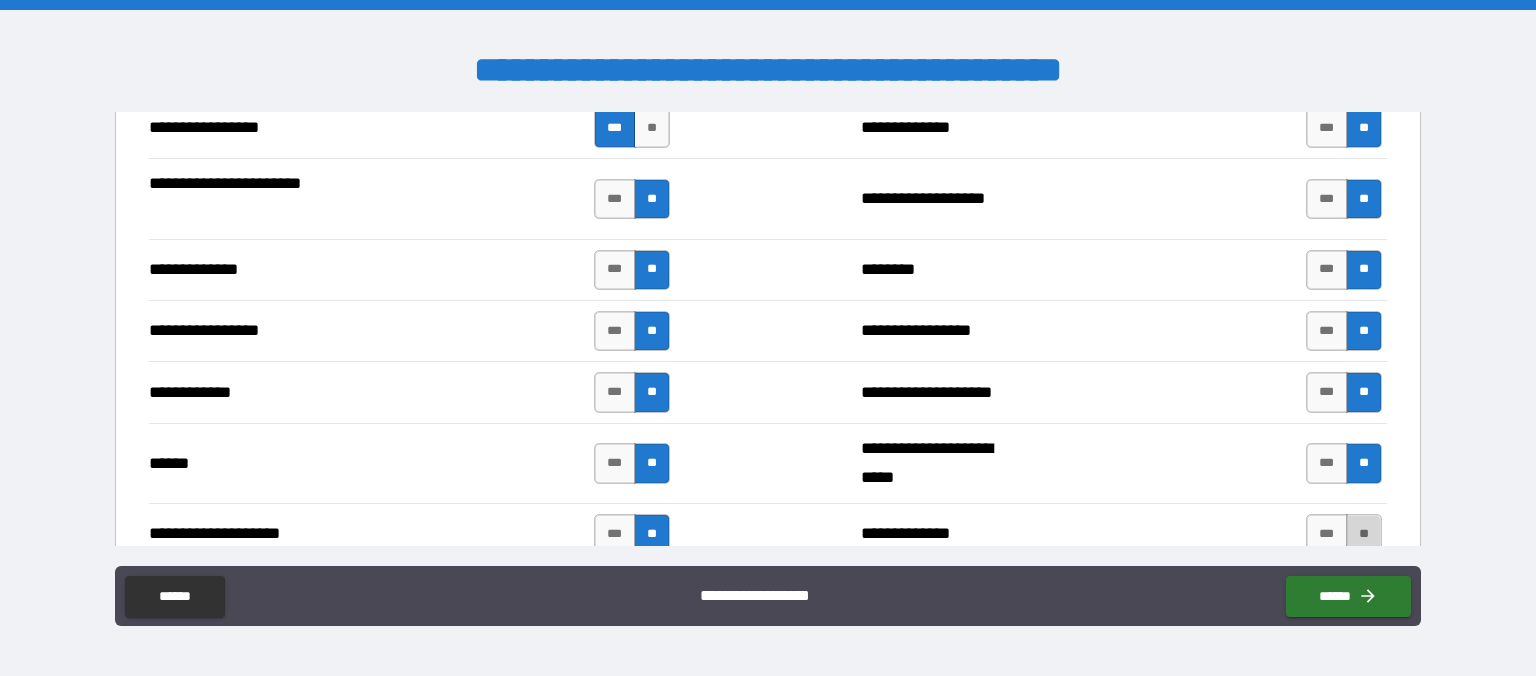 click on "**" at bounding box center [1364, 534] 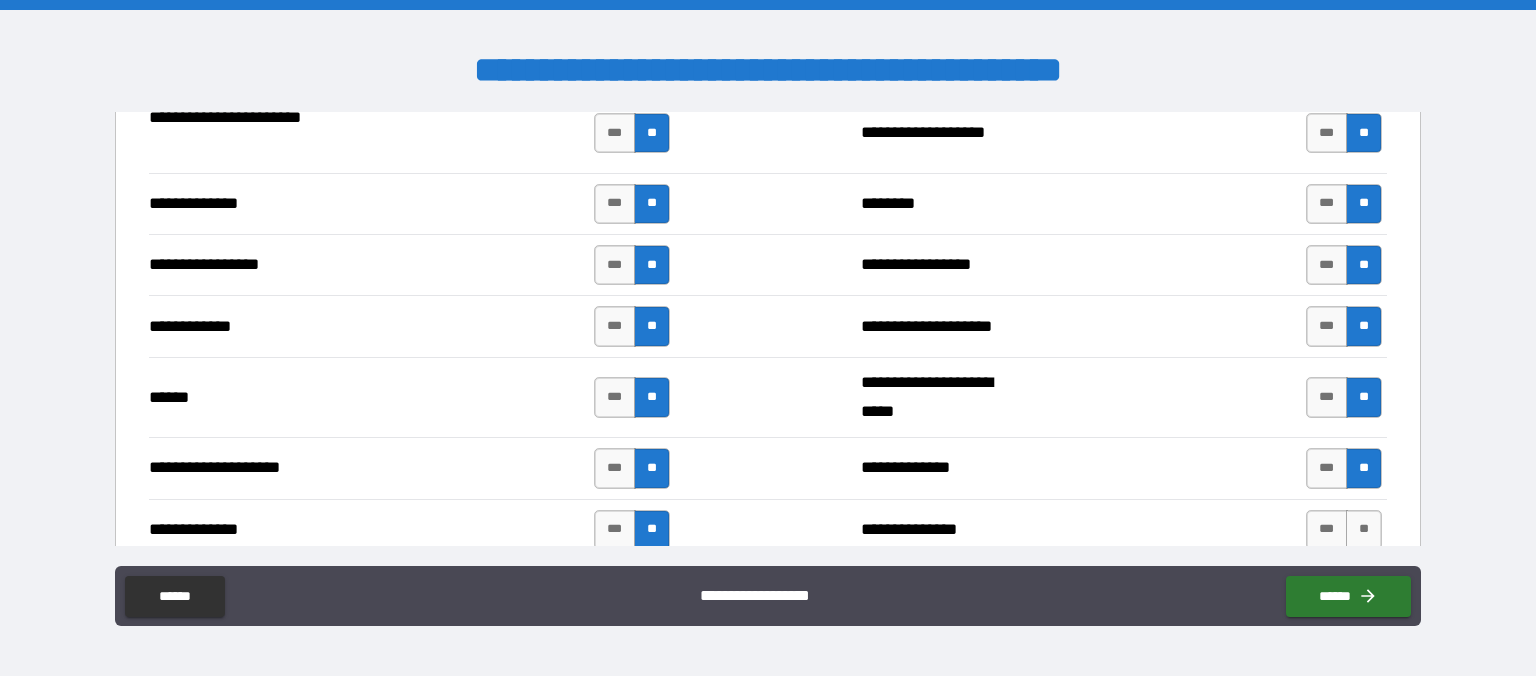 scroll, scrollTop: 2765, scrollLeft: 0, axis: vertical 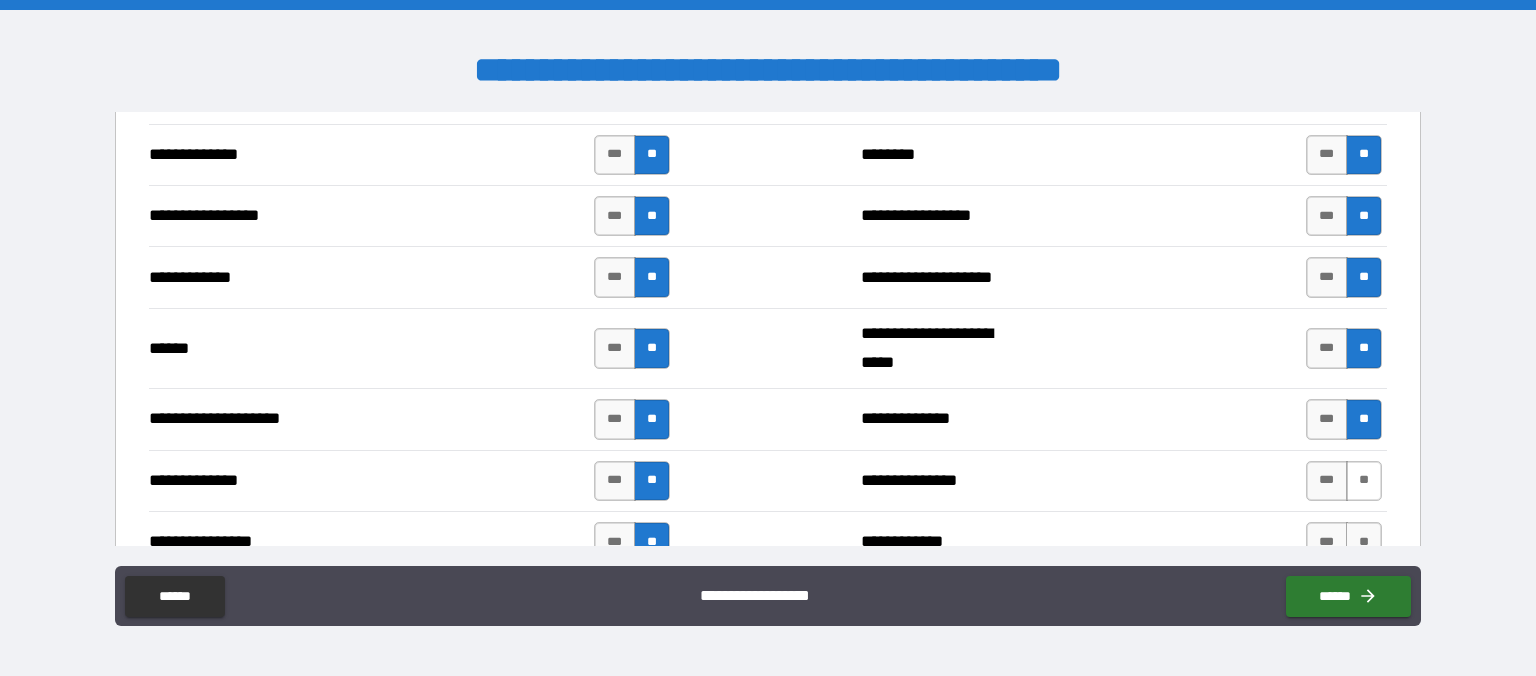 click on "**" at bounding box center (1364, 481) 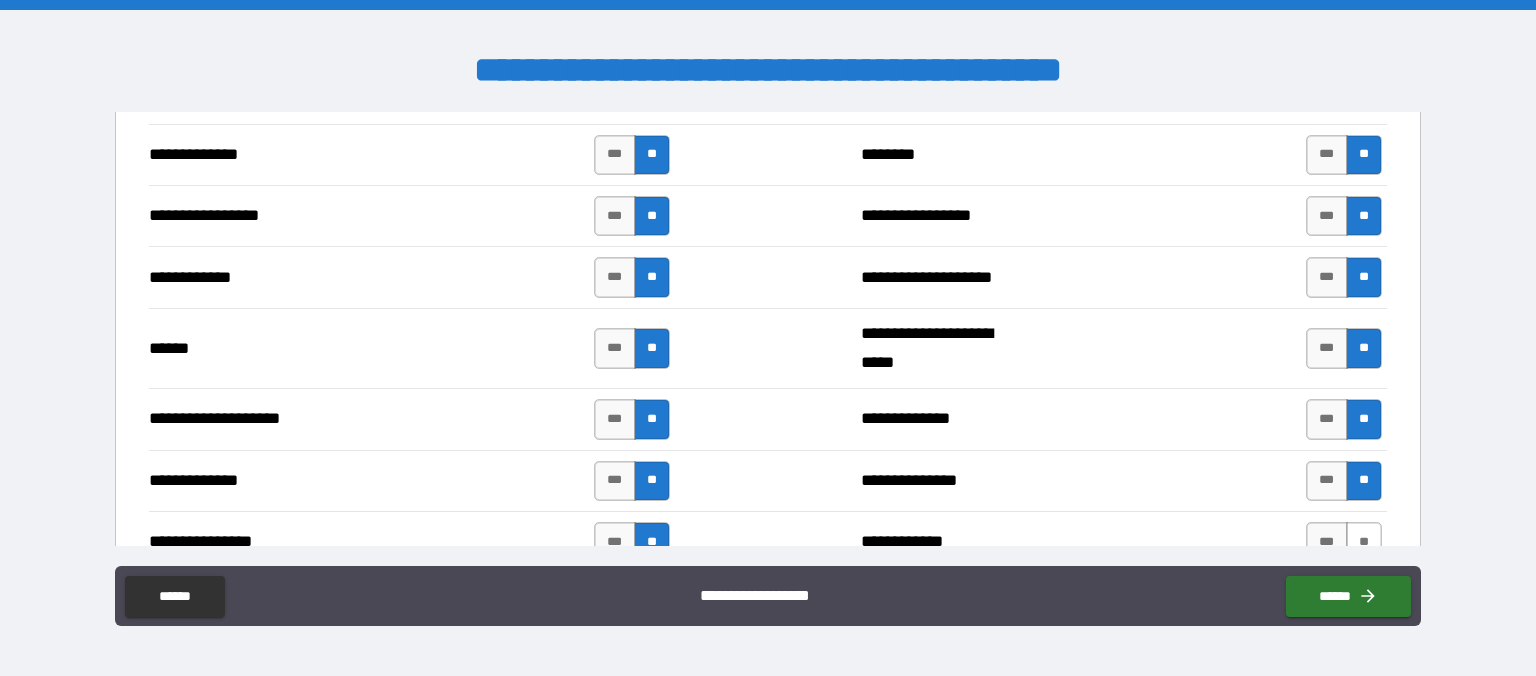 click on "**" at bounding box center (1364, 542) 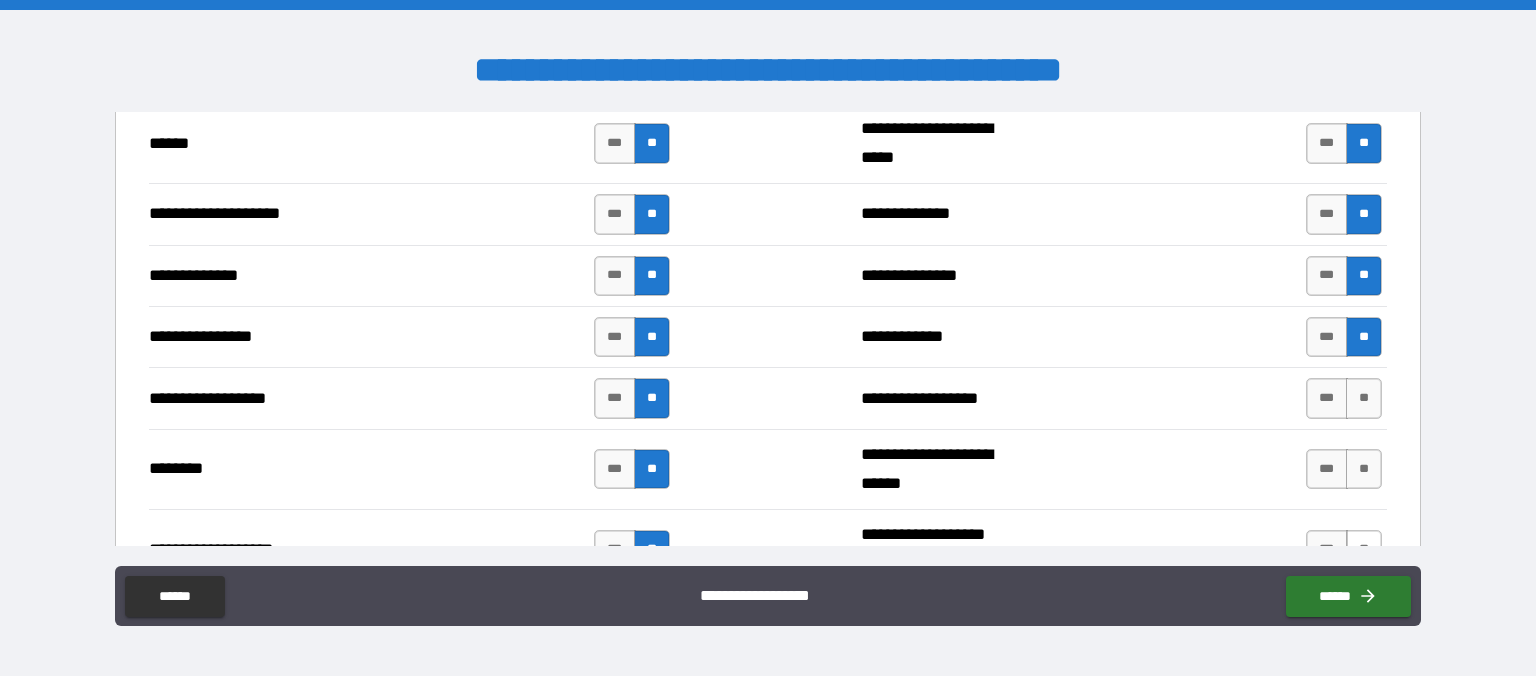 scroll, scrollTop: 2995, scrollLeft: 0, axis: vertical 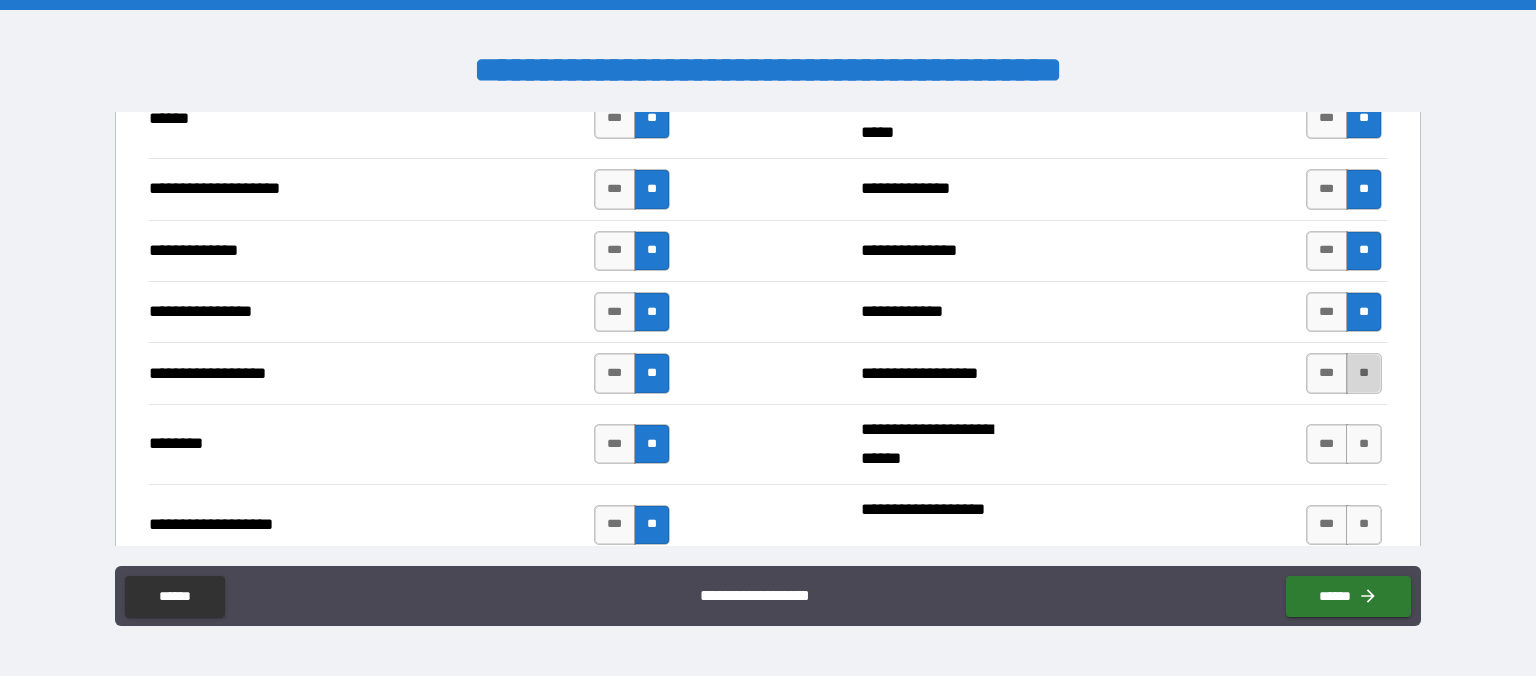 click on "**" at bounding box center (1364, 373) 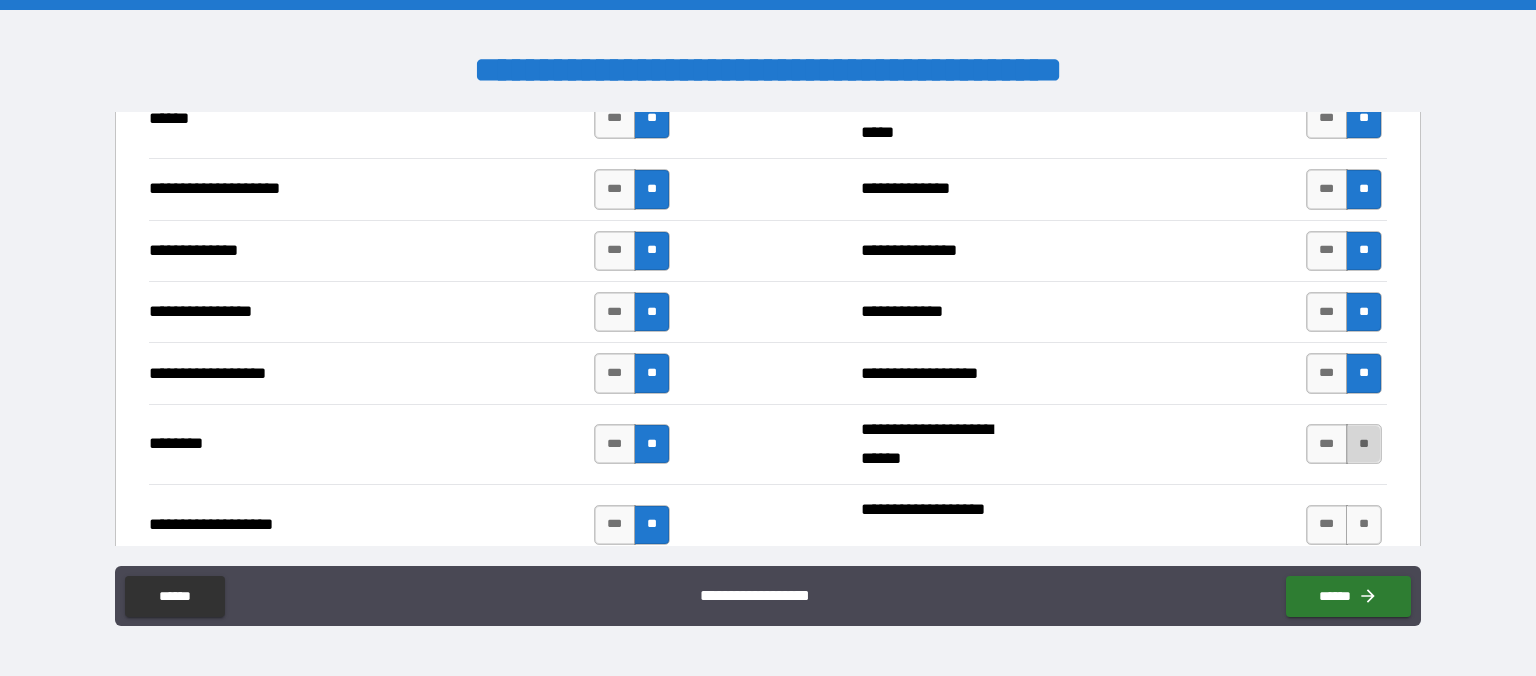 click on "**" at bounding box center (1364, 444) 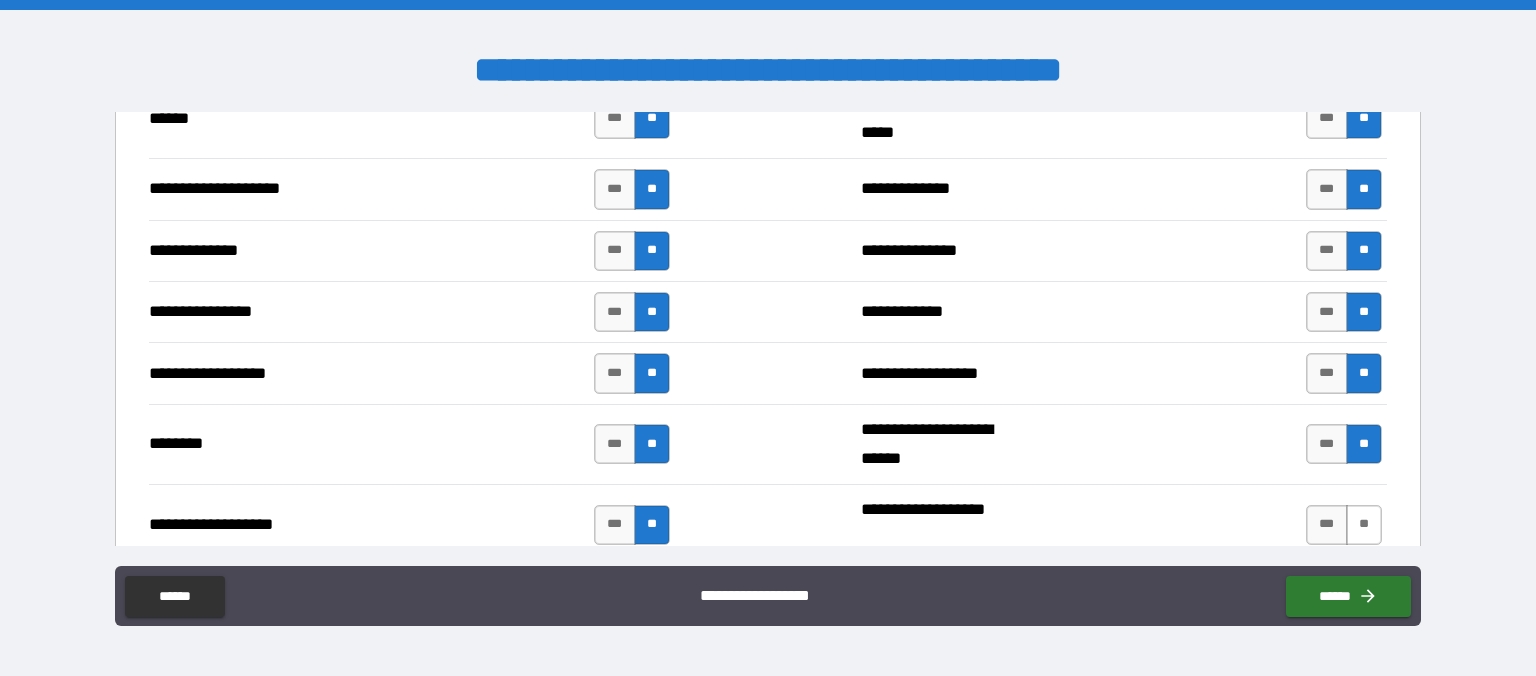 click on "**" at bounding box center [1364, 525] 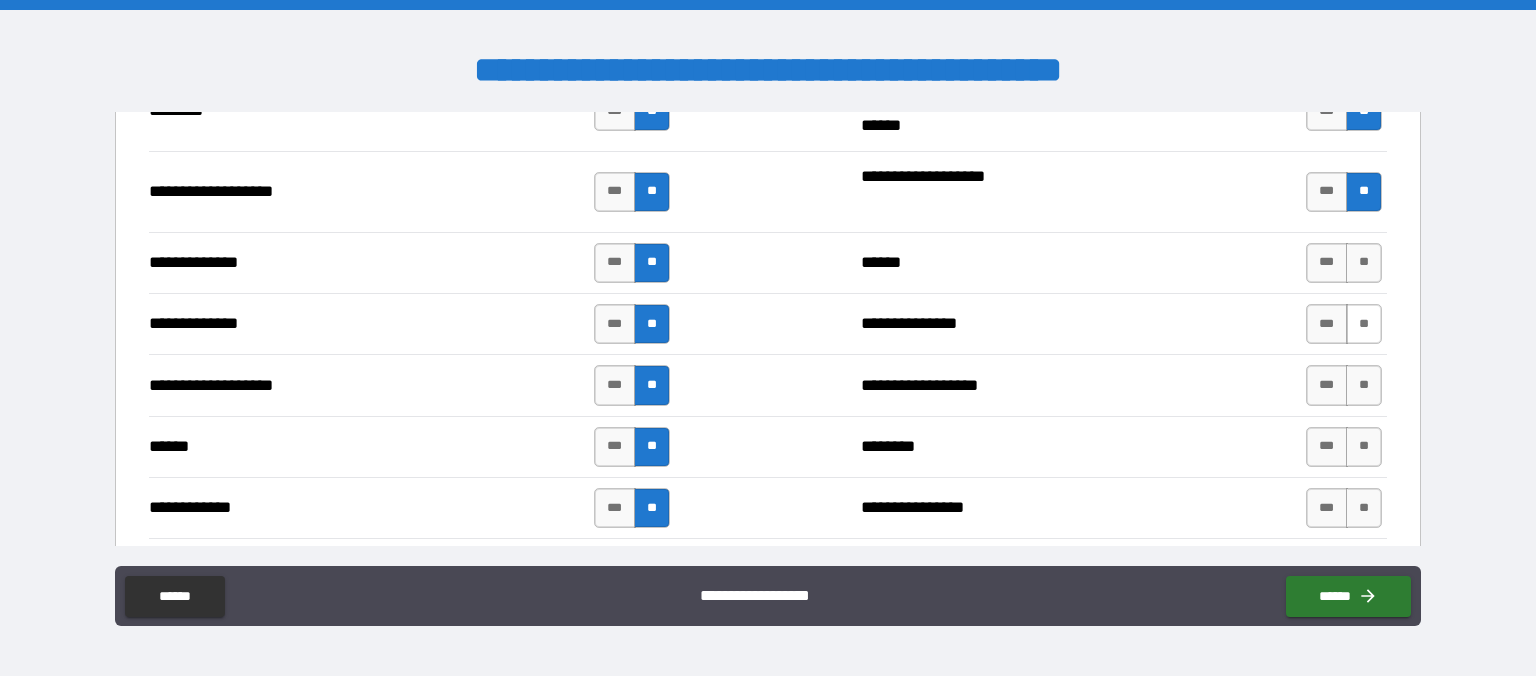 scroll, scrollTop: 3341, scrollLeft: 0, axis: vertical 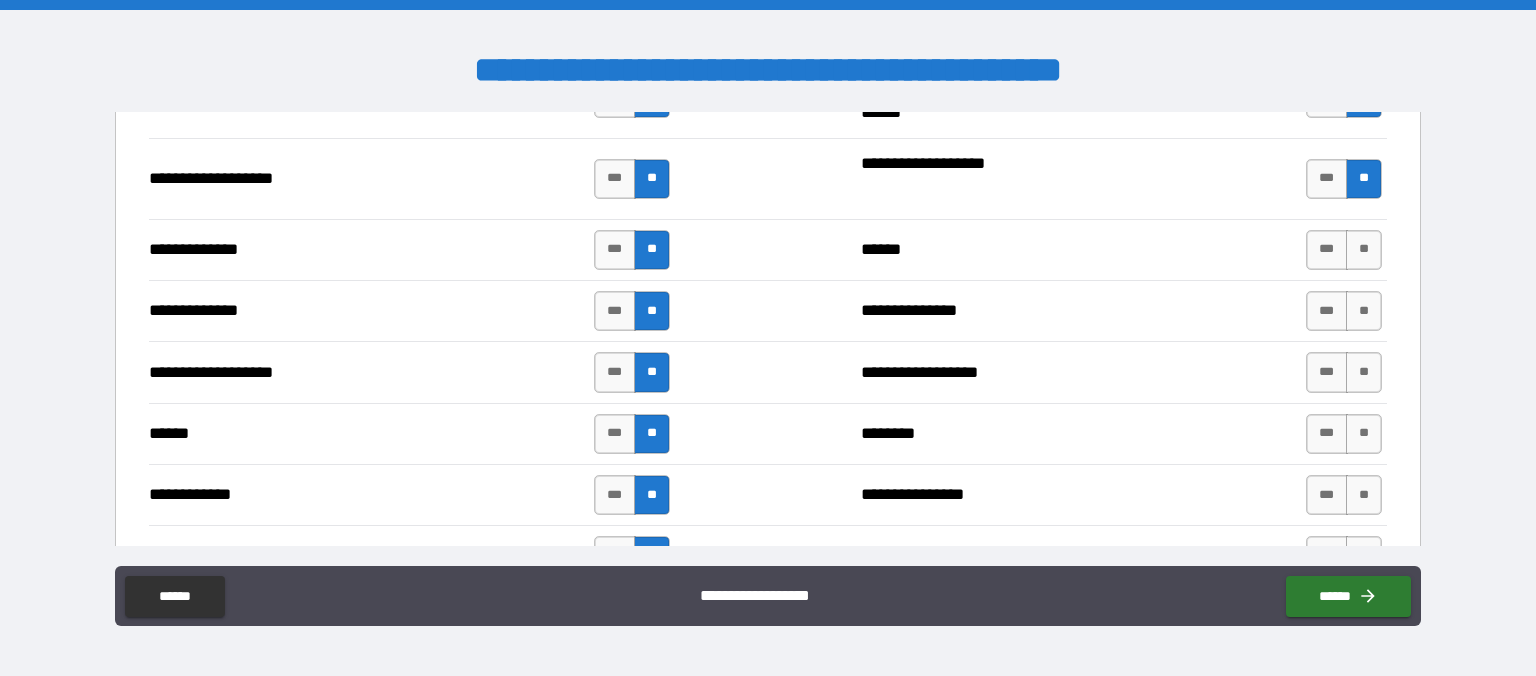 click on "*** **" at bounding box center (1344, 250) 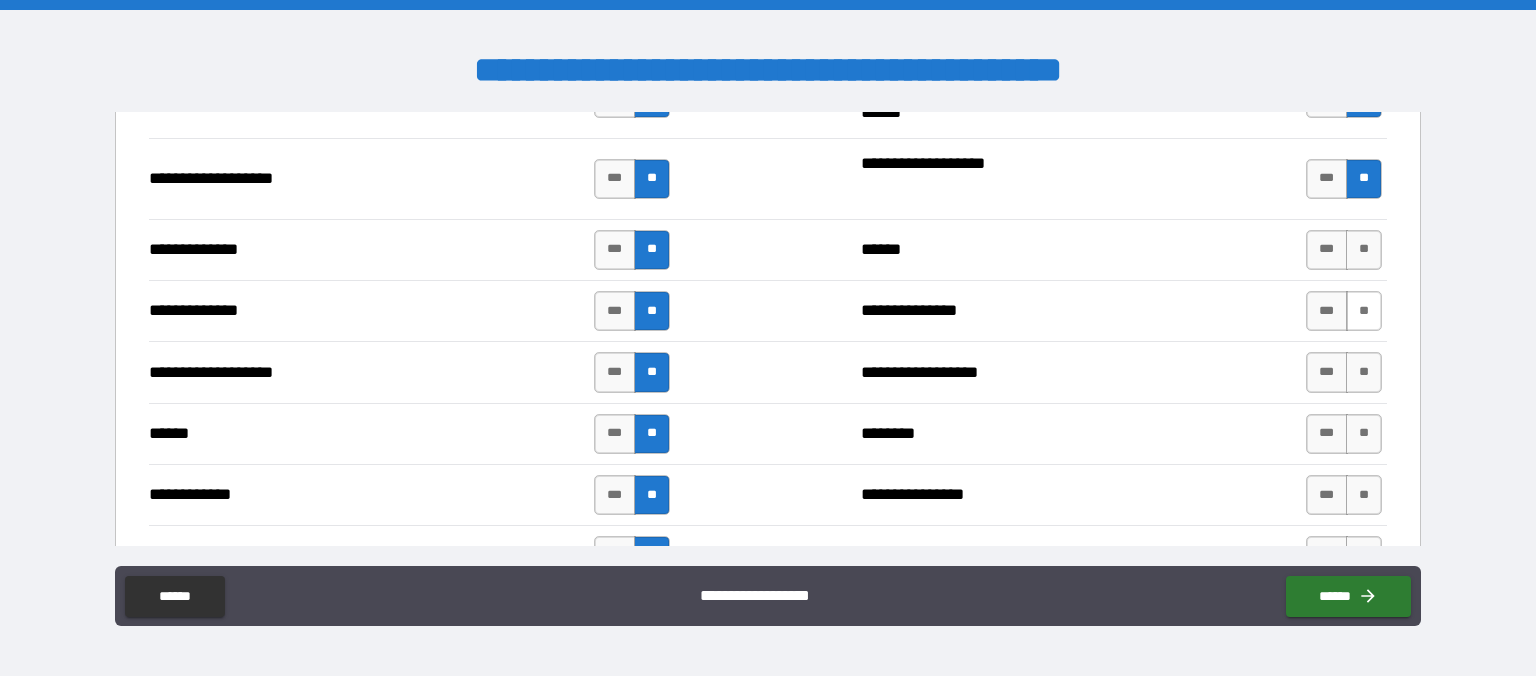 click on "**" at bounding box center (1364, 311) 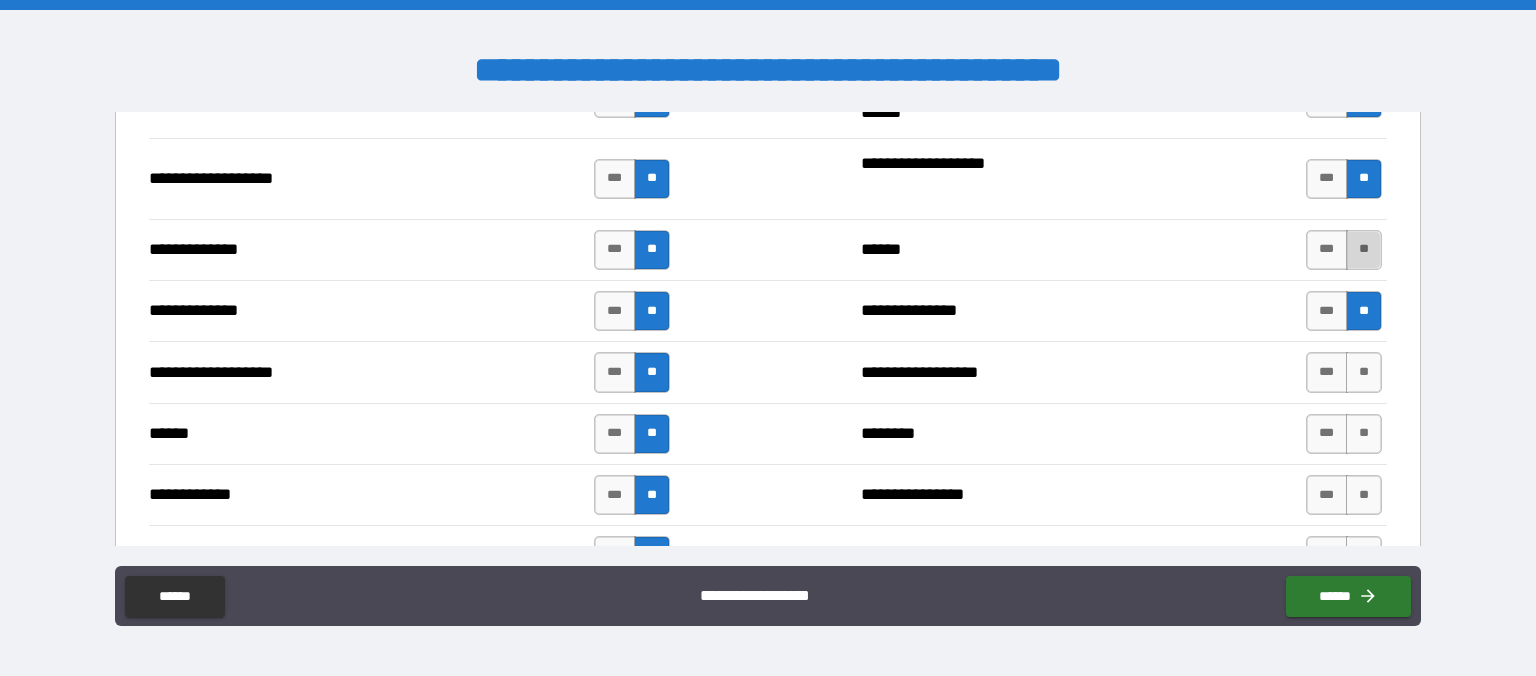 click on "**" at bounding box center [1364, 250] 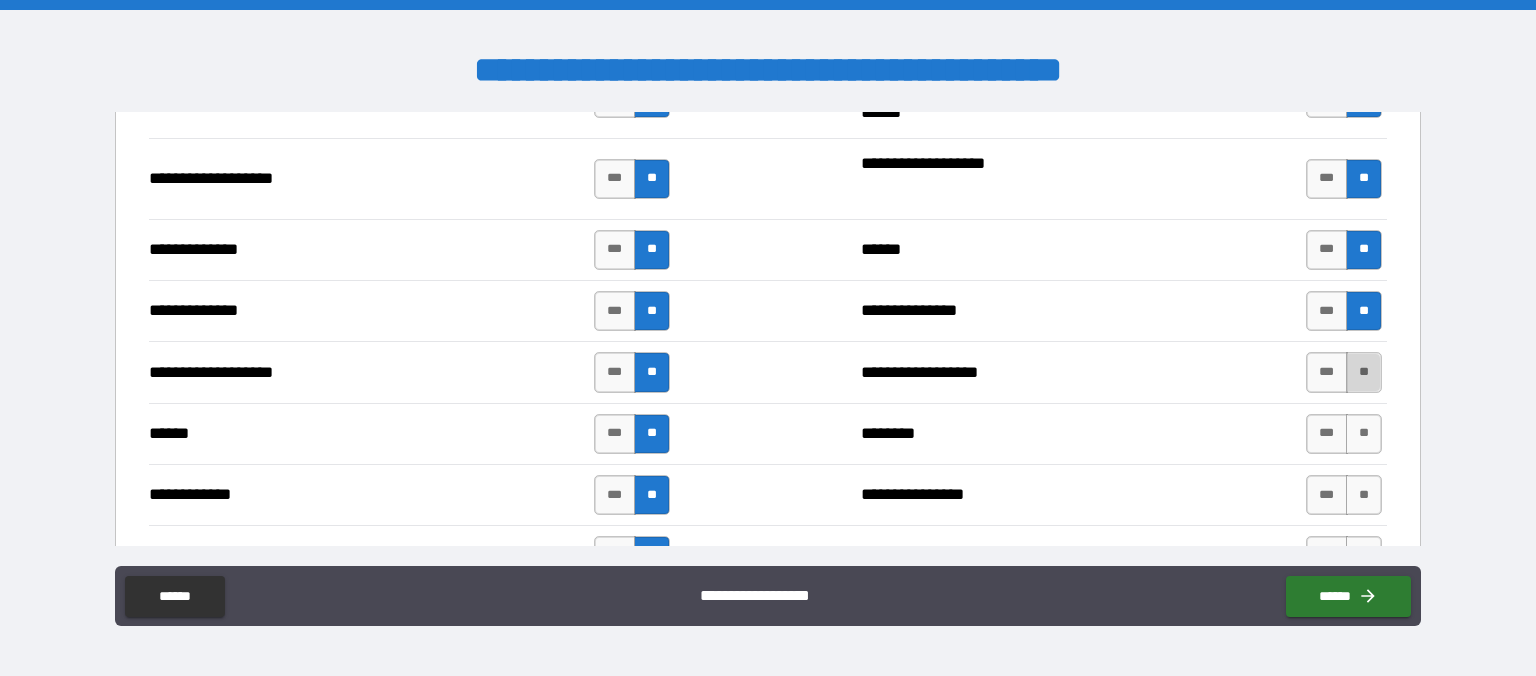 click on "**" at bounding box center [1364, 372] 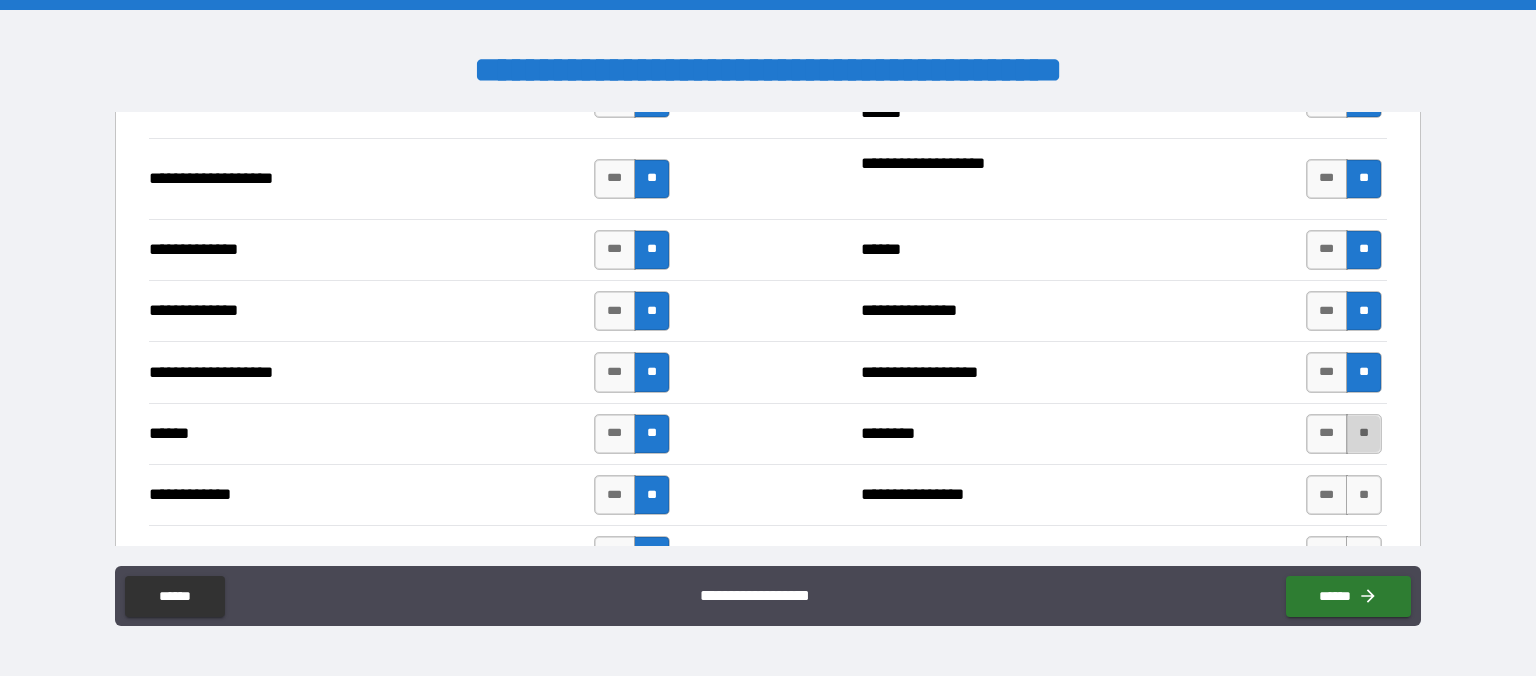 click on "**" at bounding box center (1364, 434) 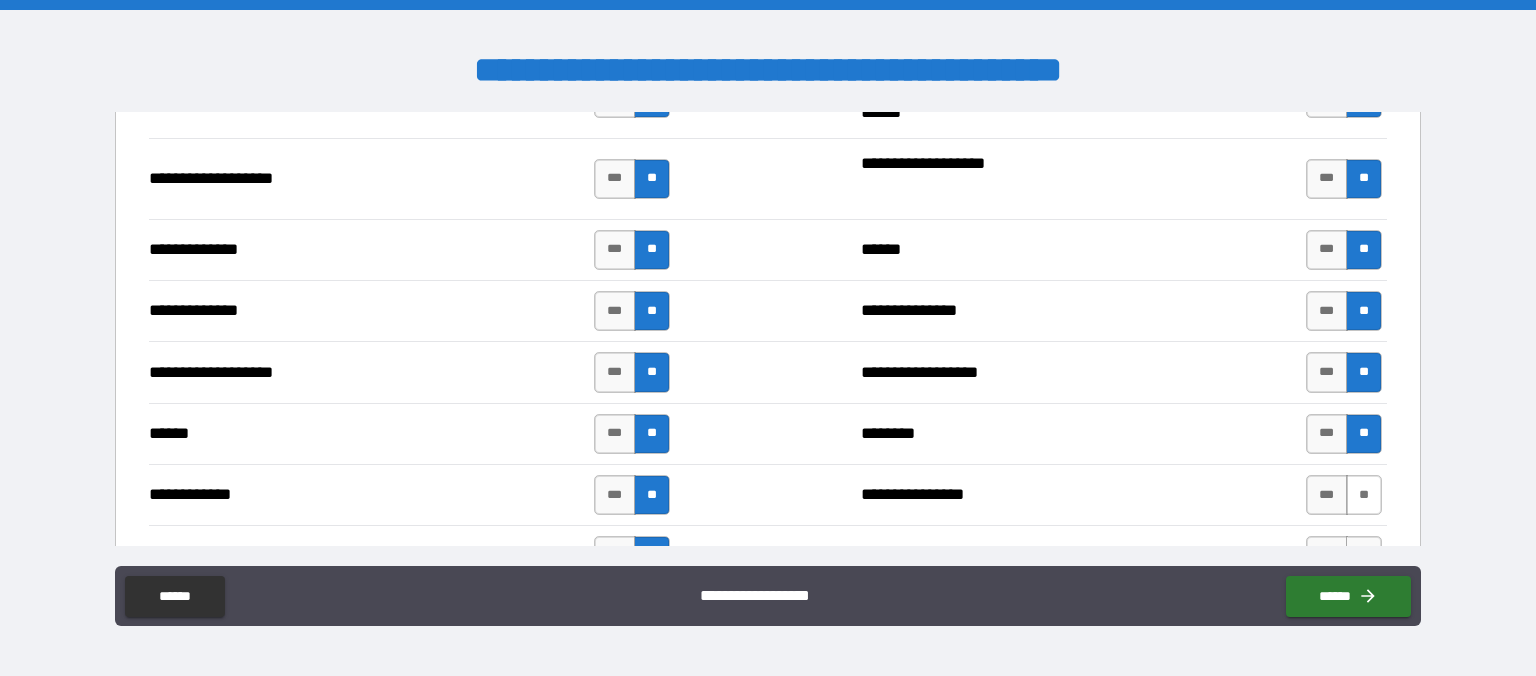 click on "**" at bounding box center (1364, 495) 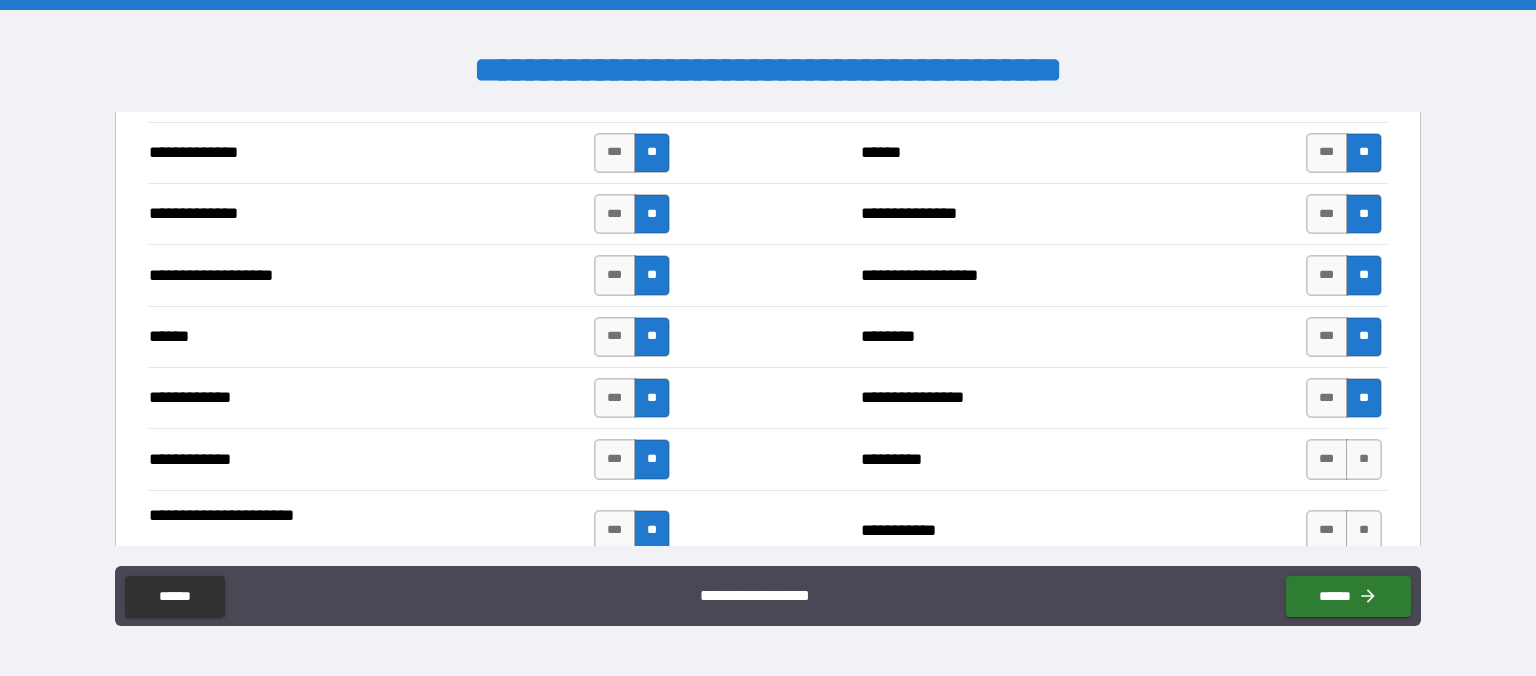scroll, scrollTop: 3571, scrollLeft: 0, axis: vertical 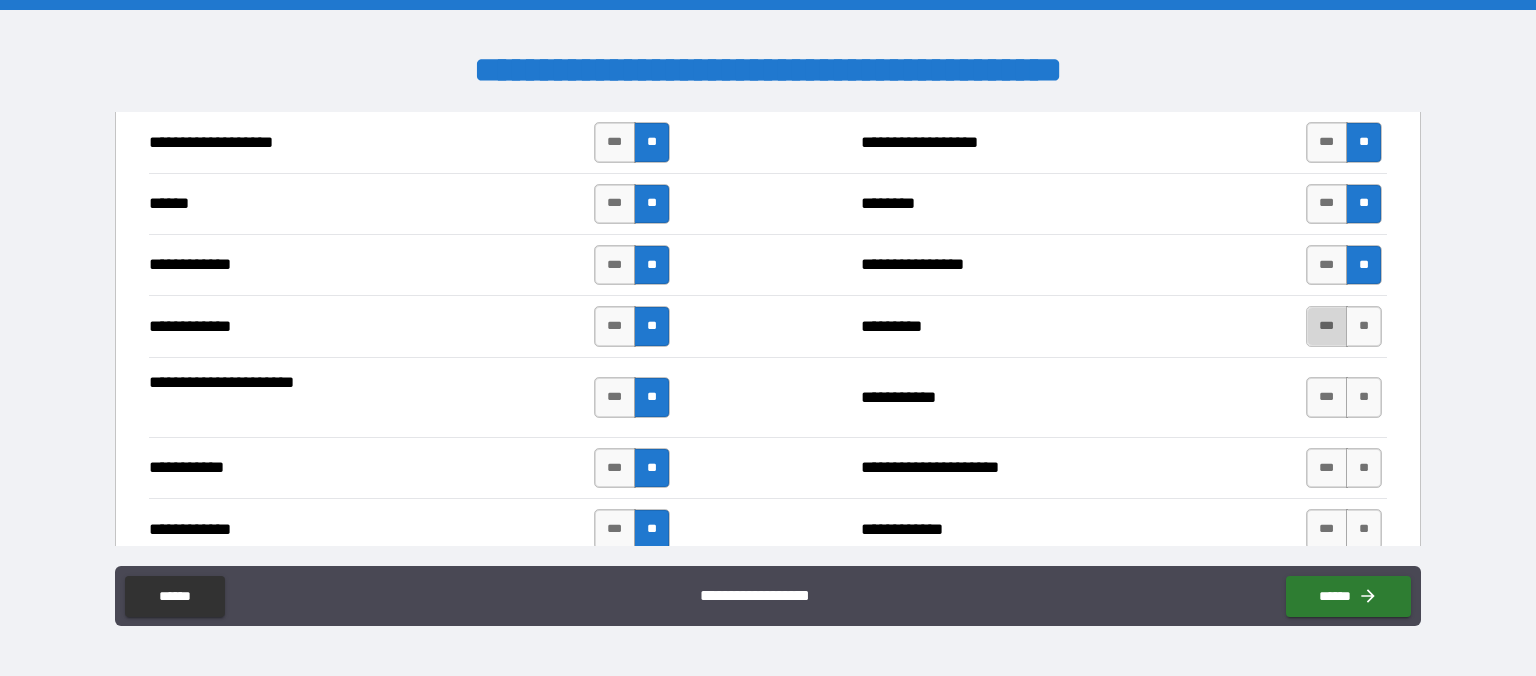 click on "***" at bounding box center (1327, 326) 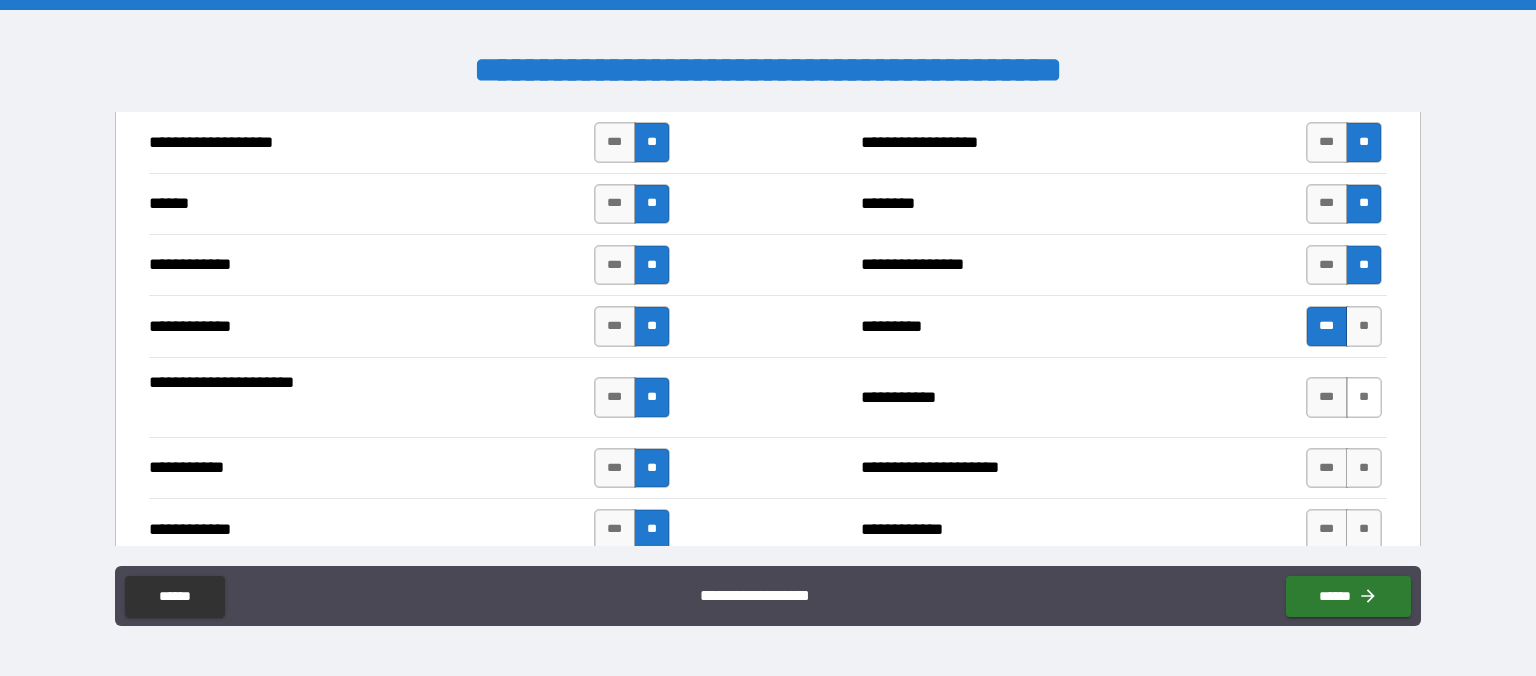 click on "**" at bounding box center (1364, 397) 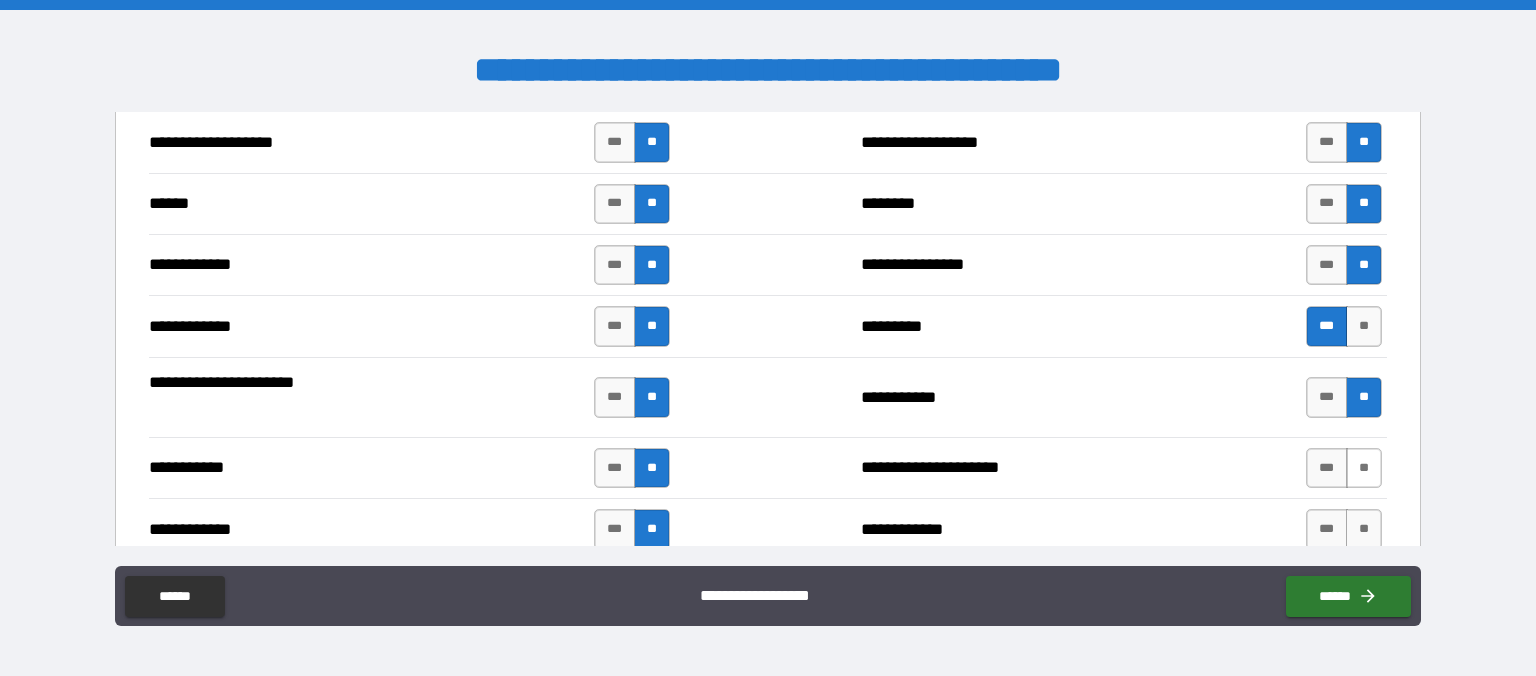 click on "**" at bounding box center (1364, 468) 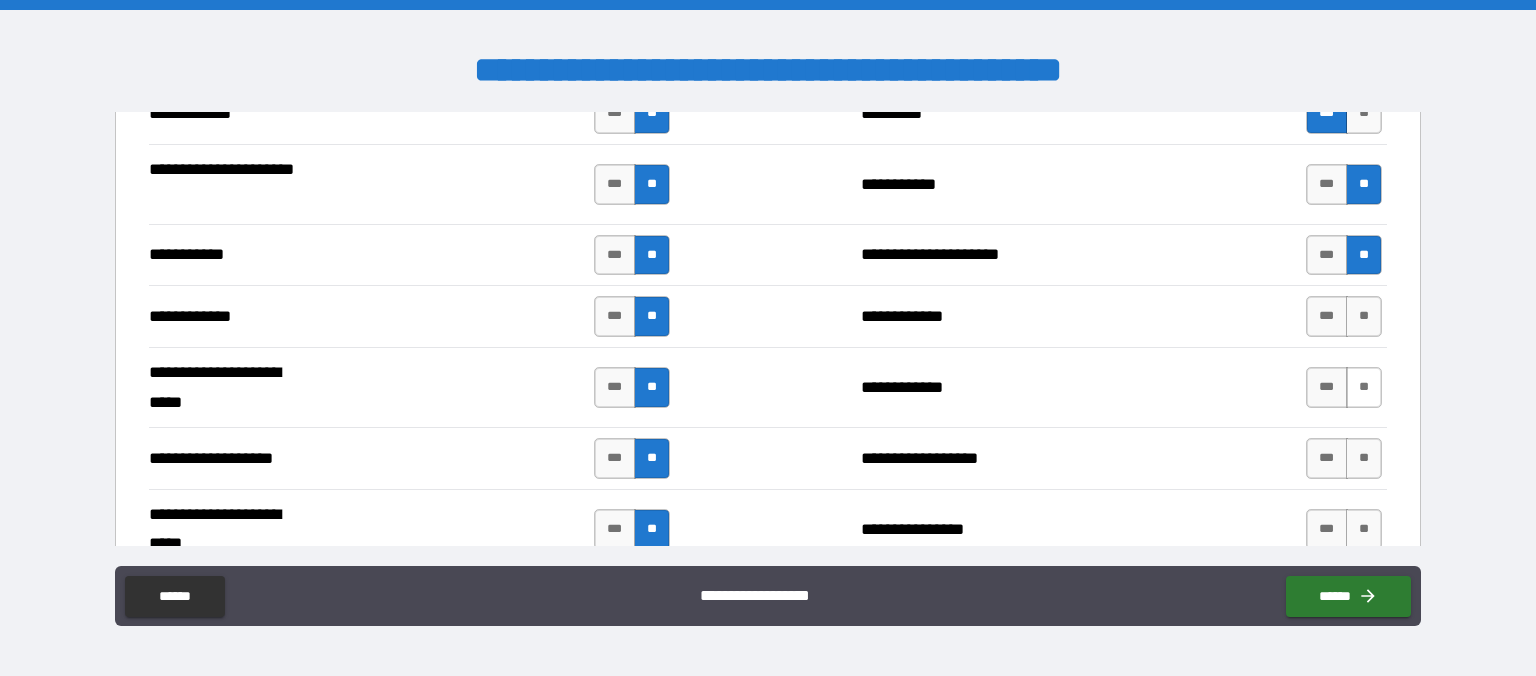 scroll, scrollTop: 3802, scrollLeft: 0, axis: vertical 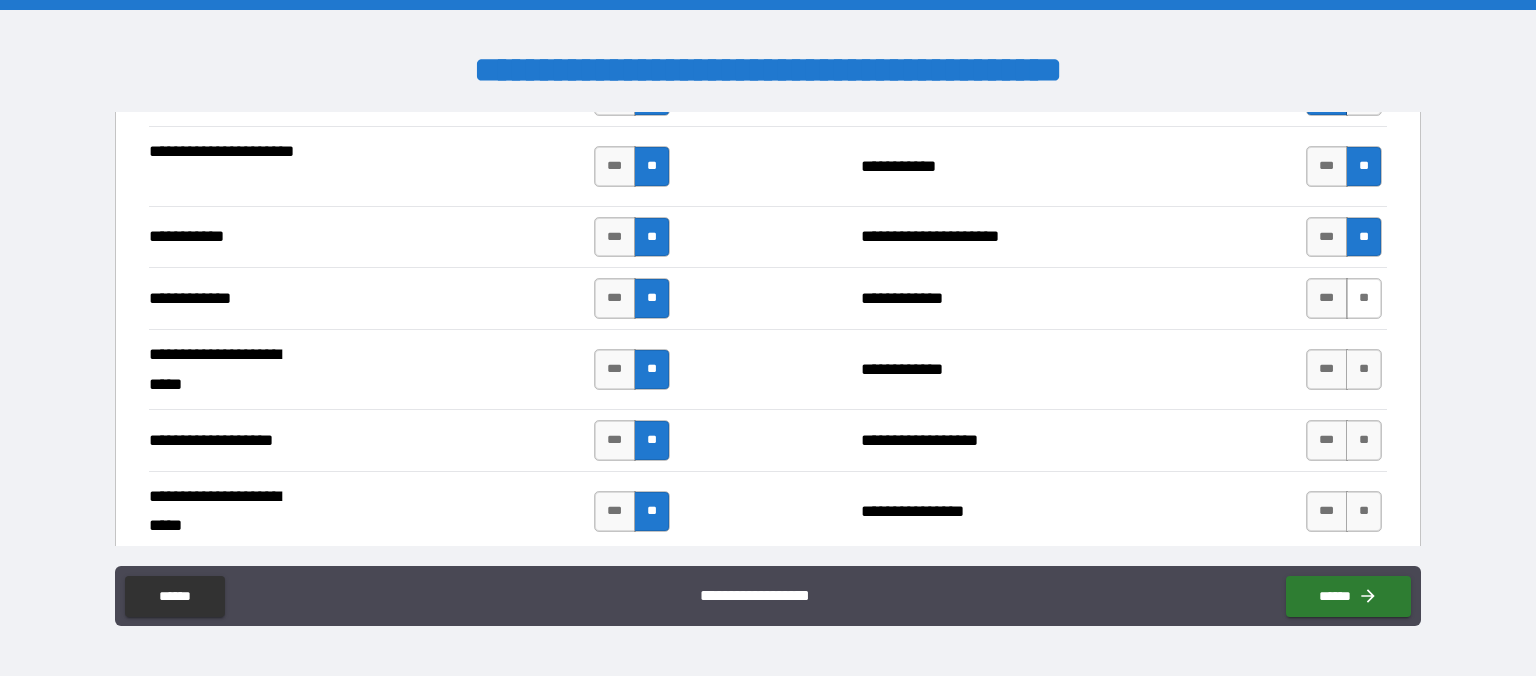 drag, startPoint x: 1372, startPoint y: 282, endPoint x: 1366, endPoint y: 312, distance: 30.594116 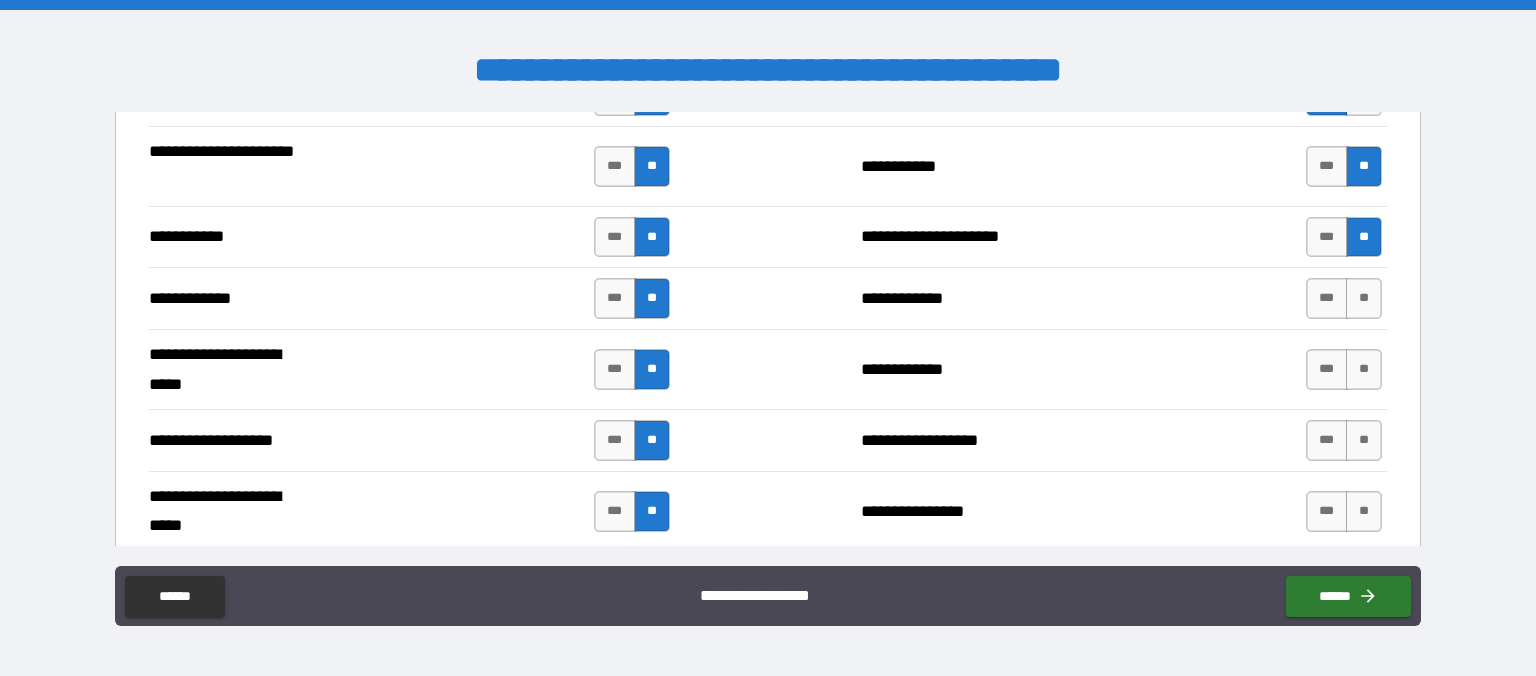 click on "**" at bounding box center (1364, 298) 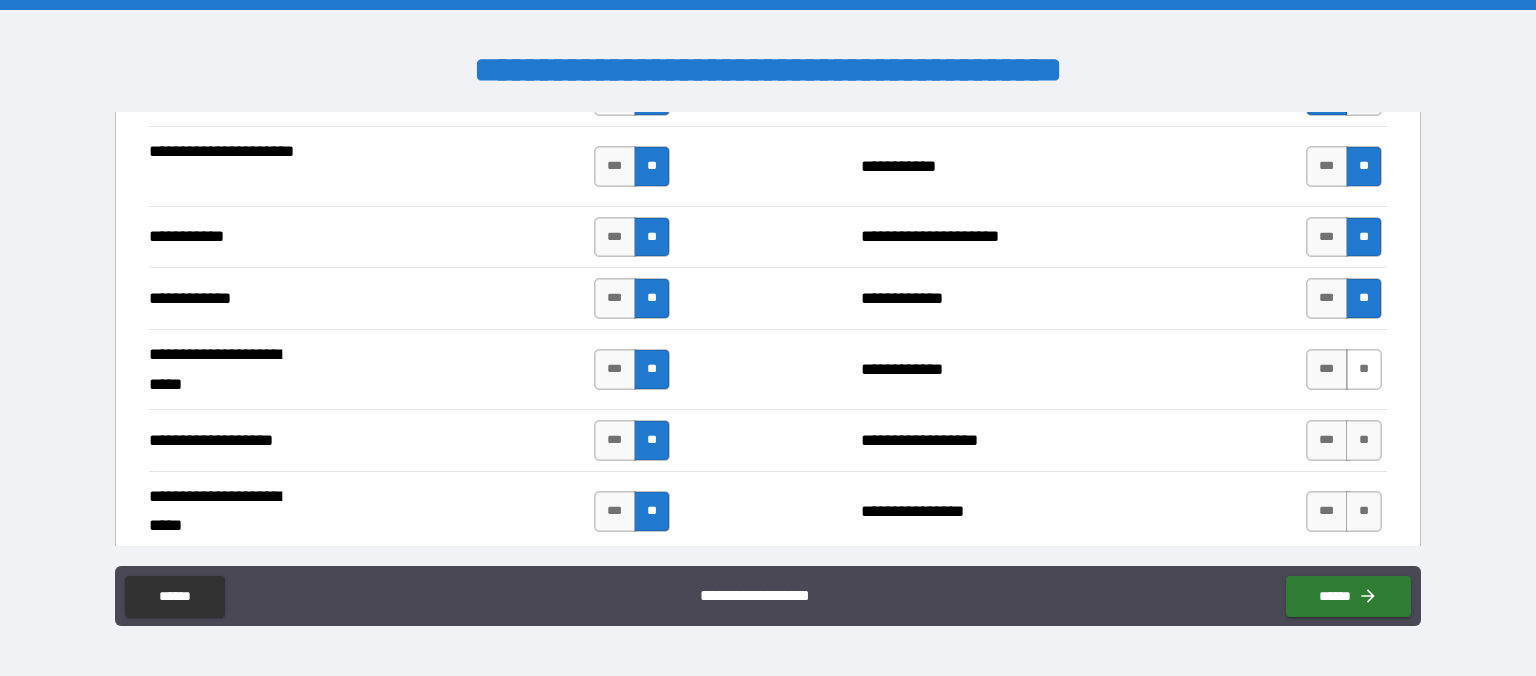 click on "**" at bounding box center [1364, 369] 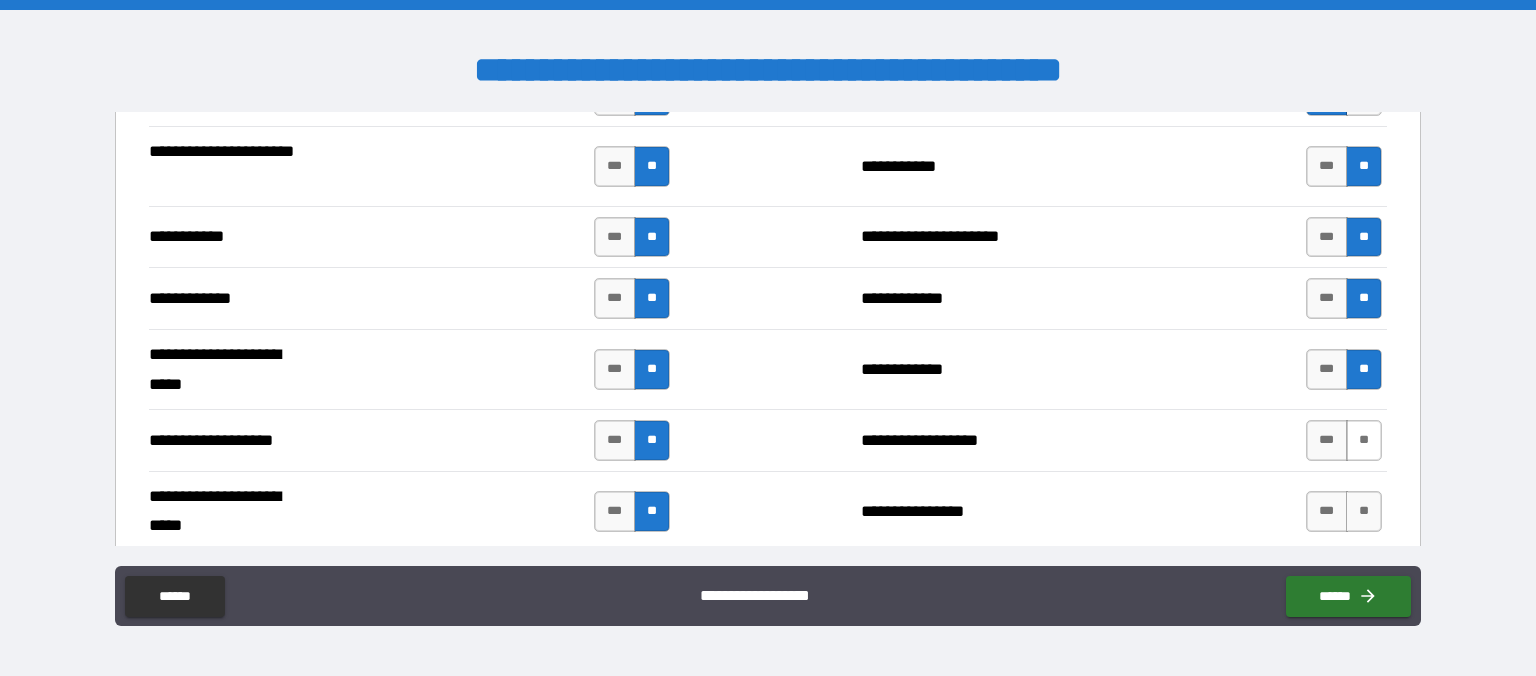 click on "**" at bounding box center (1364, 440) 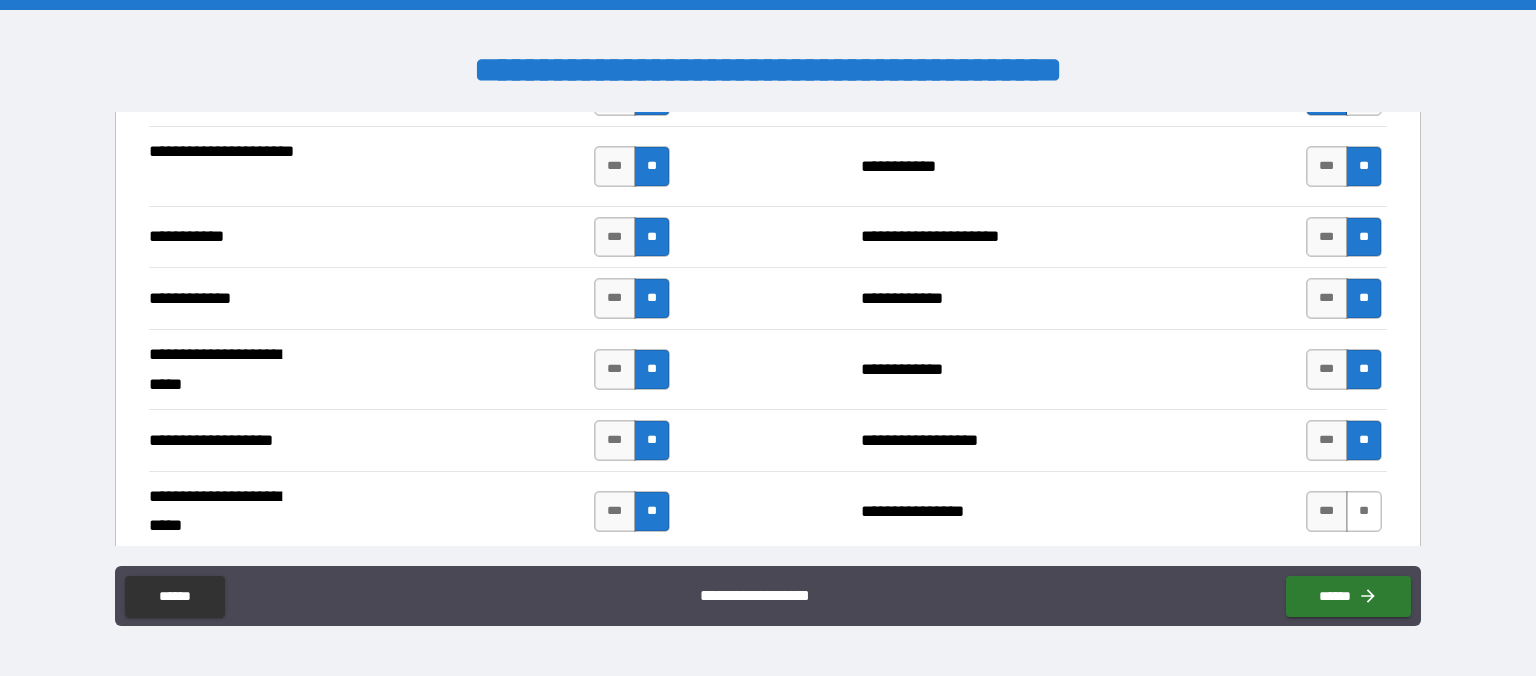 click on "**" at bounding box center [1364, 511] 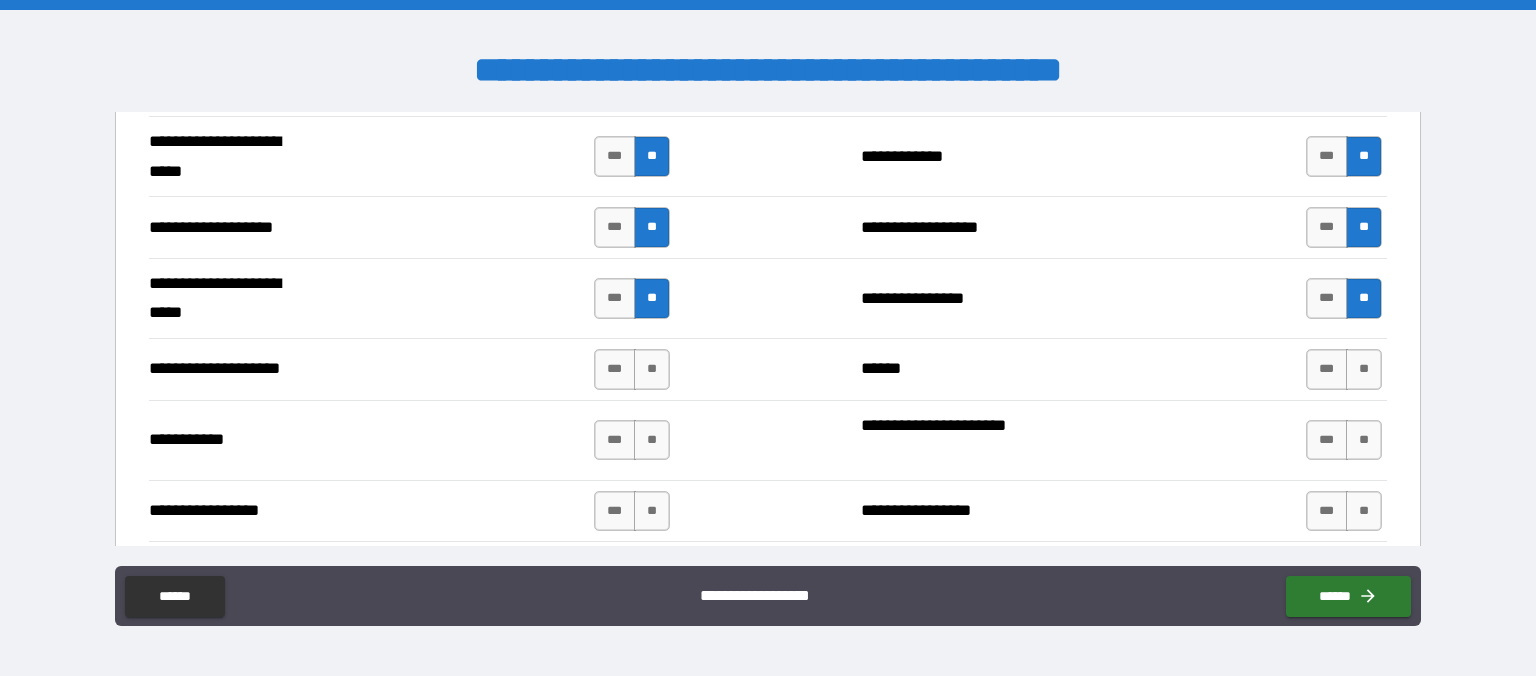scroll, scrollTop: 4032, scrollLeft: 0, axis: vertical 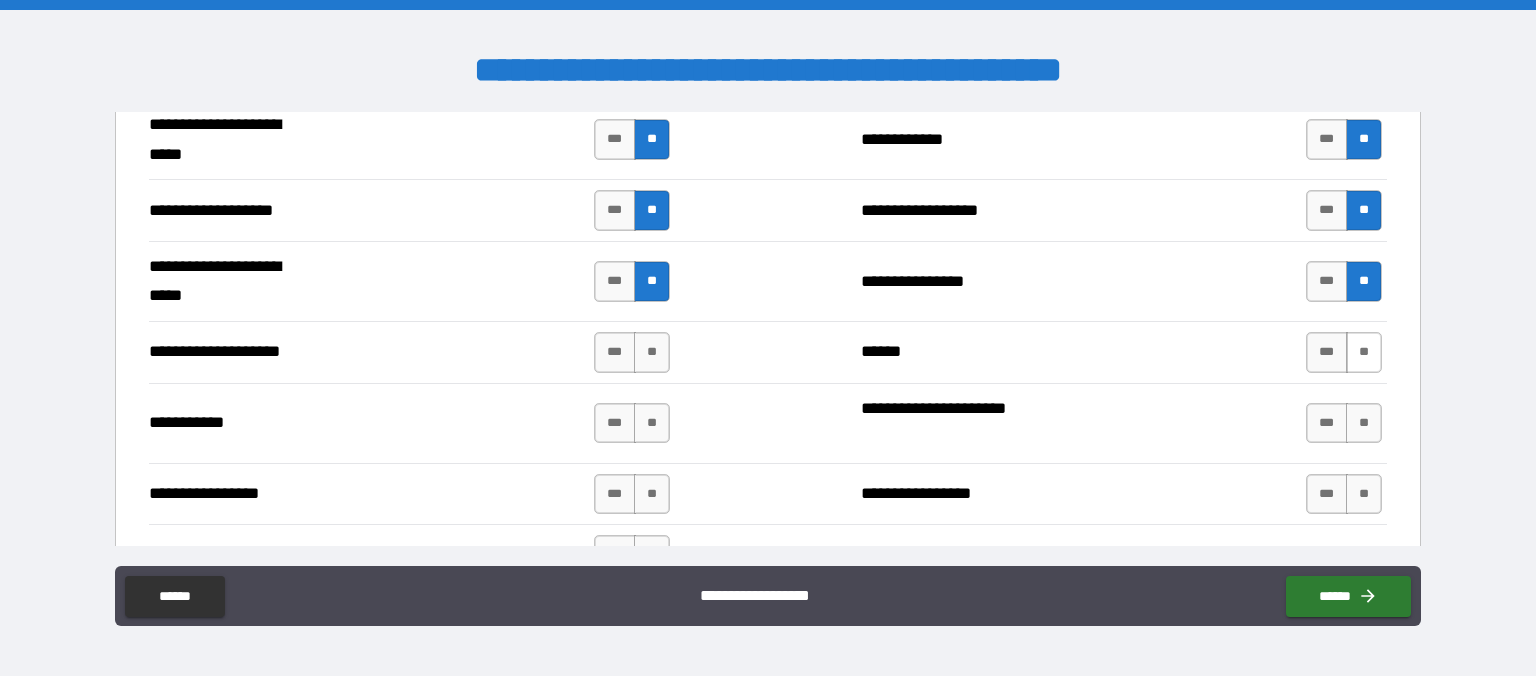 click on "**" at bounding box center [1364, 352] 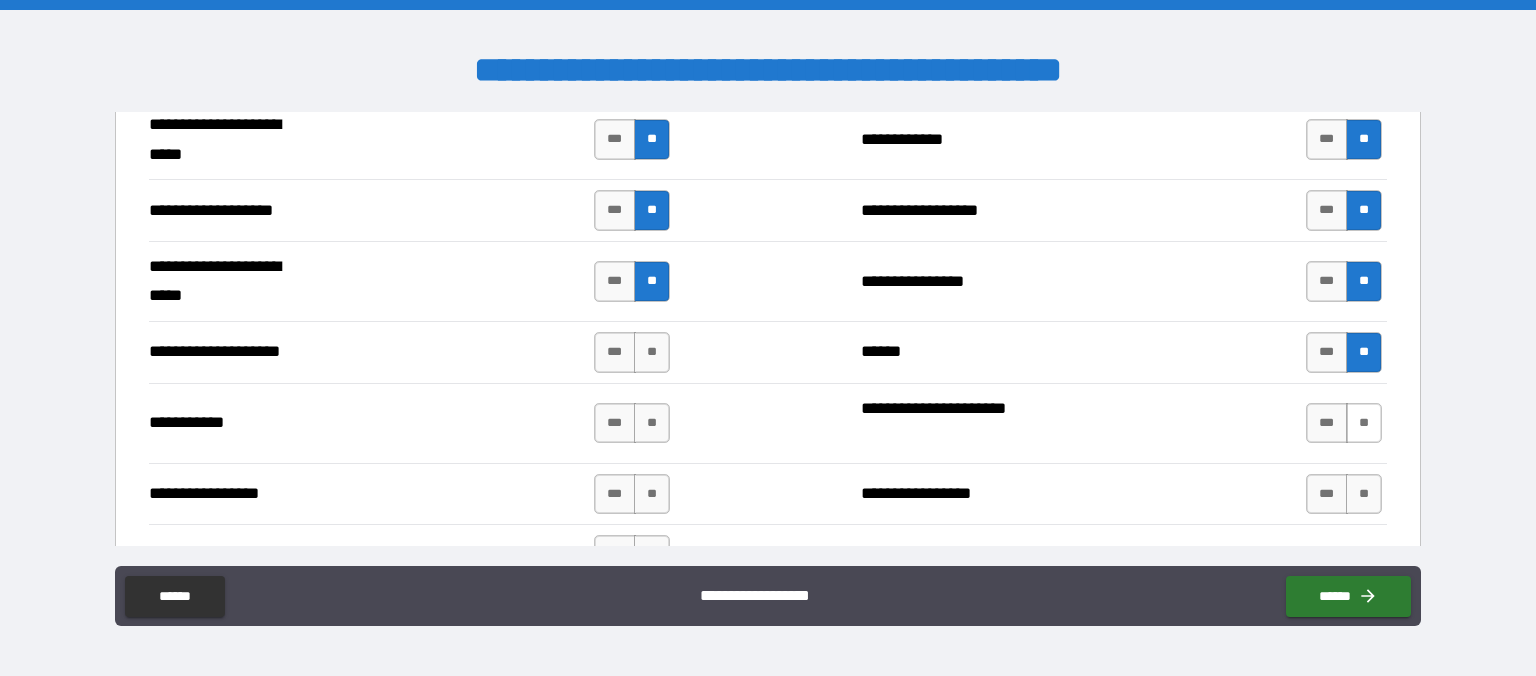 click on "**" at bounding box center [1364, 423] 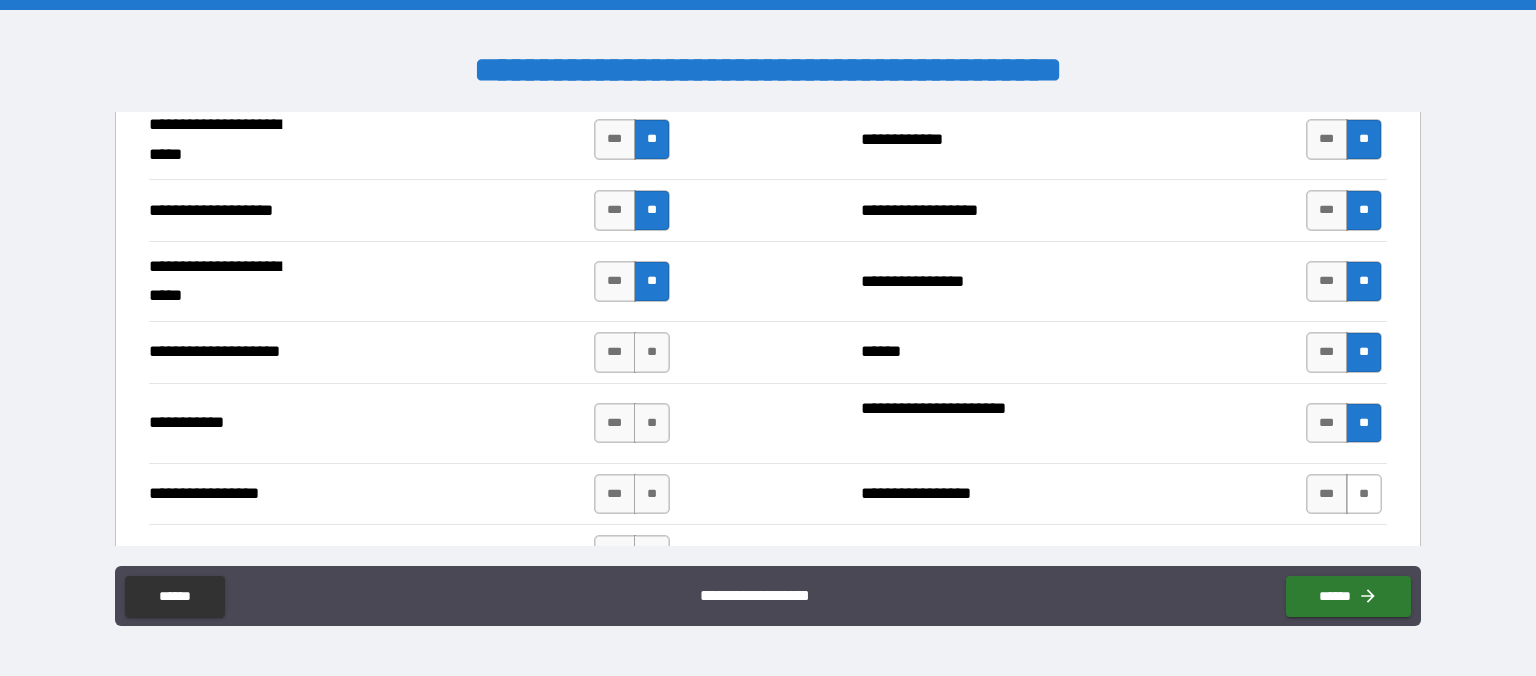 click on "**" at bounding box center (1364, 494) 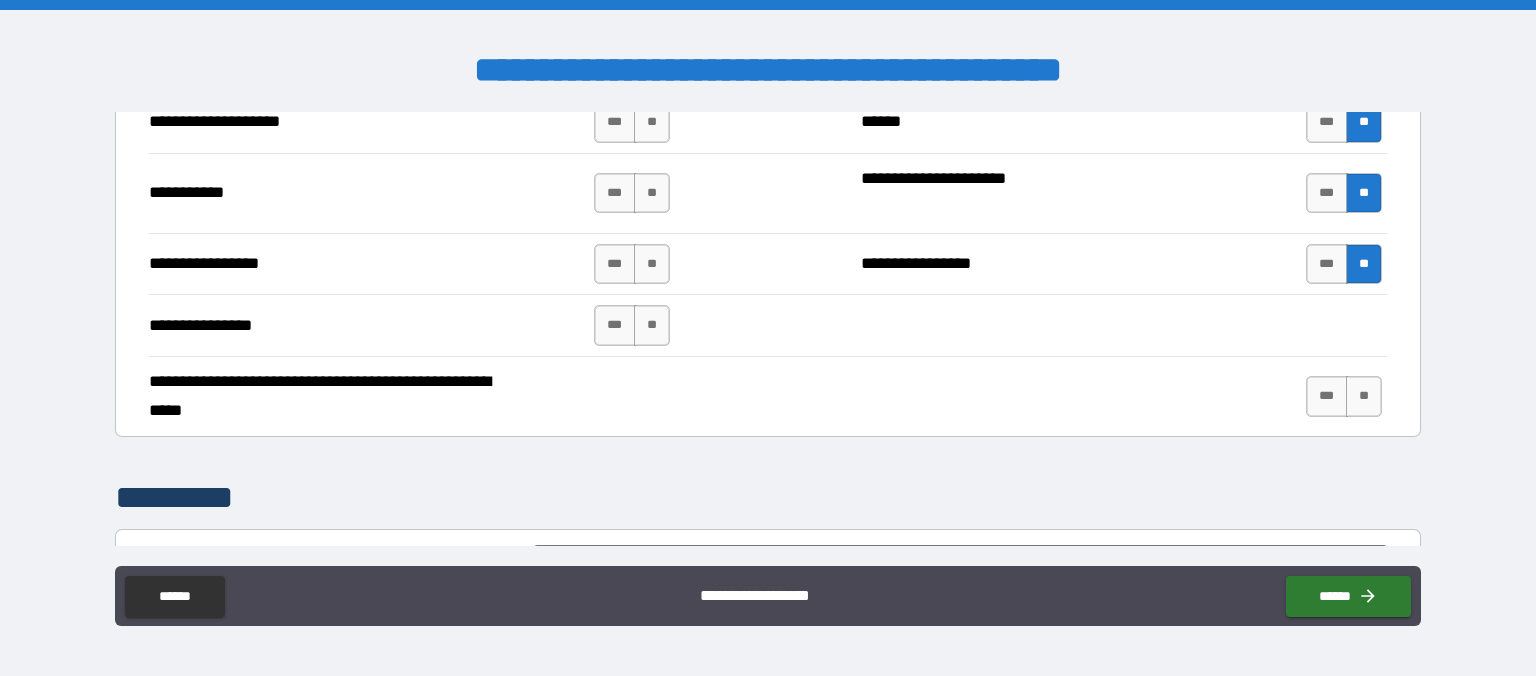 scroll, scrollTop: 4262, scrollLeft: 0, axis: vertical 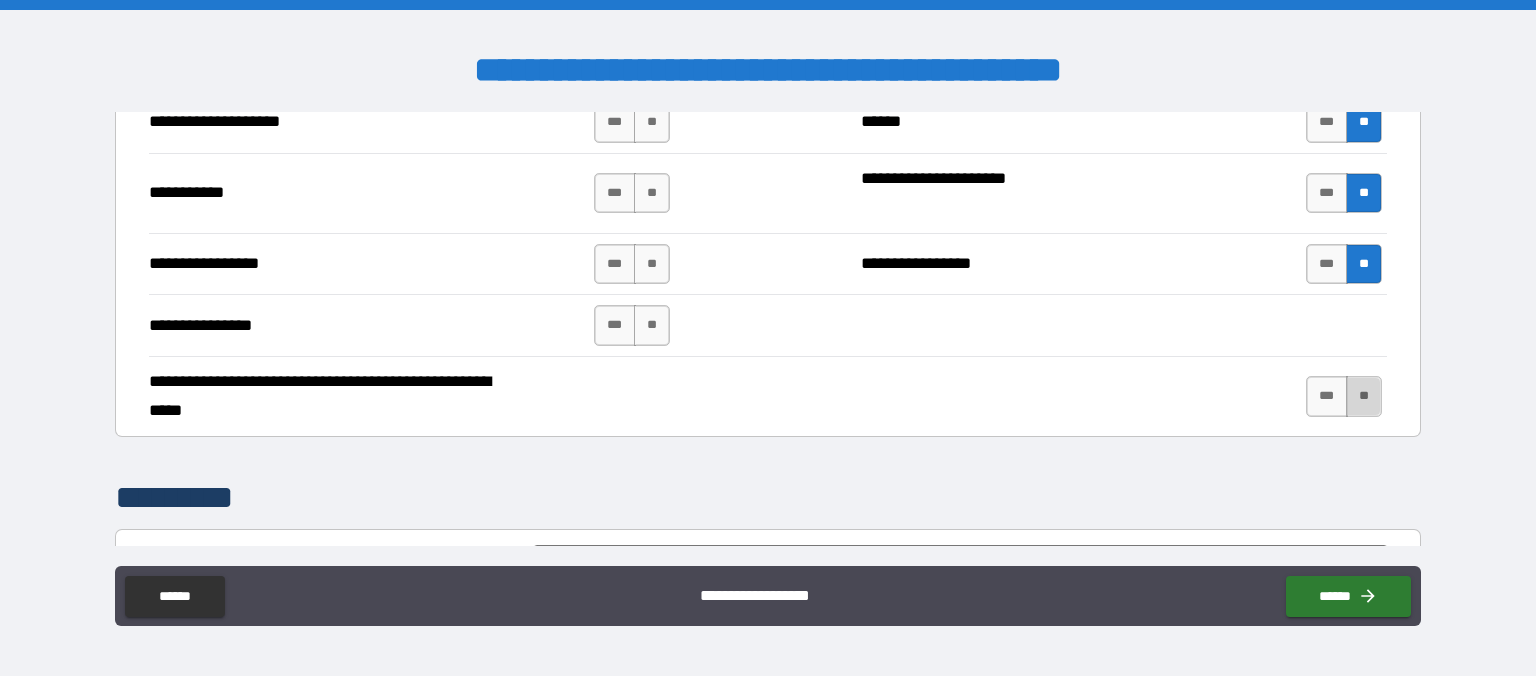 click on "**" at bounding box center [1364, 396] 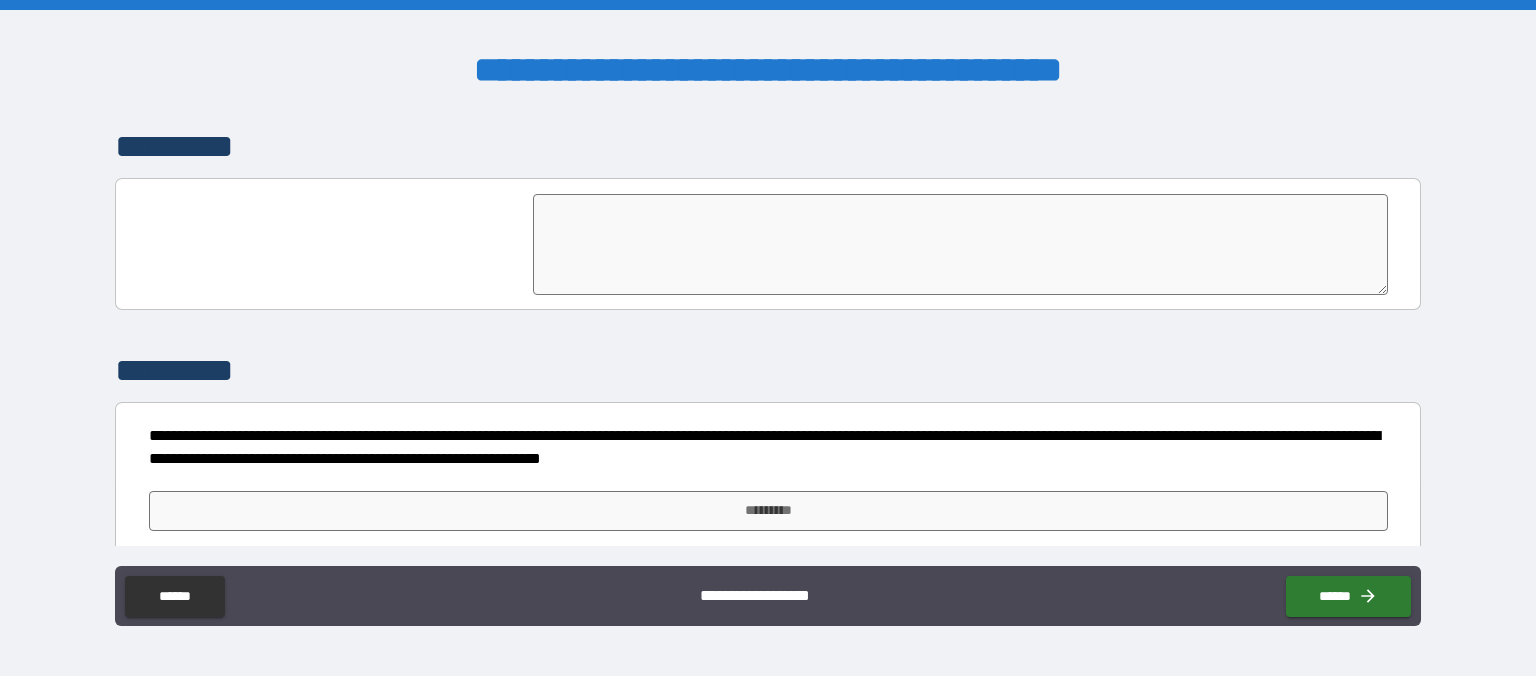 scroll, scrollTop: 4614, scrollLeft: 0, axis: vertical 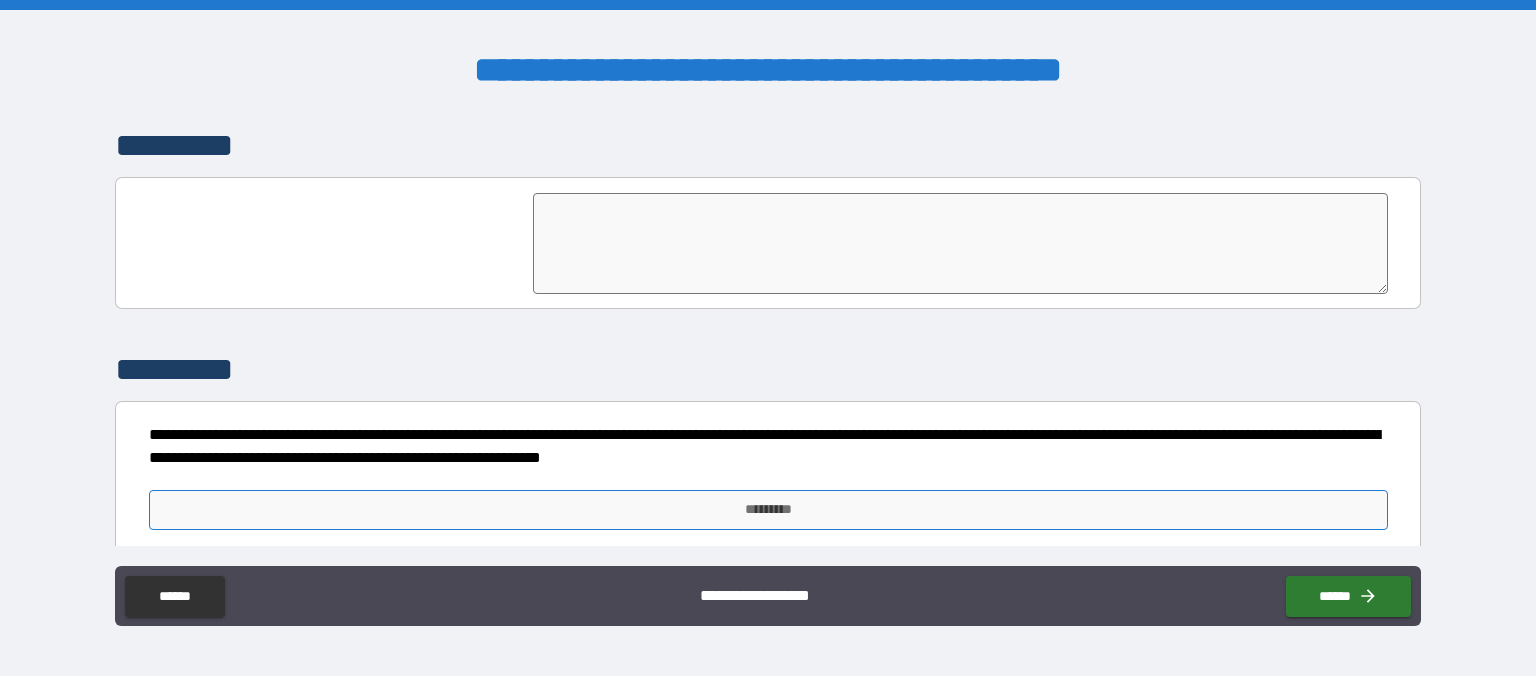 click on "*********" at bounding box center [768, 510] 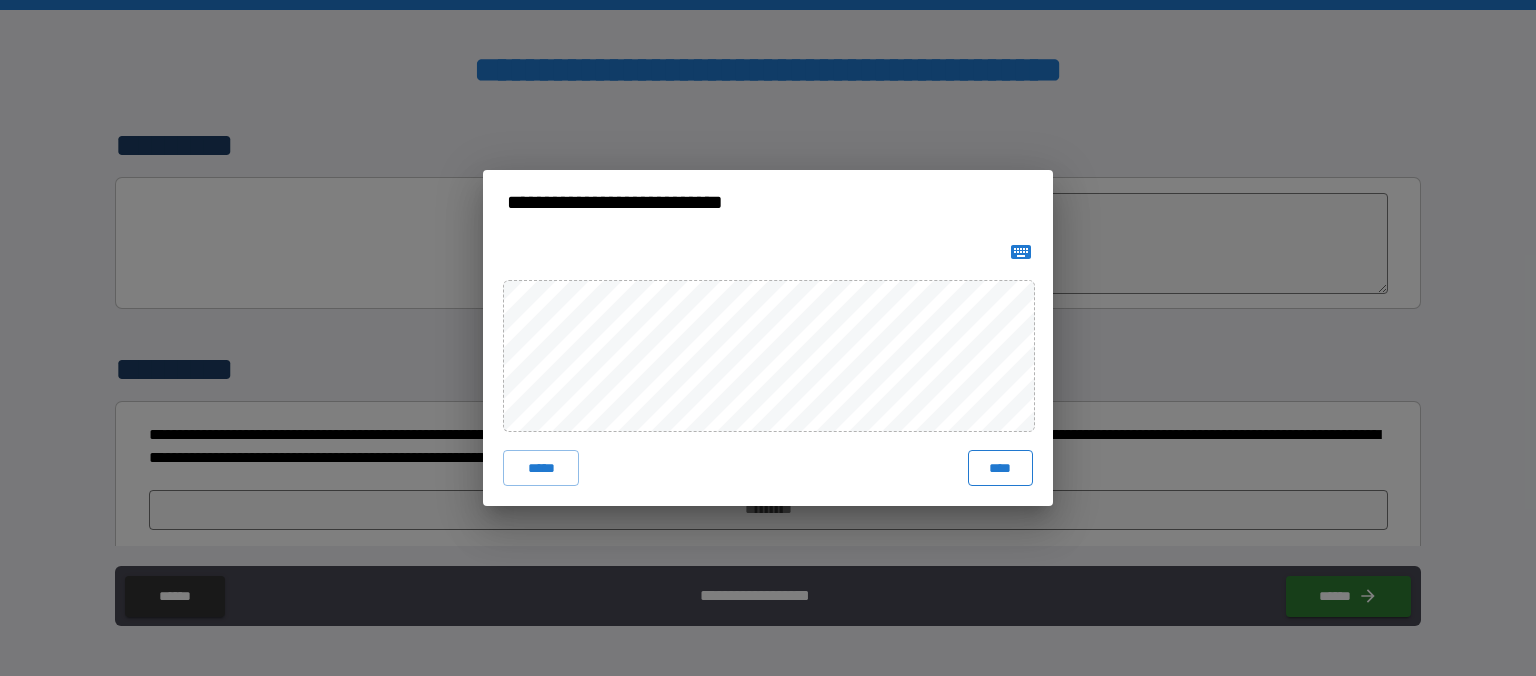 click on "****" at bounding box center [1000, 468] 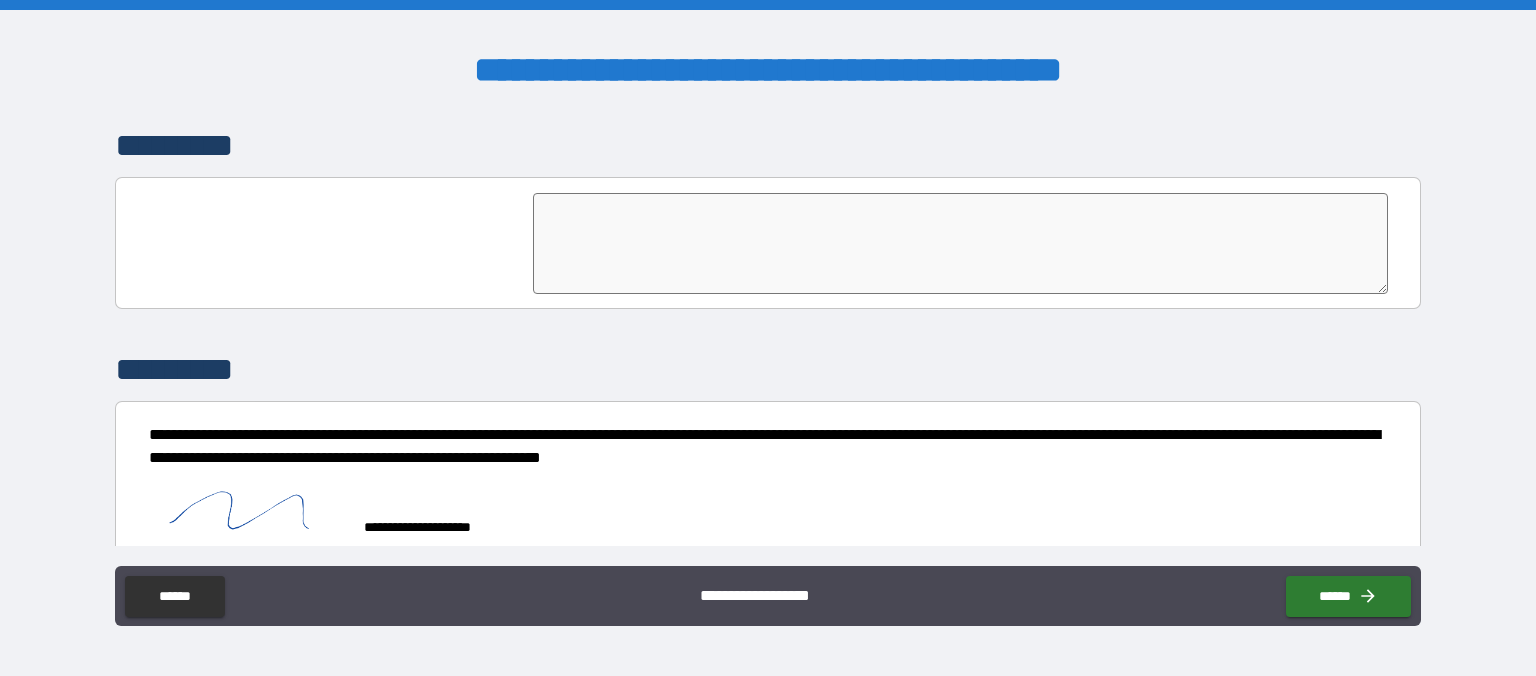 scroll, scrollTop: 4603, scrollLeft: 0, axis: vertical 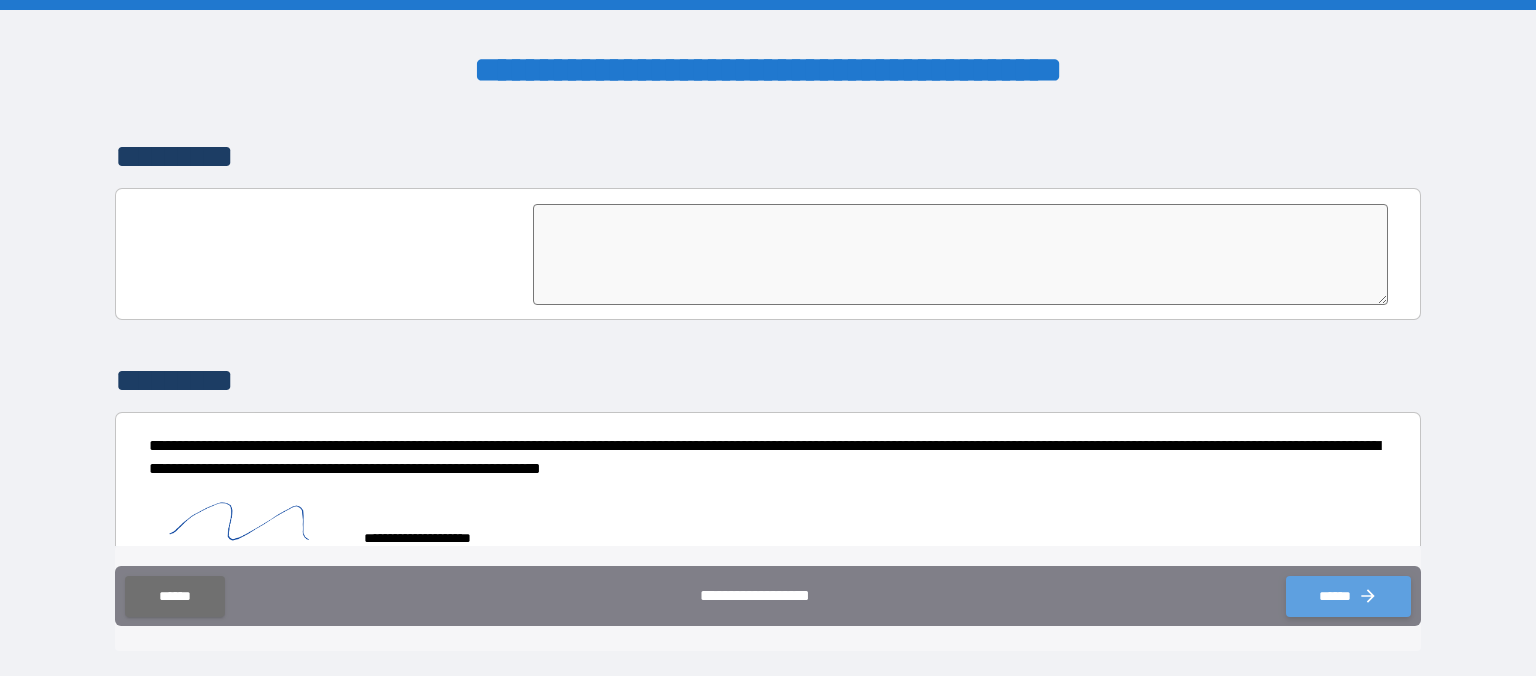 click 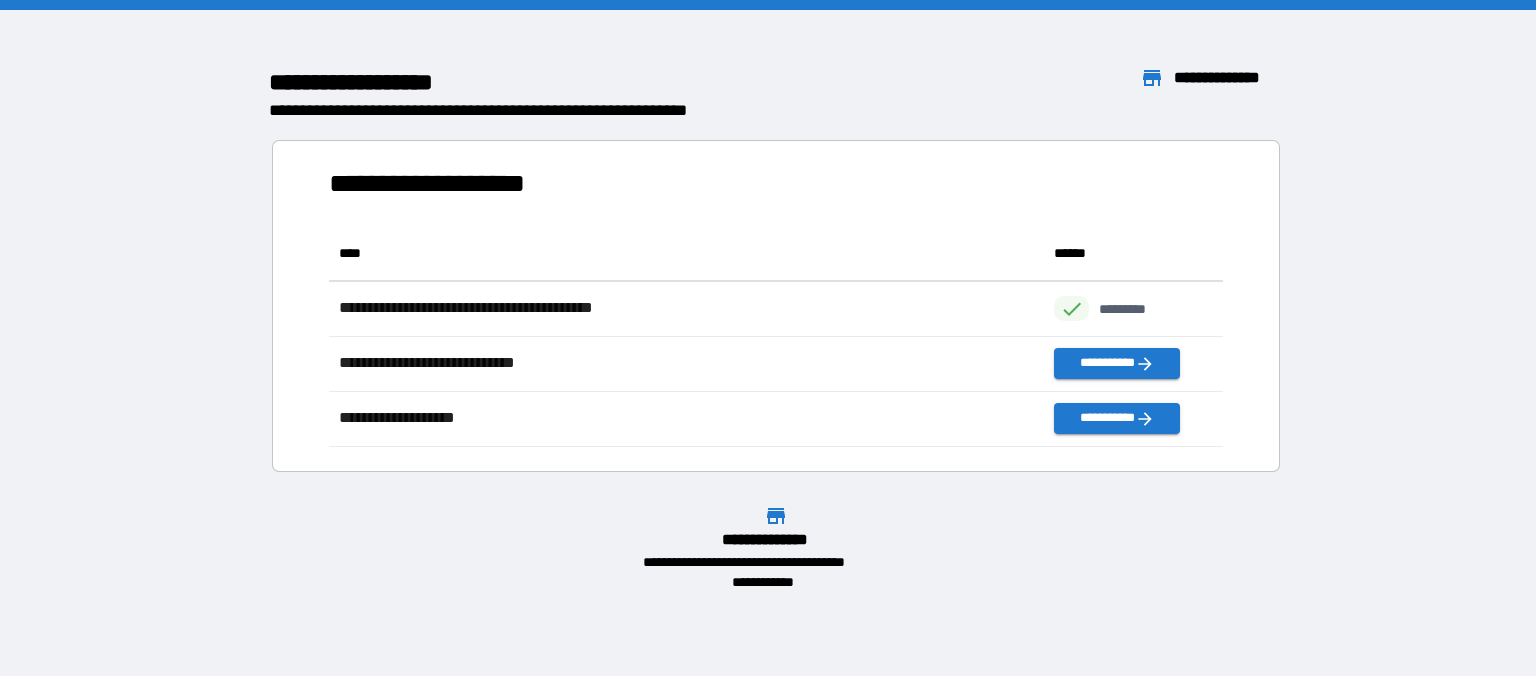 scroll, scrollTop: 221, scrollLeft: 894, axis: both 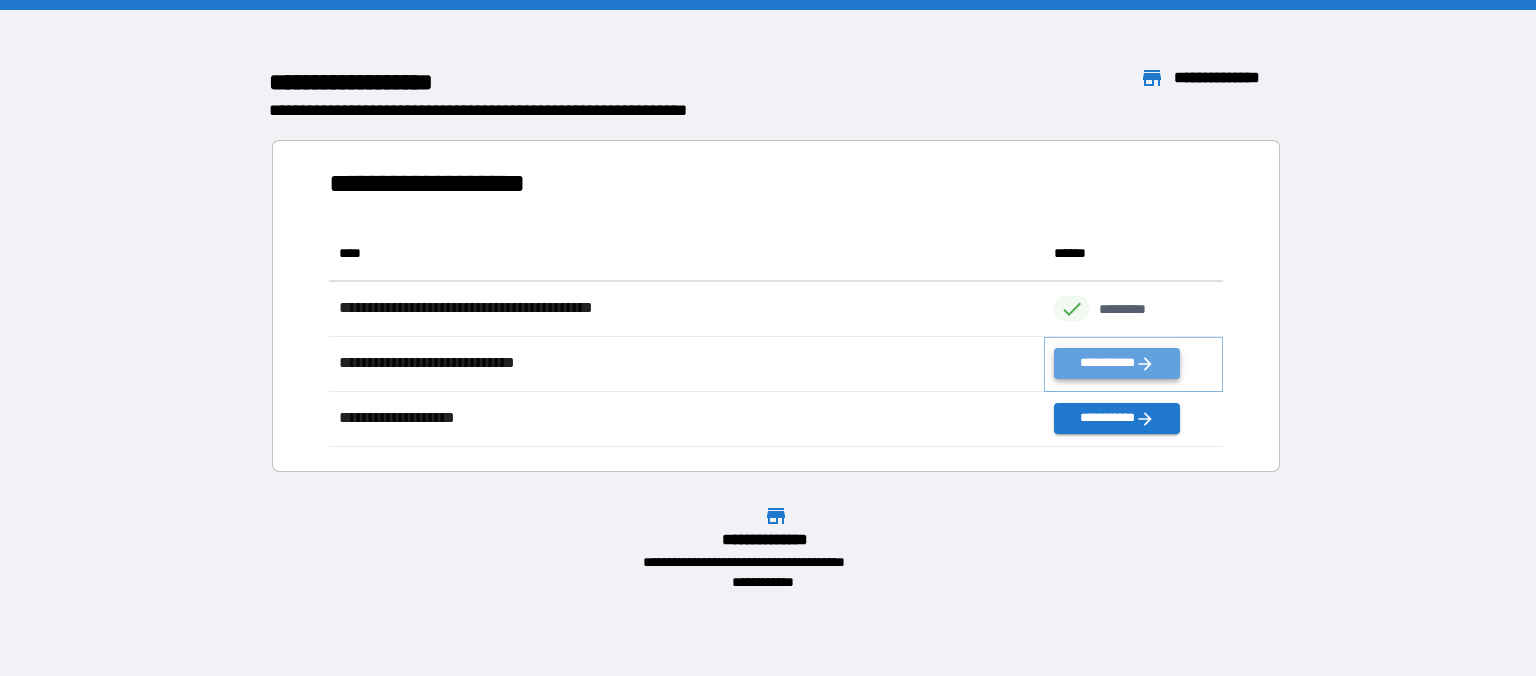 click on "**********" at bounding box center [1117, 363] 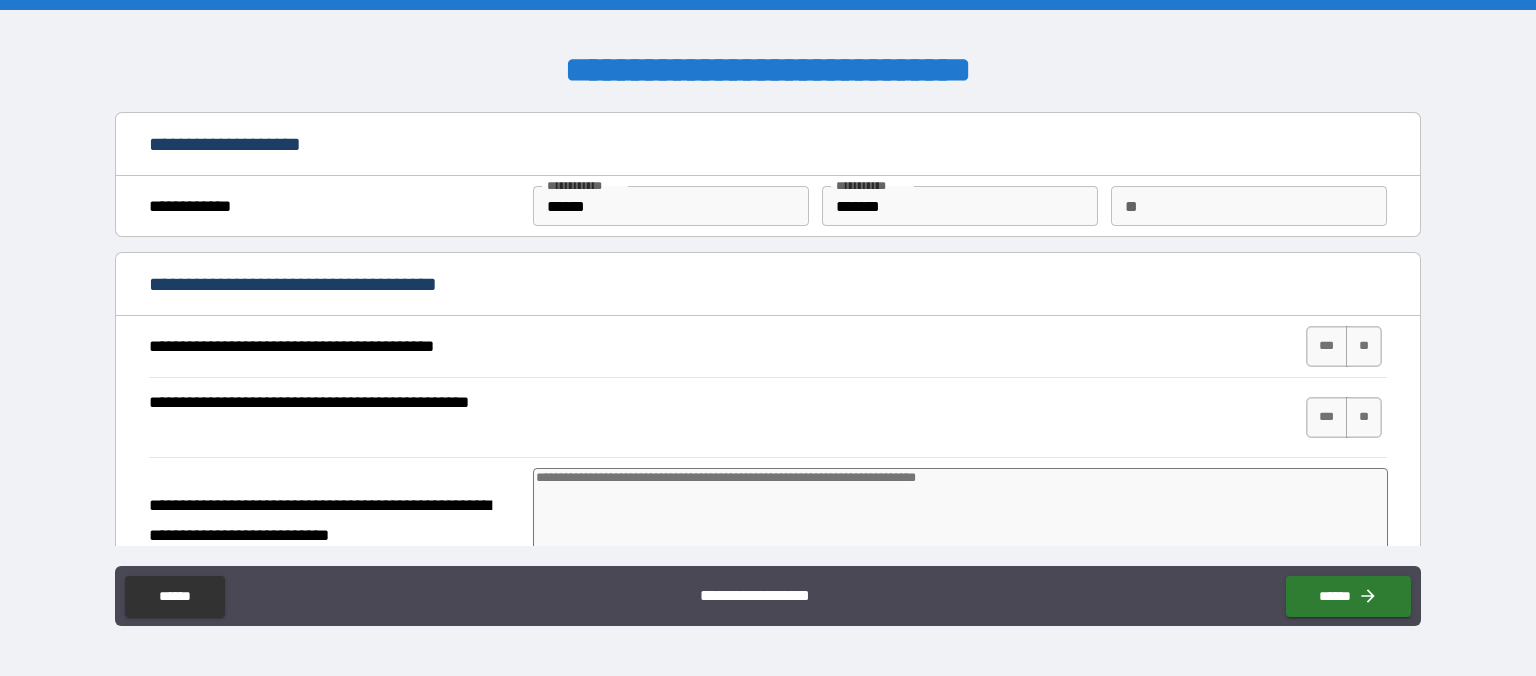 type on "*" 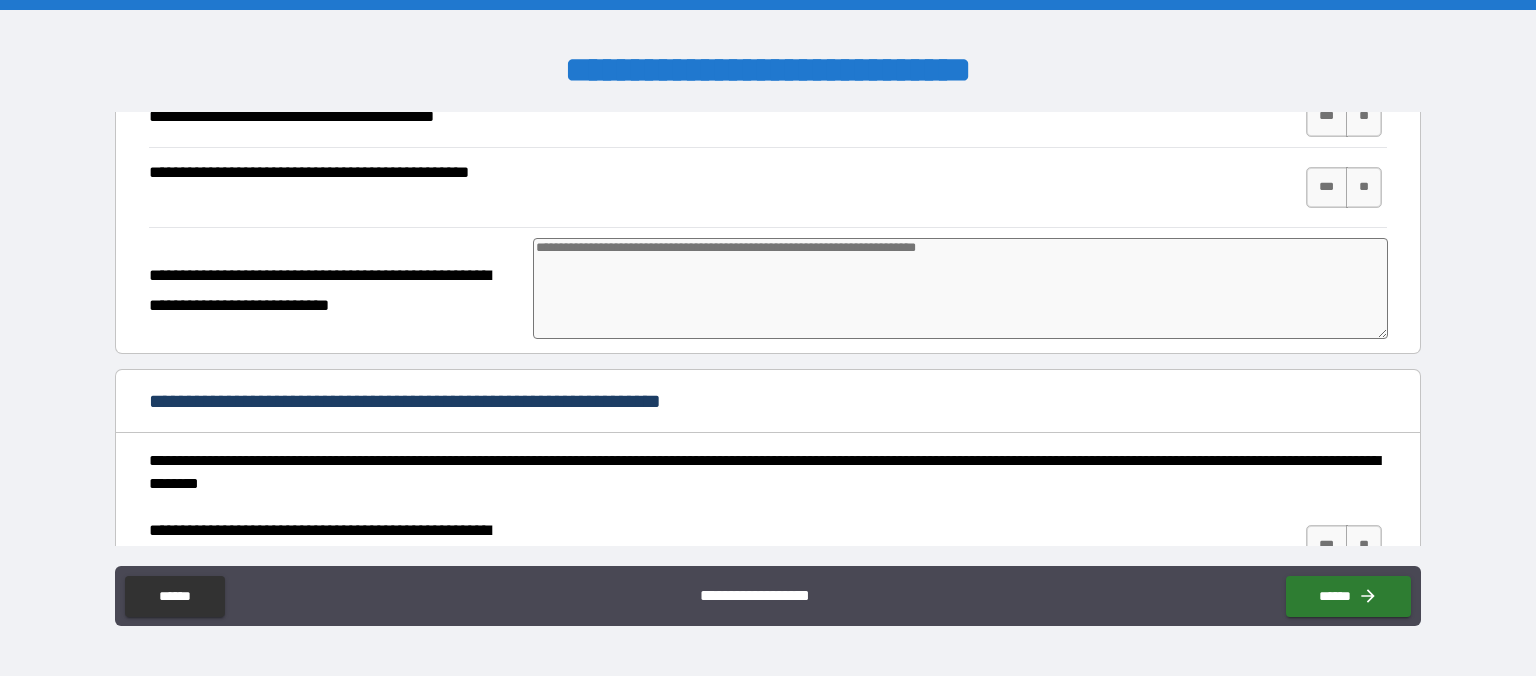 scroll, scrollTop: 0, scrollLeft: 0, axis: both 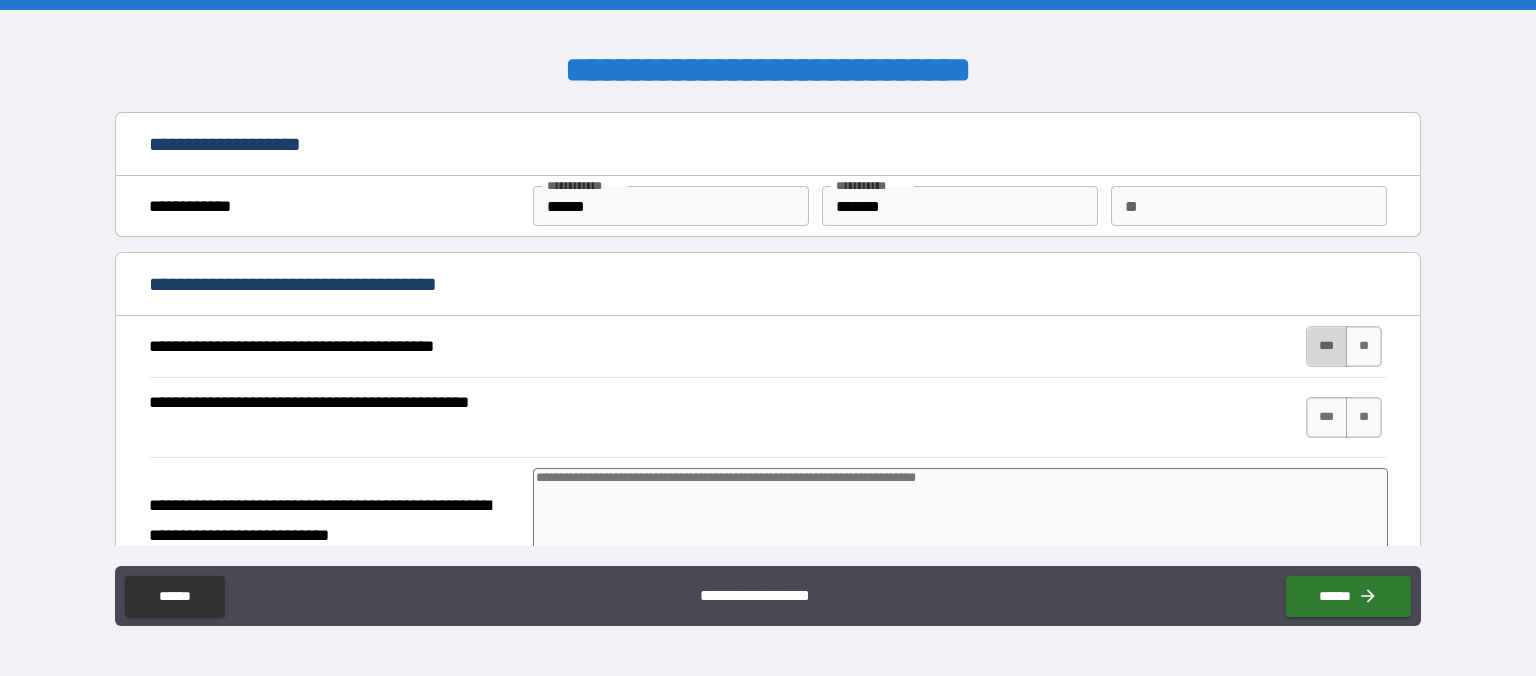 click on "***" at bounding box center (1327, 346) 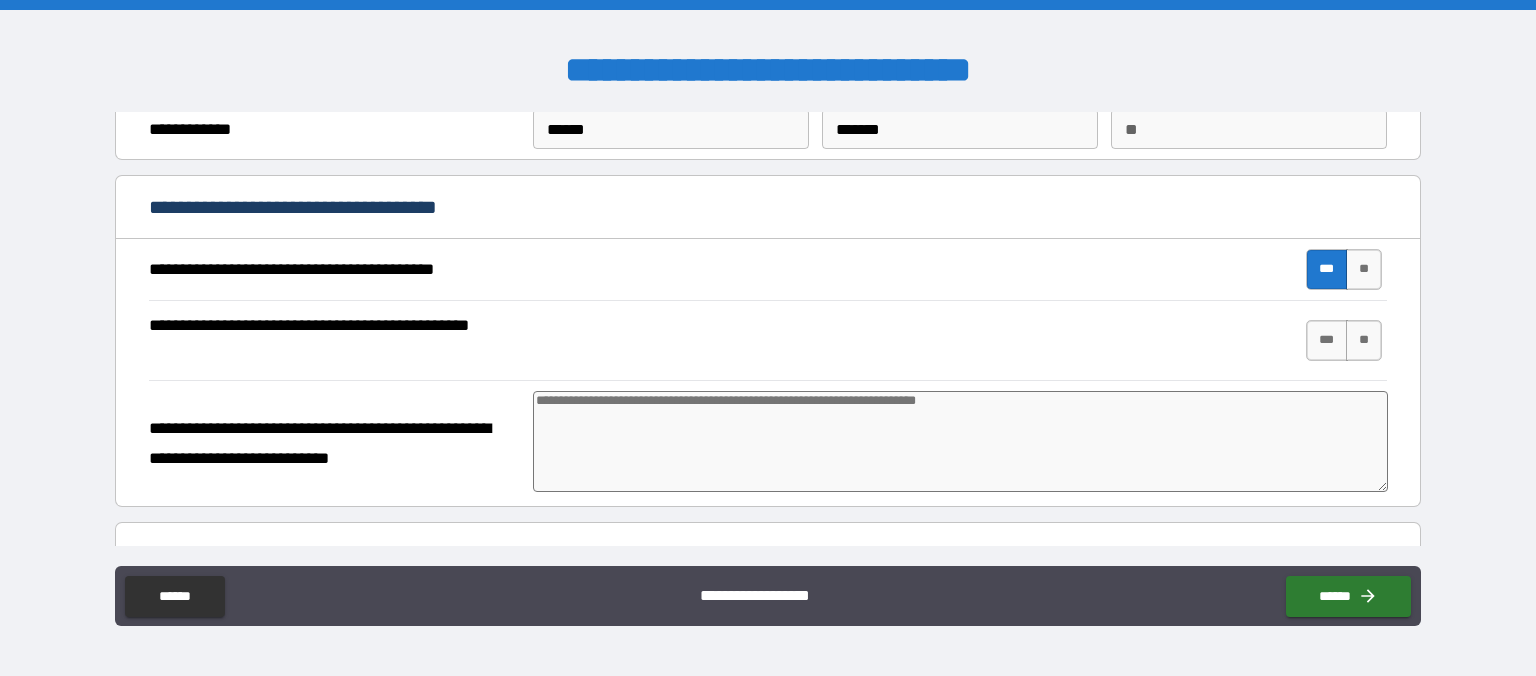 scroll, scrollTop: 115, scrollLeft: 0, axis: vertical 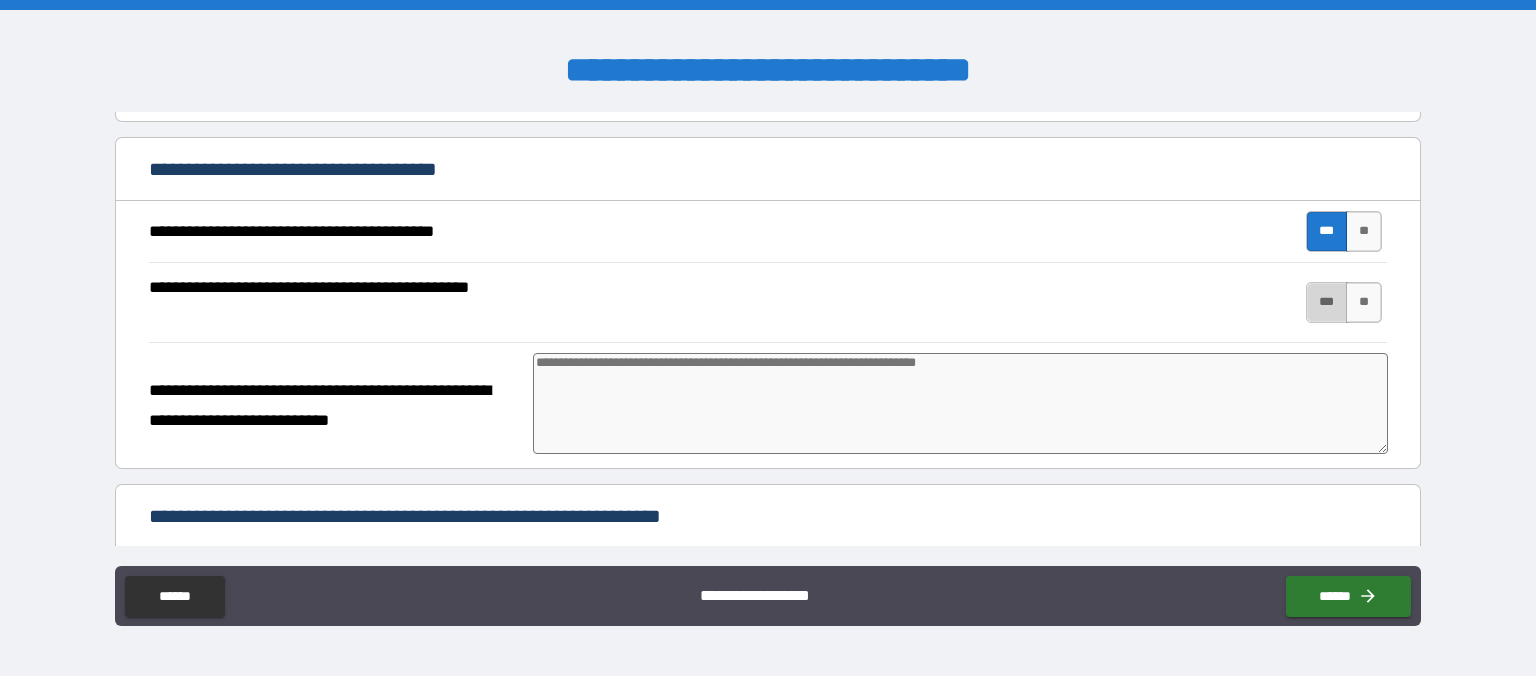 click on "***" at bounding box center (1327, 302) 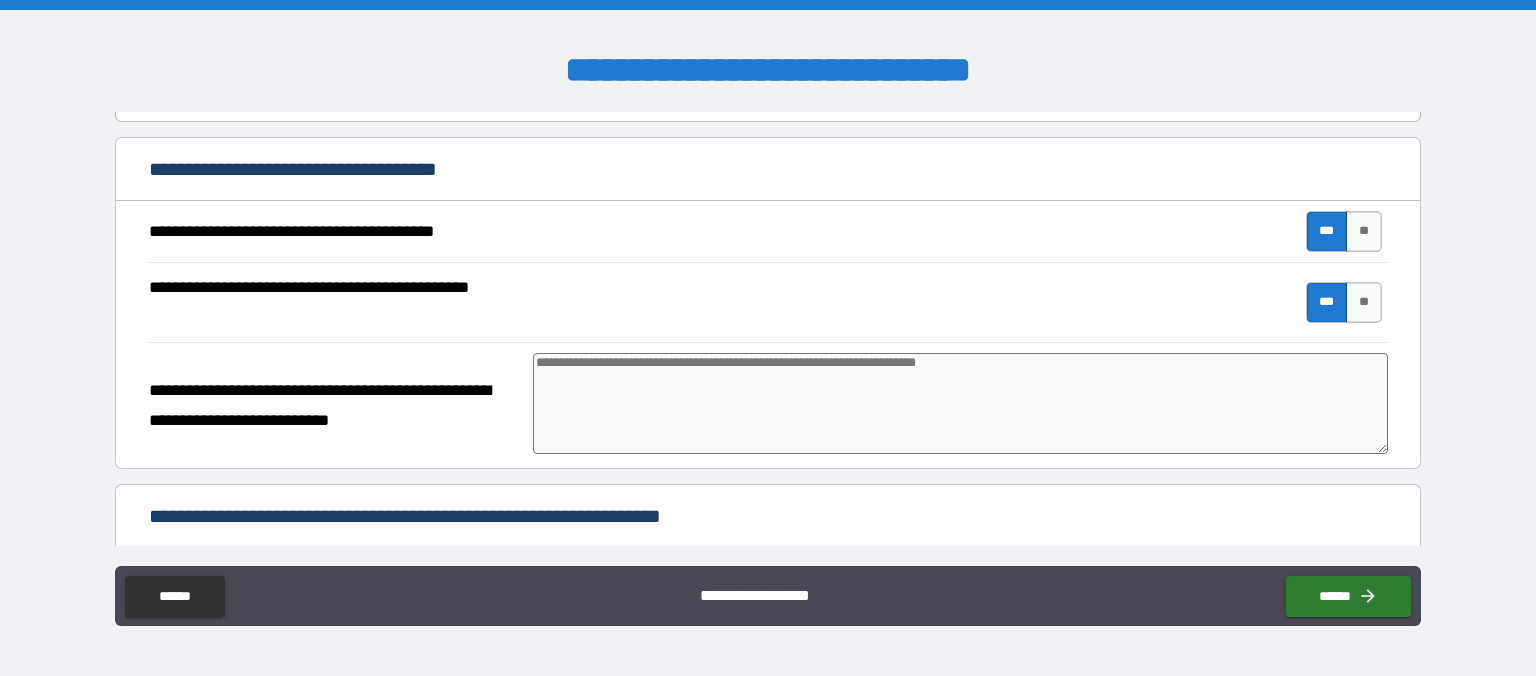 type on "*" 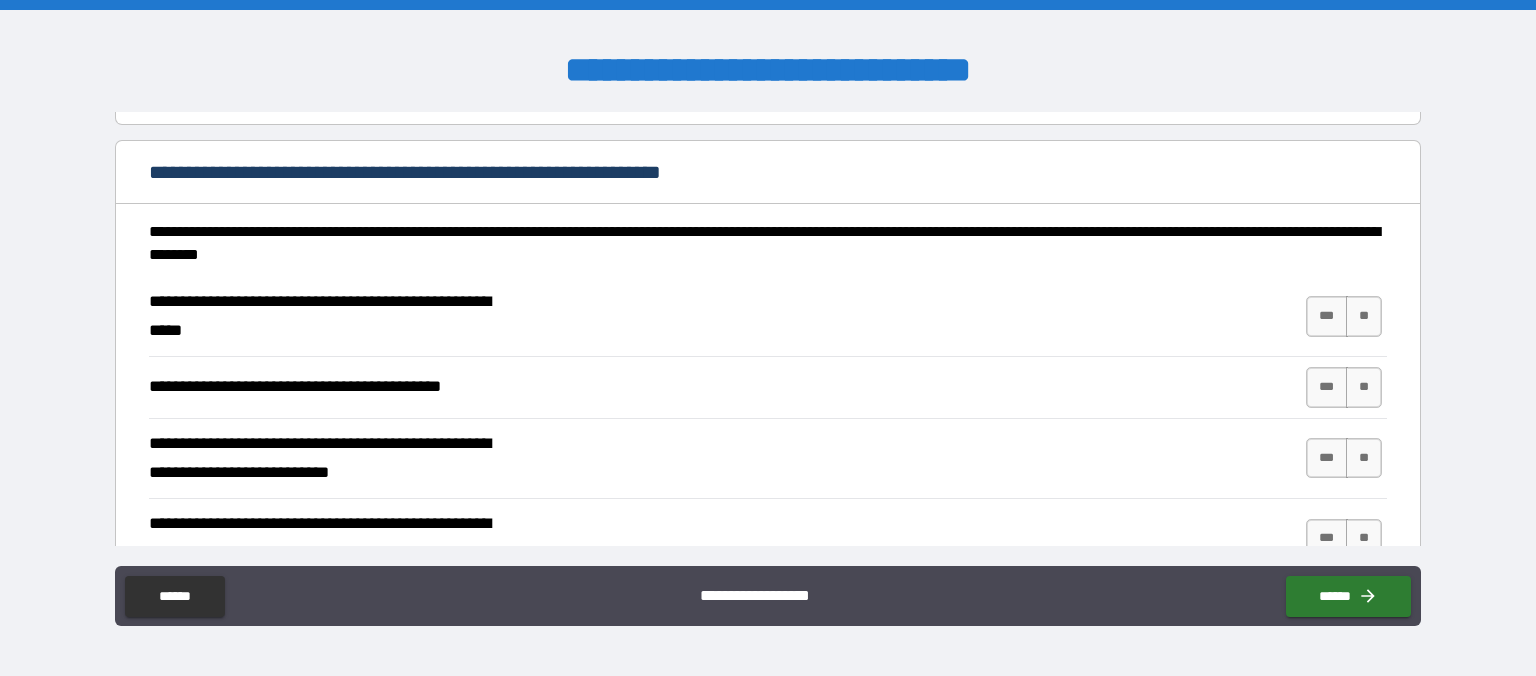 scroll, scrollTop: 461, scrollLeft: 0, axis: vertical 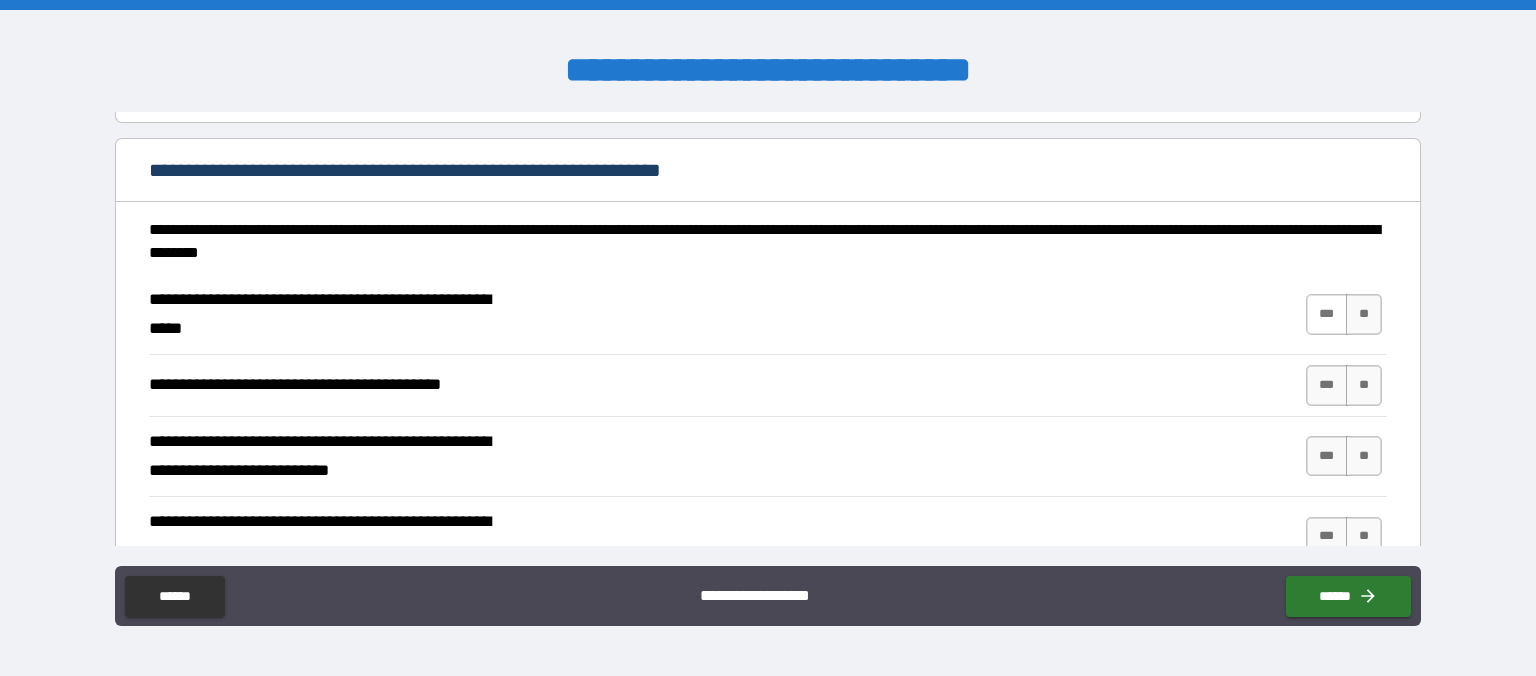 click on "***" at bounding box center [1327, 314] 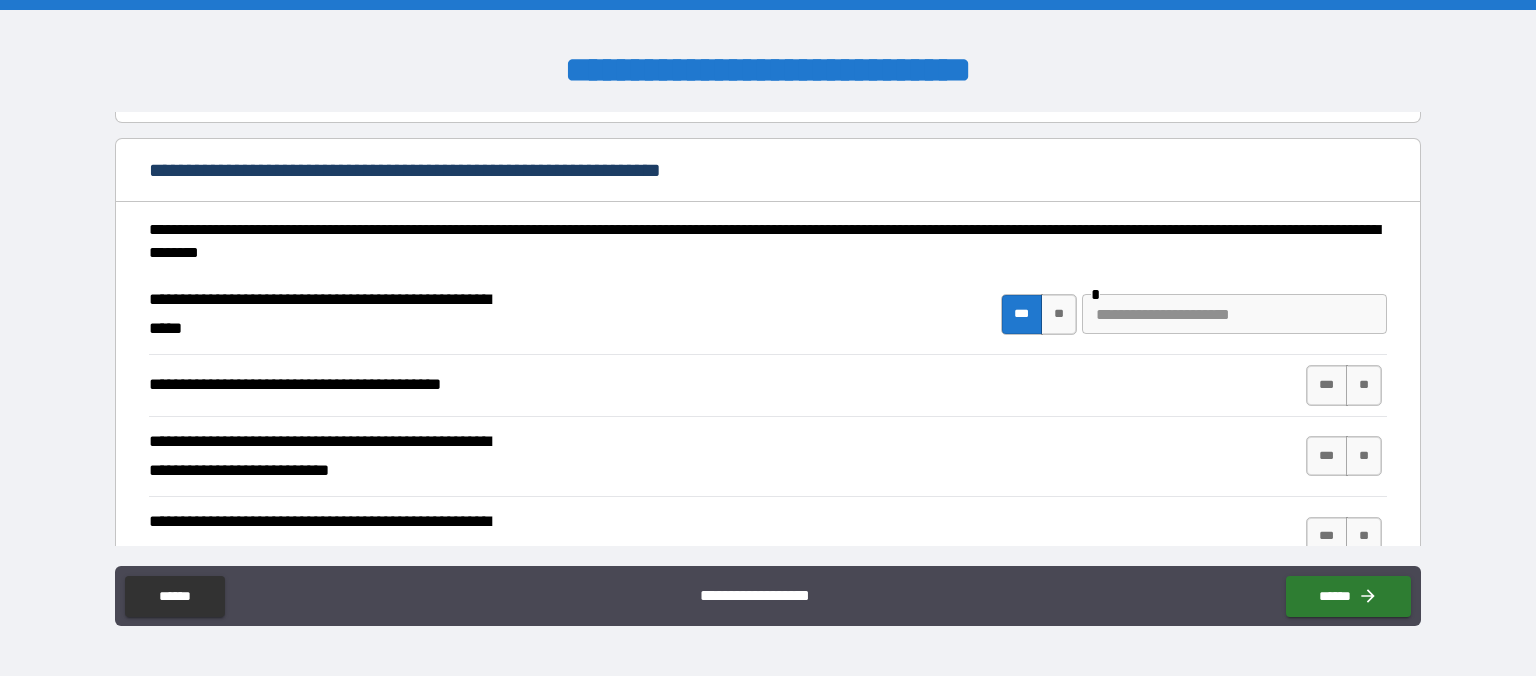 type on "*" 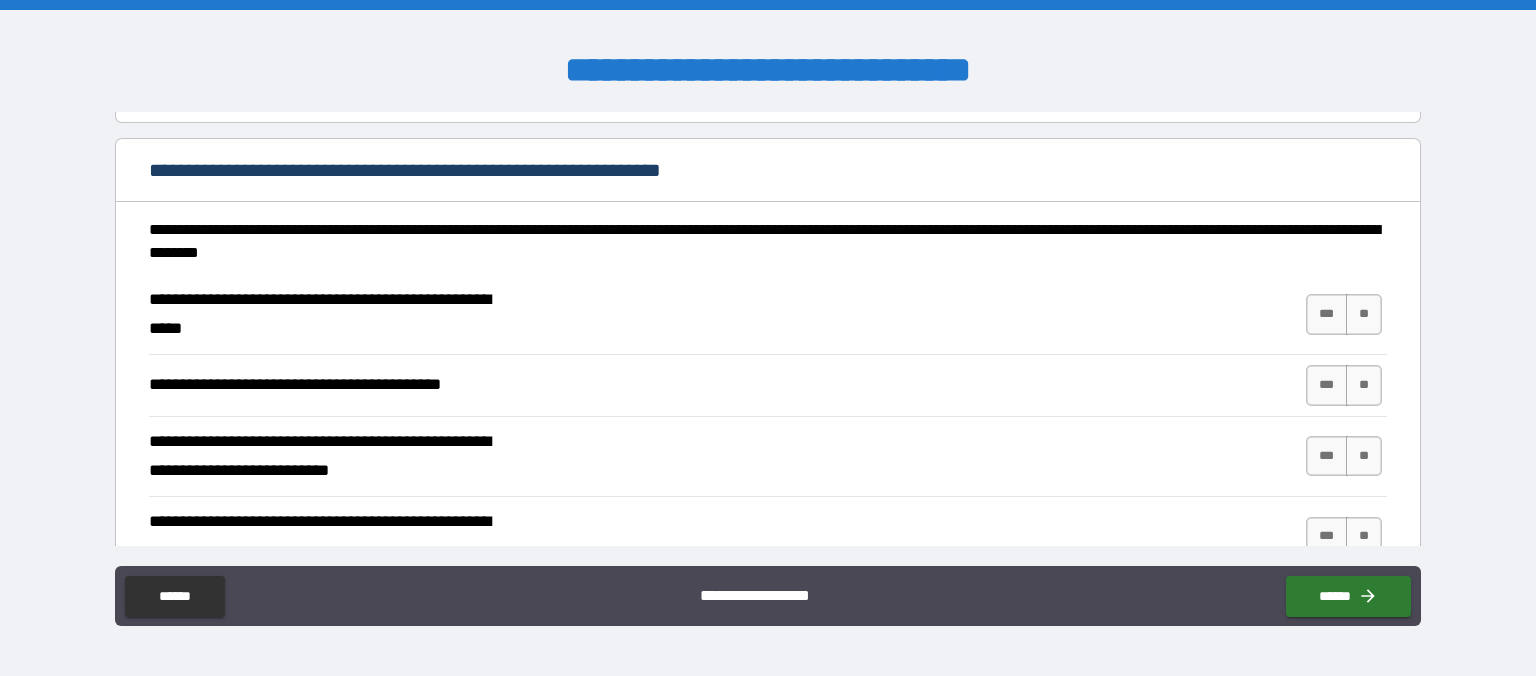 type on "*" 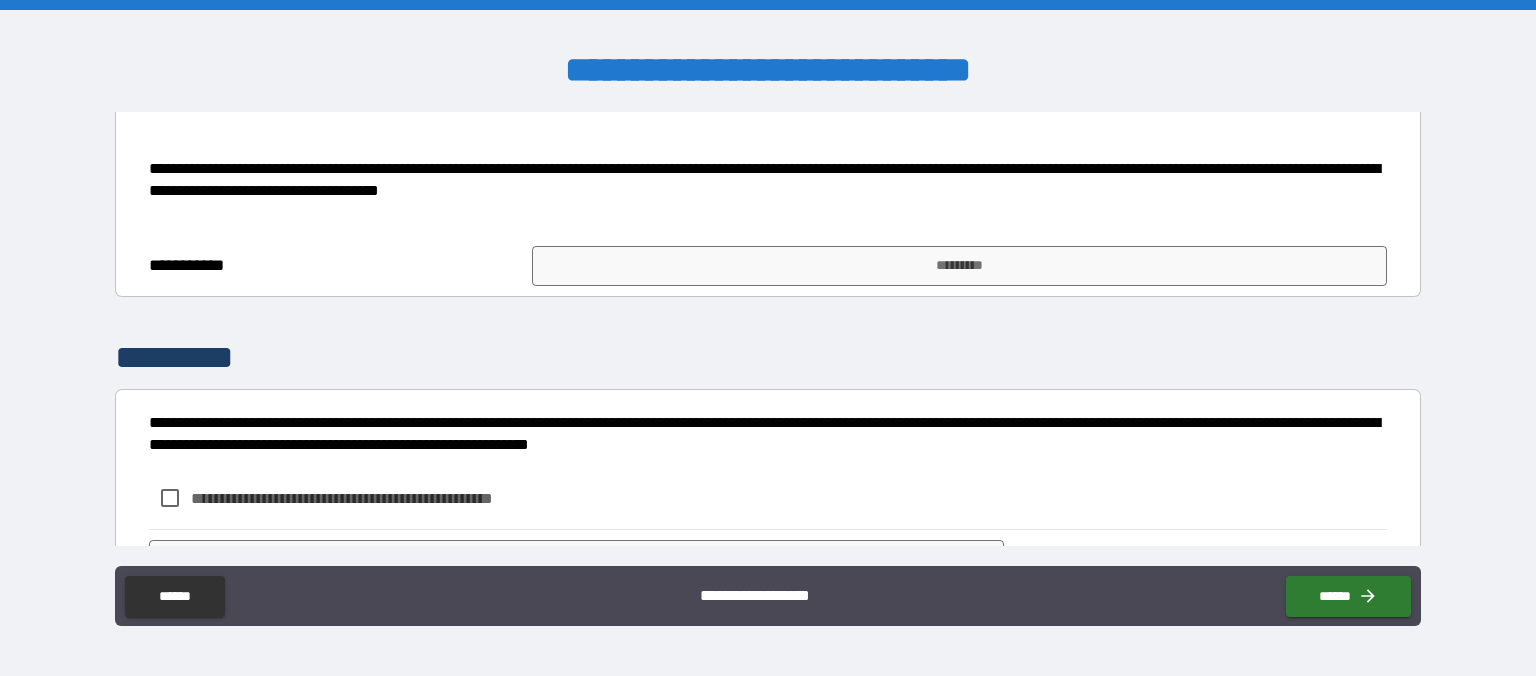 scroll, scrollTop: 2391, scrollLeft: 0, axis: vertical 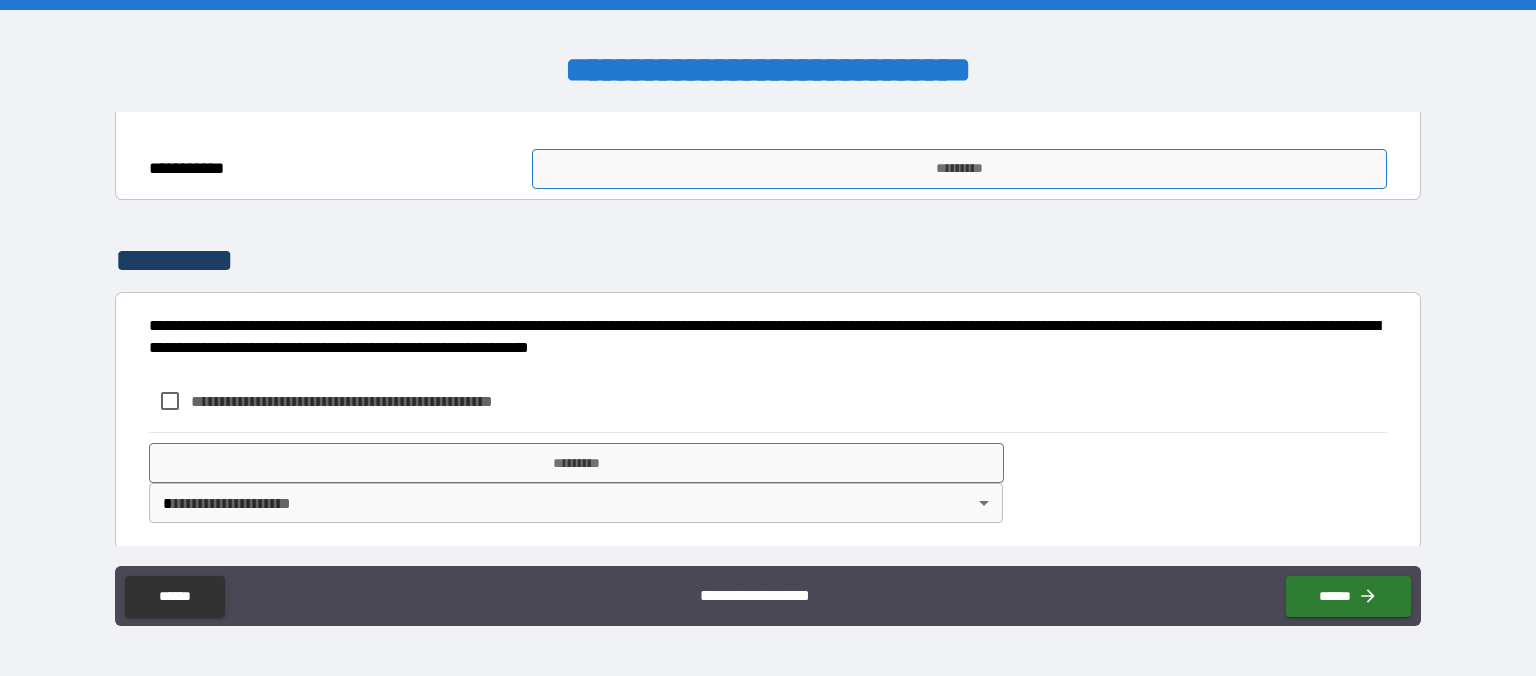 click on "*********" at bounding box center [959, 169] 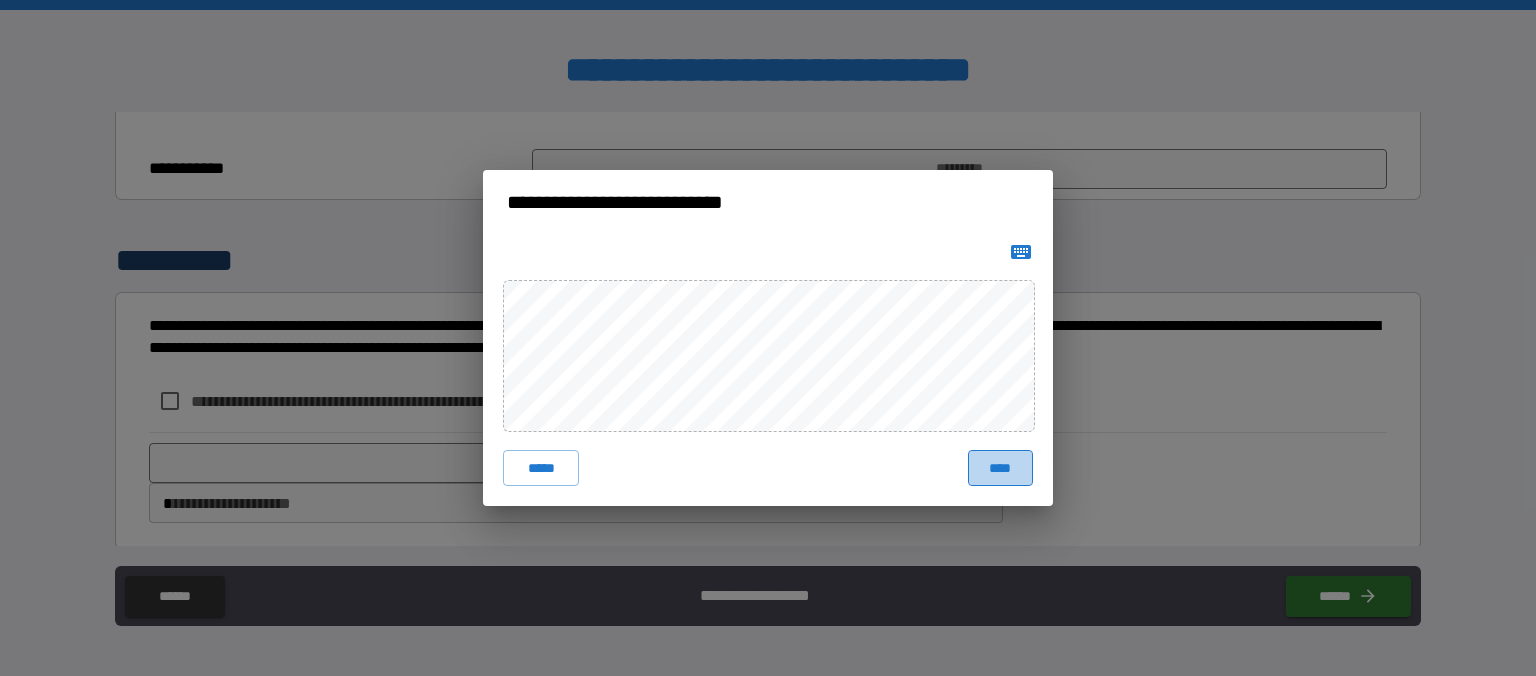 click on "****" at bounding box center (1000, 468) 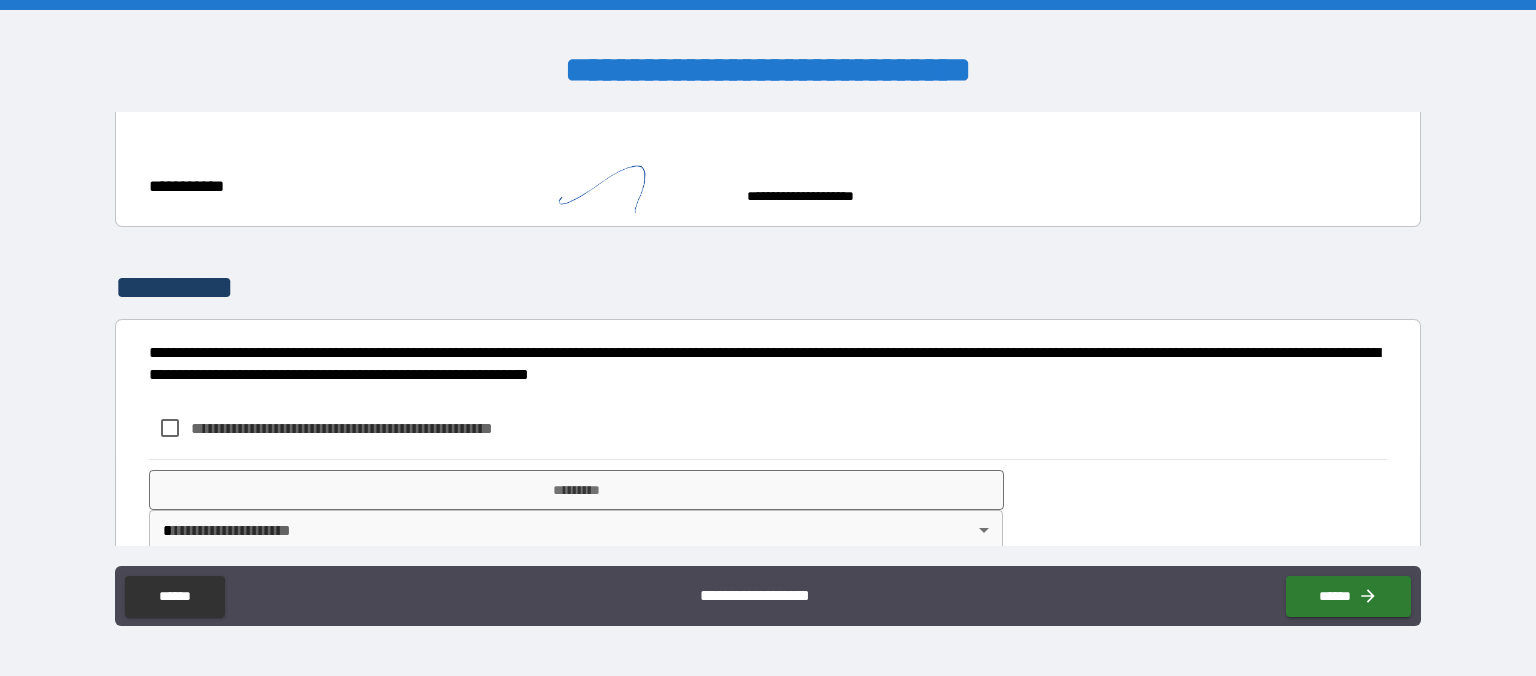 type on "*" 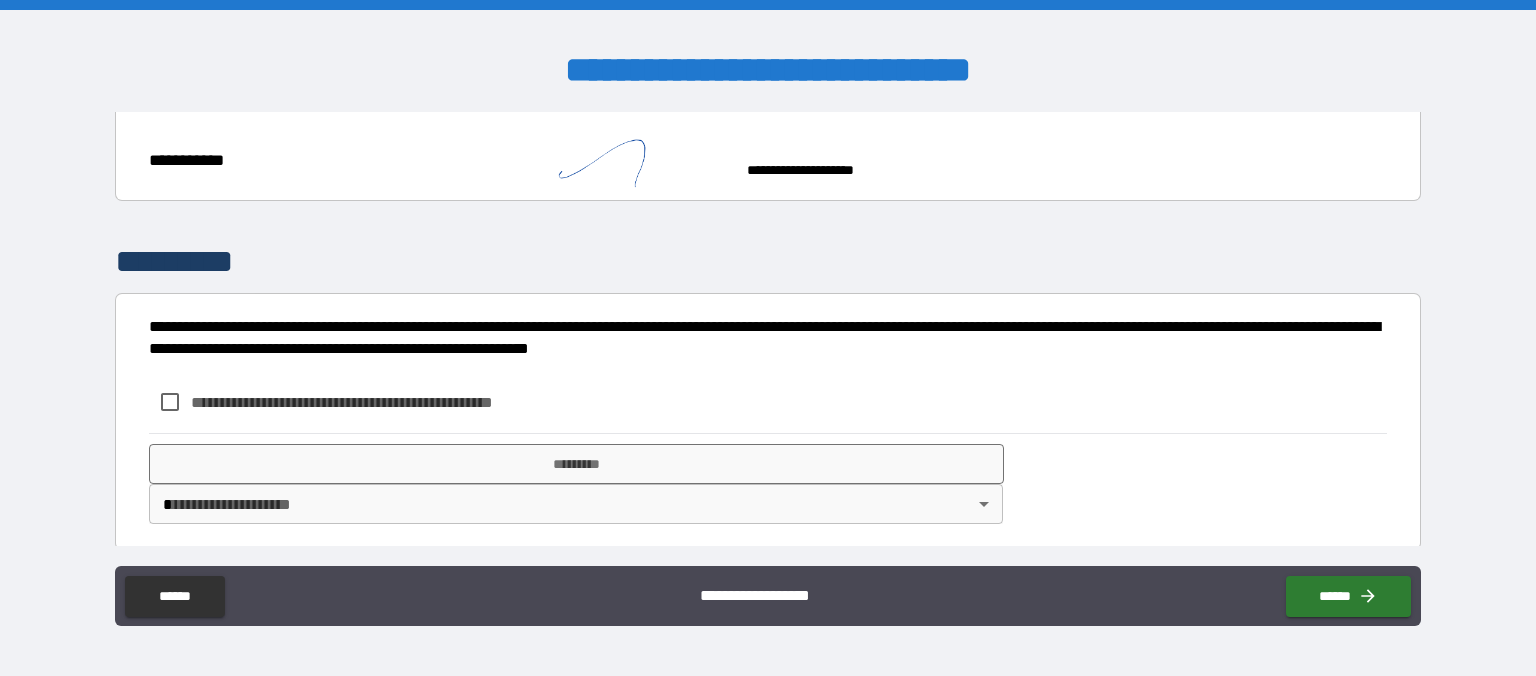 scroll, scrollTop: 2408, scrollLeft: 0, axis: vertical 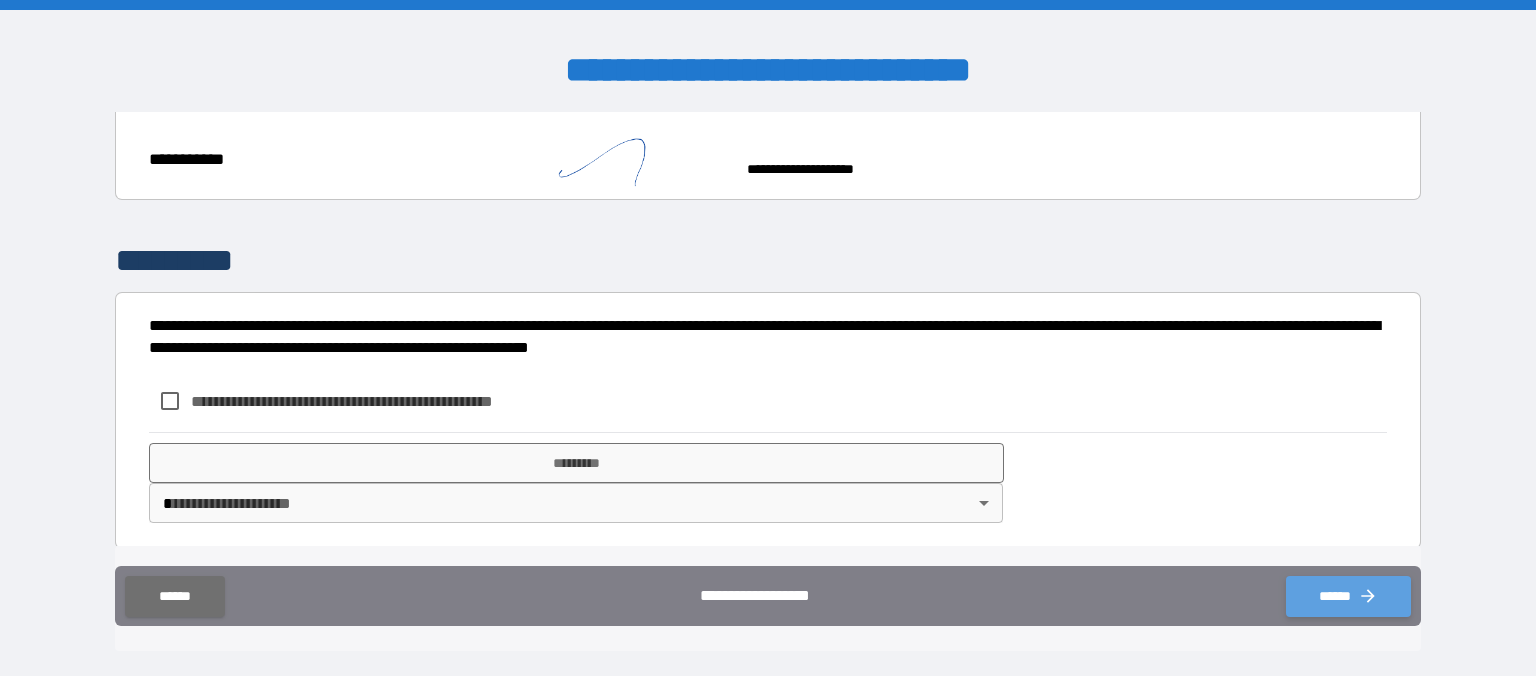 click on "******" at bounding box center (1348, 596) 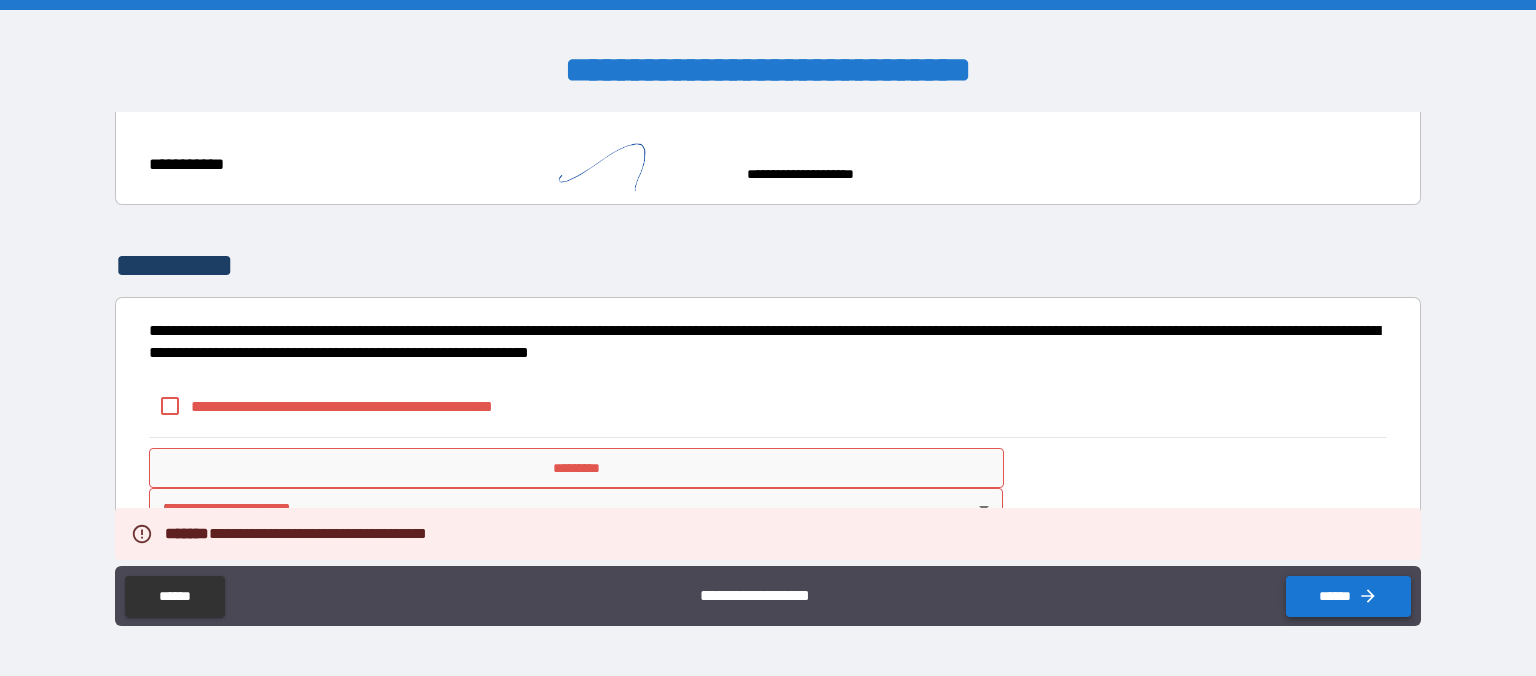 type on "*" 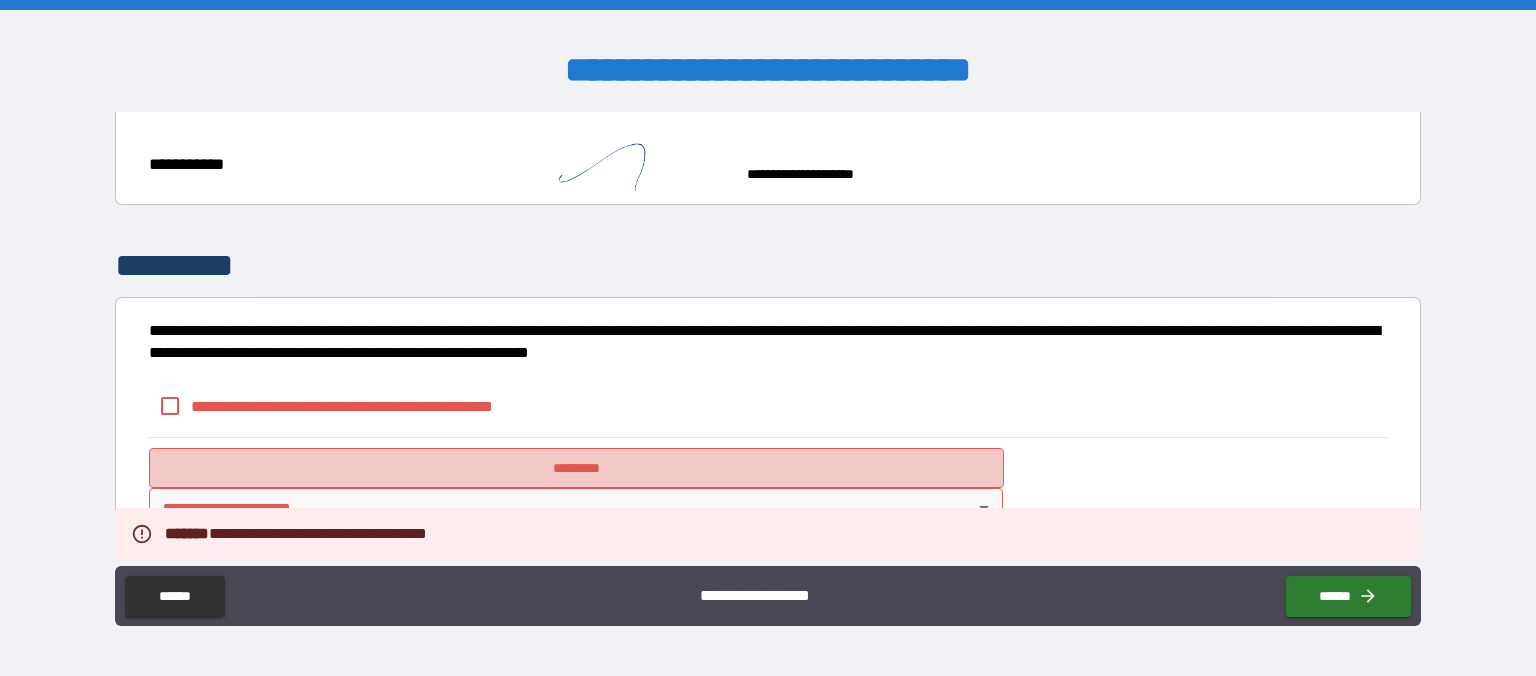 click on "*********" at bounding box center (576, 468) 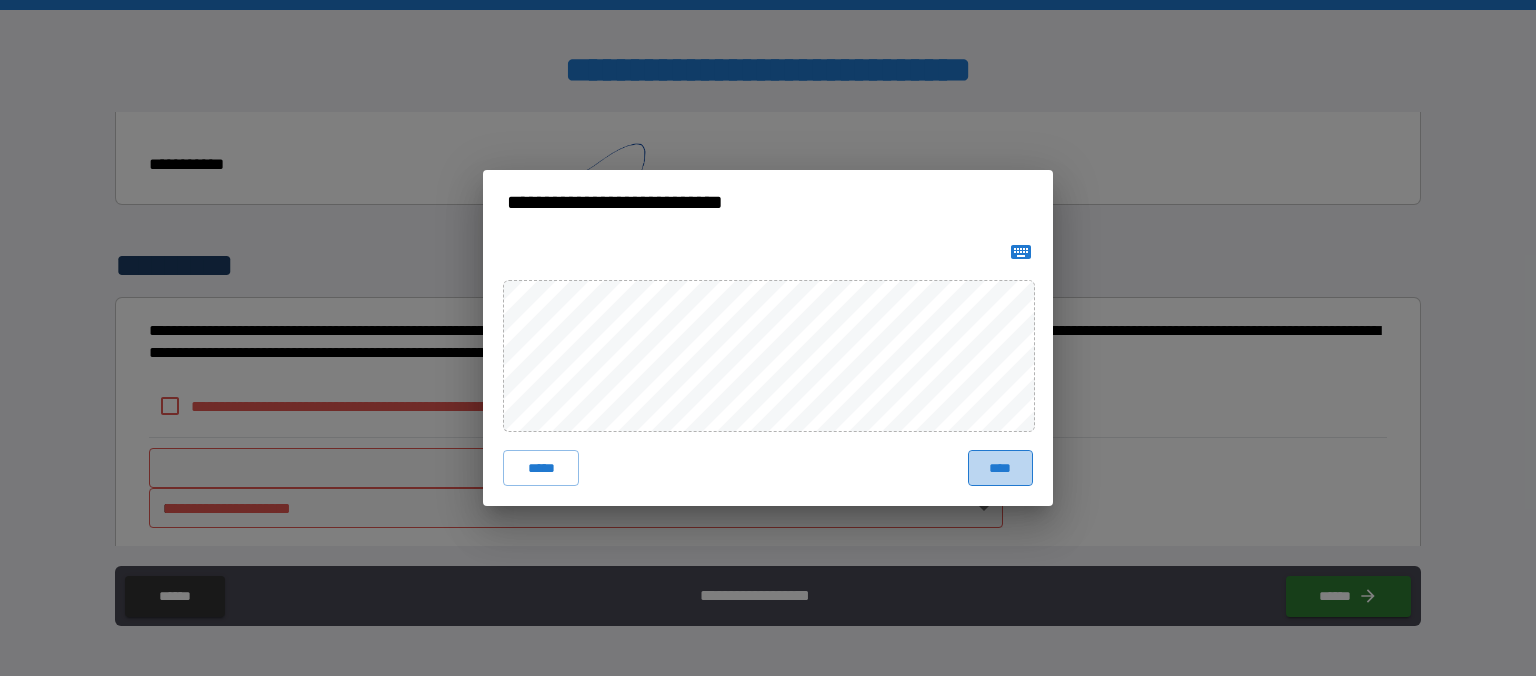 click on "****" at bounding box center [1000, 468] 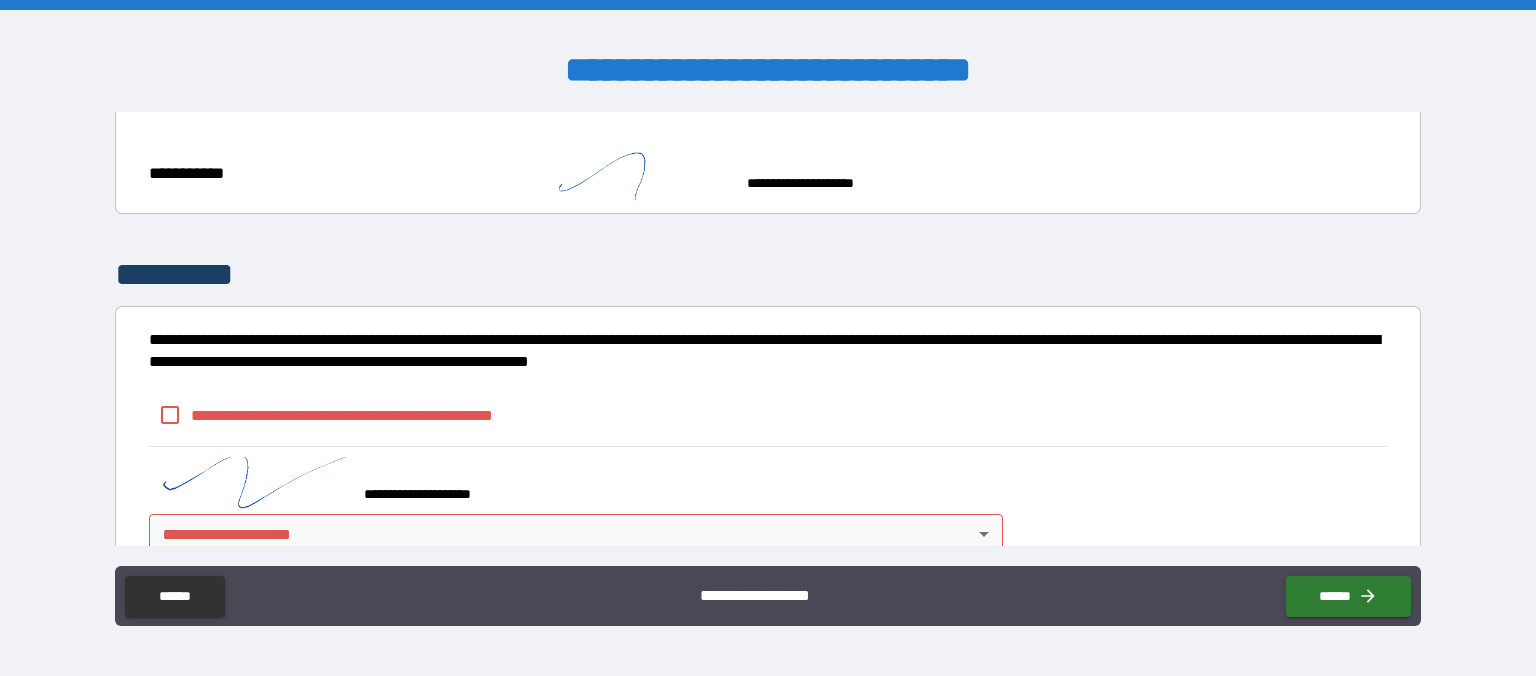 type on "*" 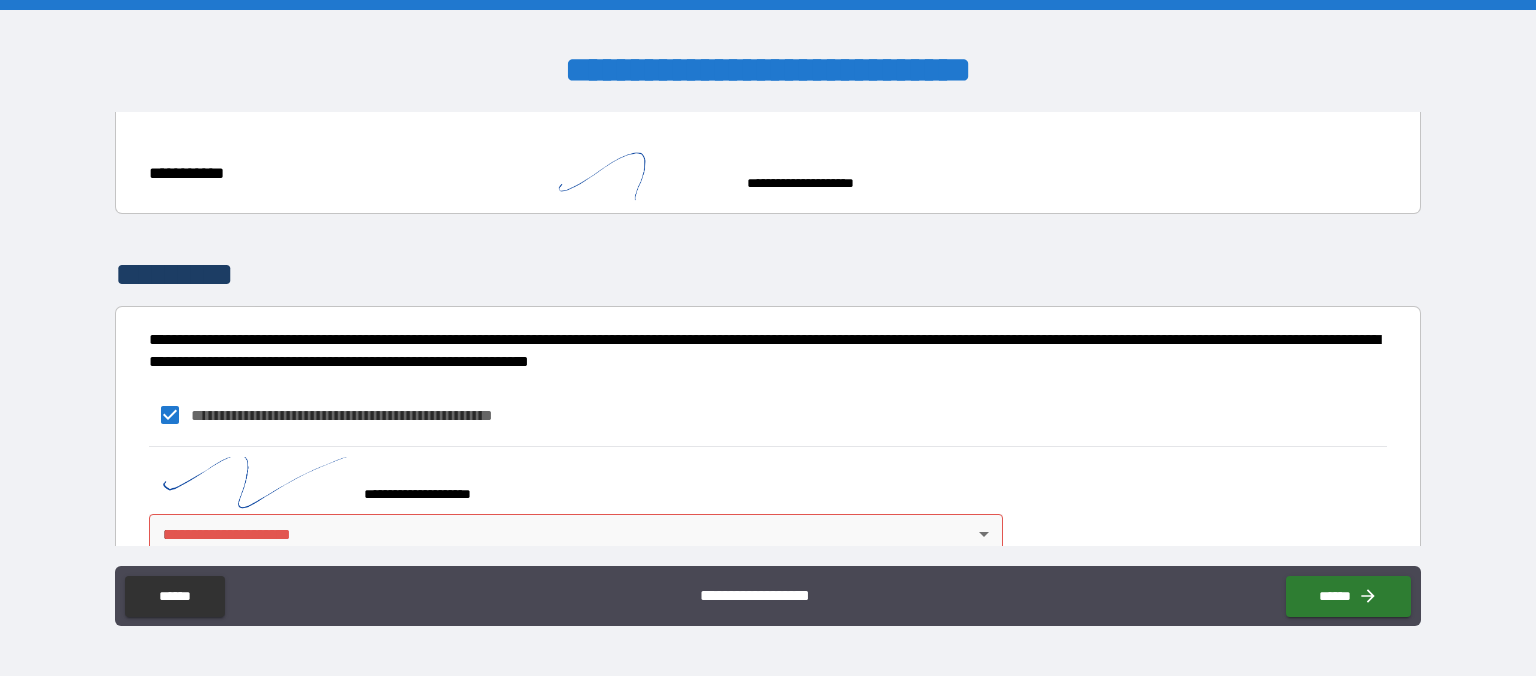 type on "*" 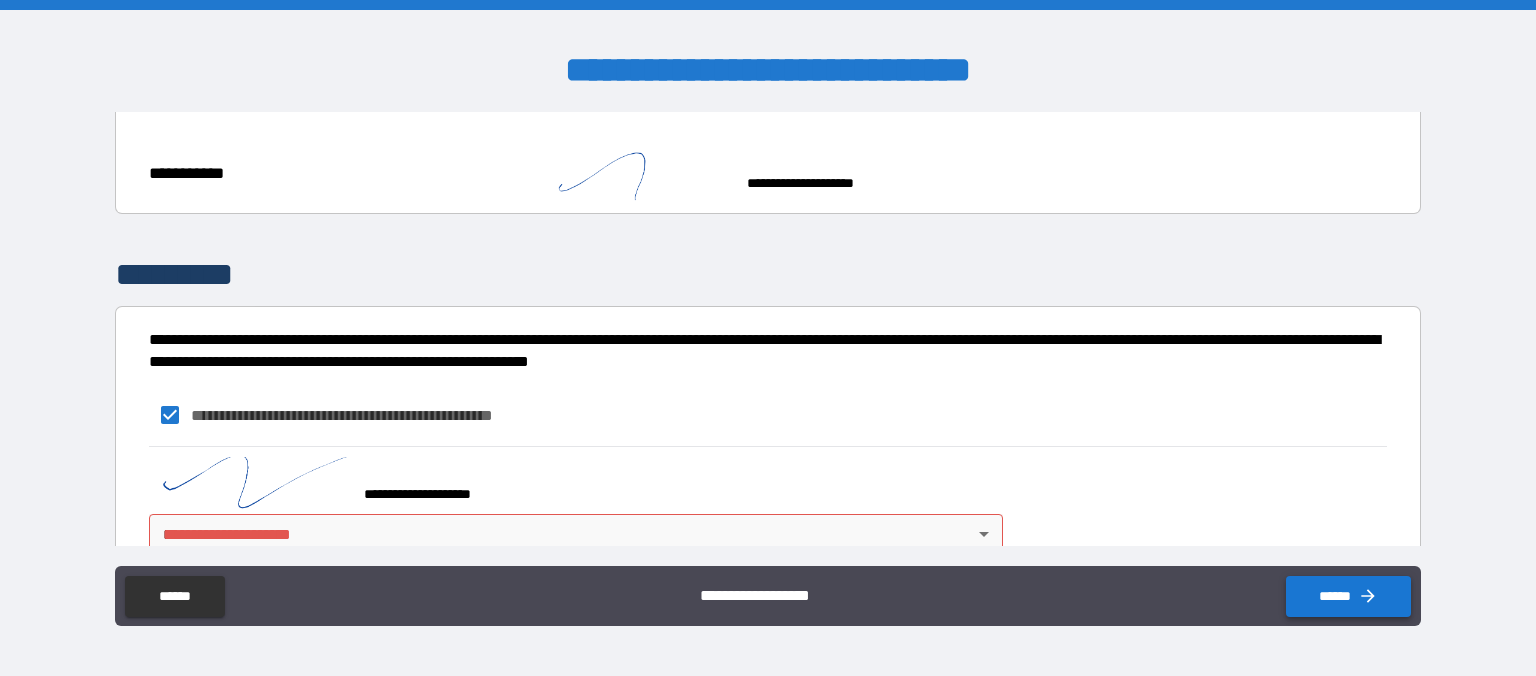 click 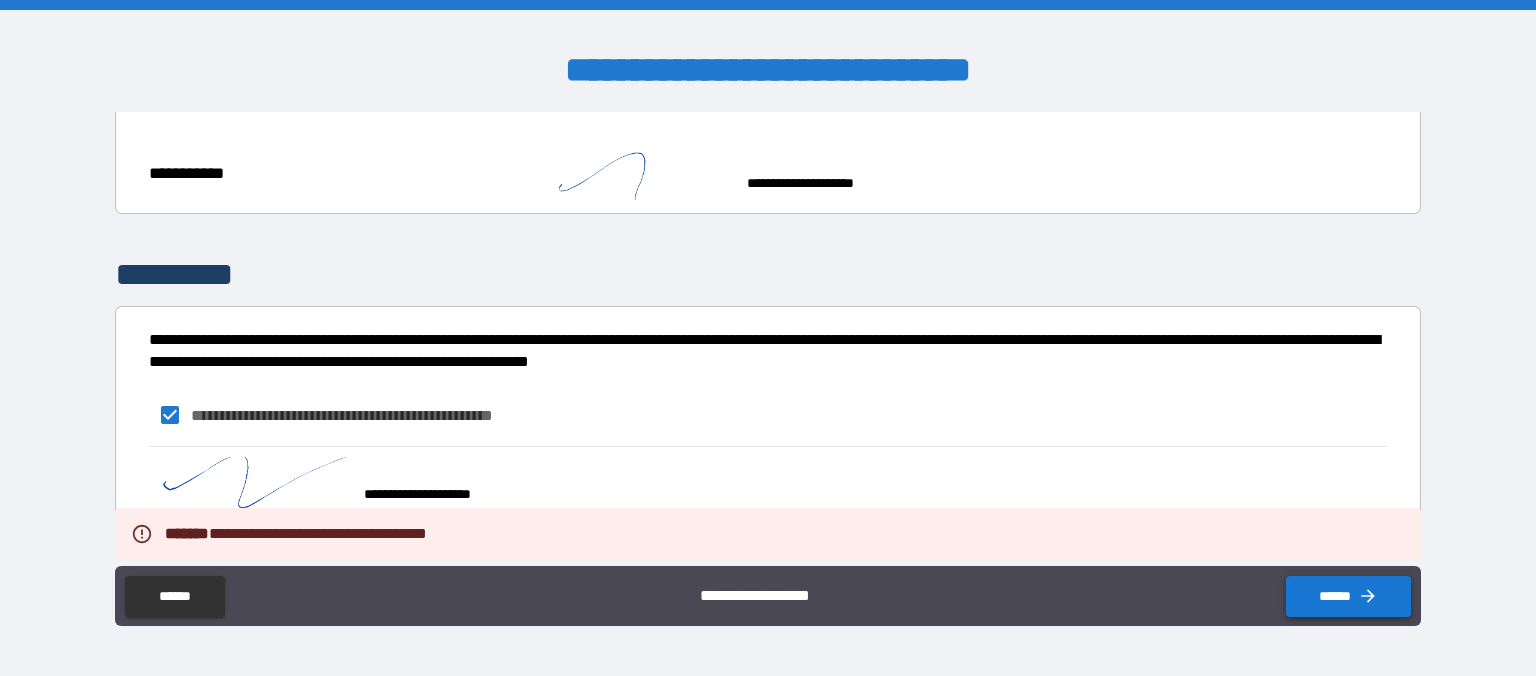 type on "*" 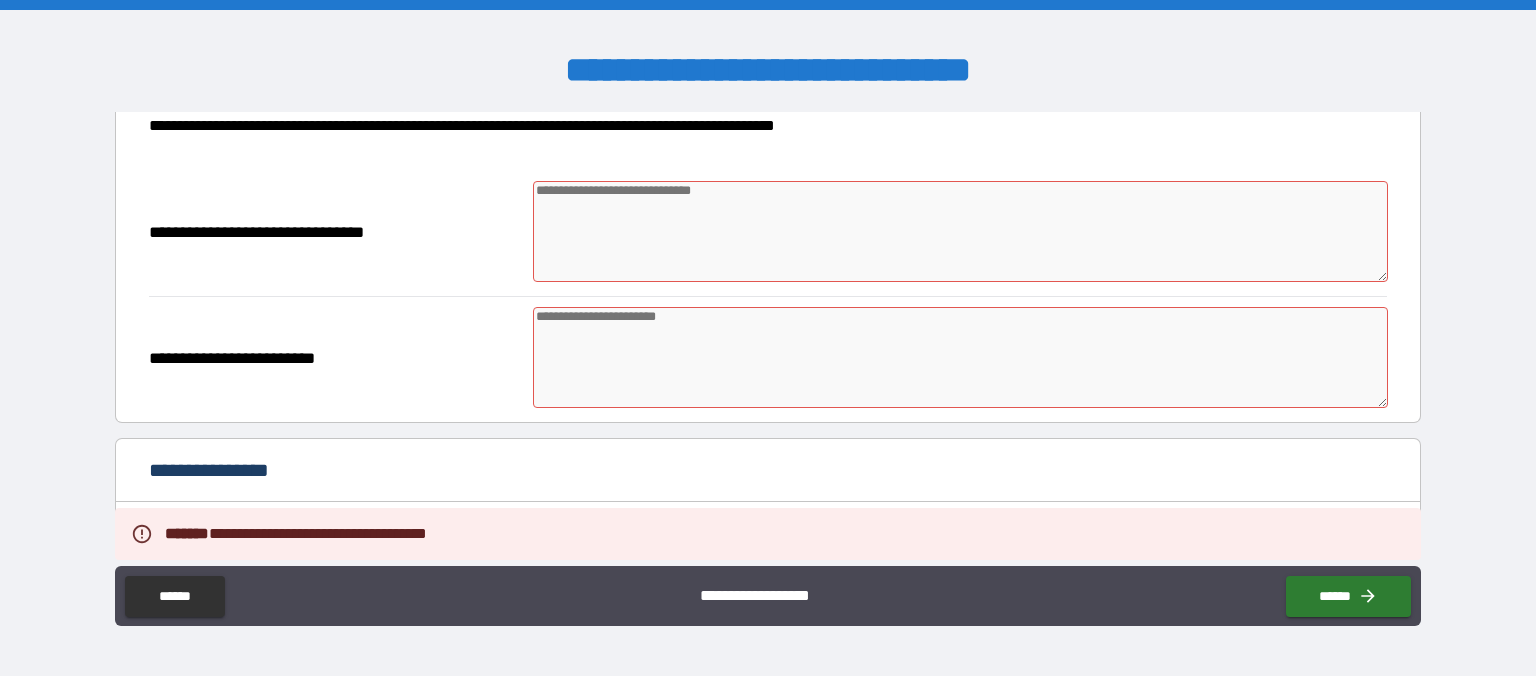 scroll, scrollTop: 1702, scrollLeft: 0, axis: vertical 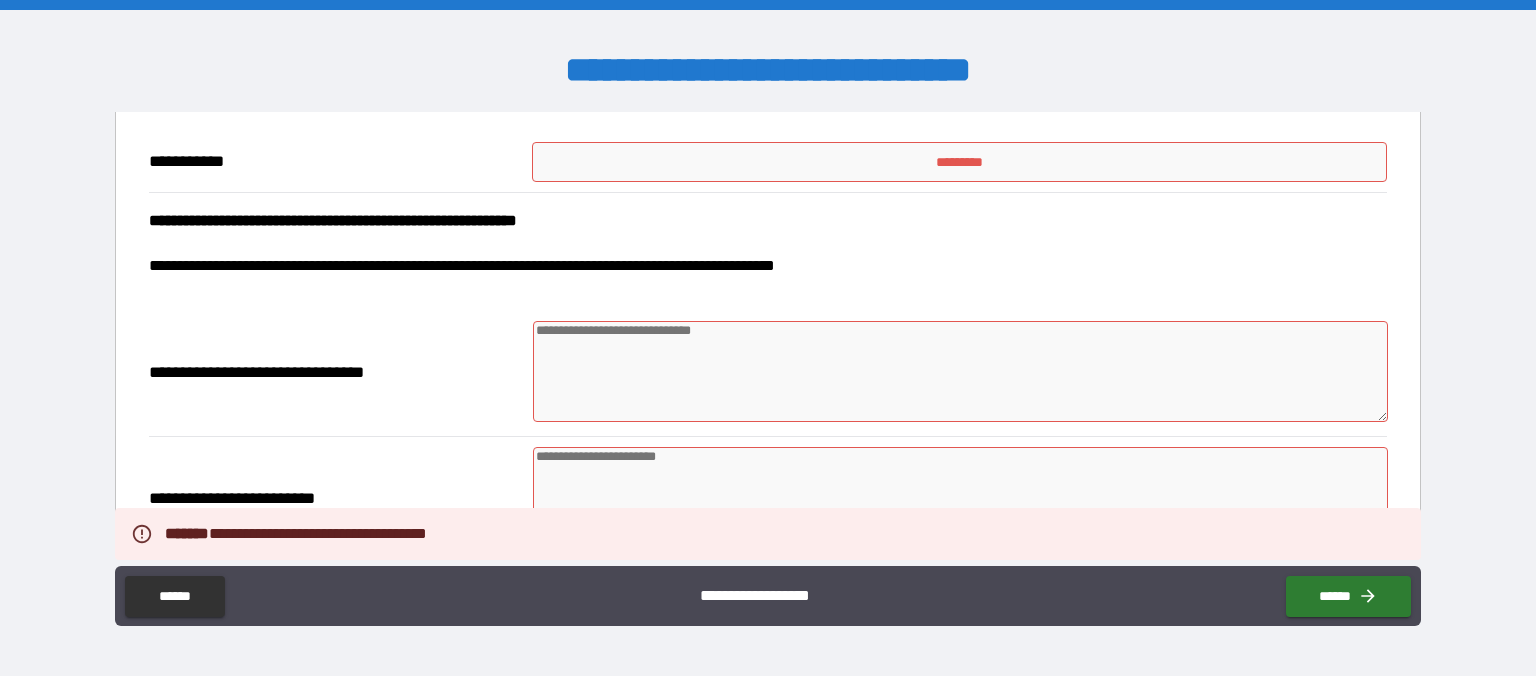 click on "*********" at bounding box center (959, 162) 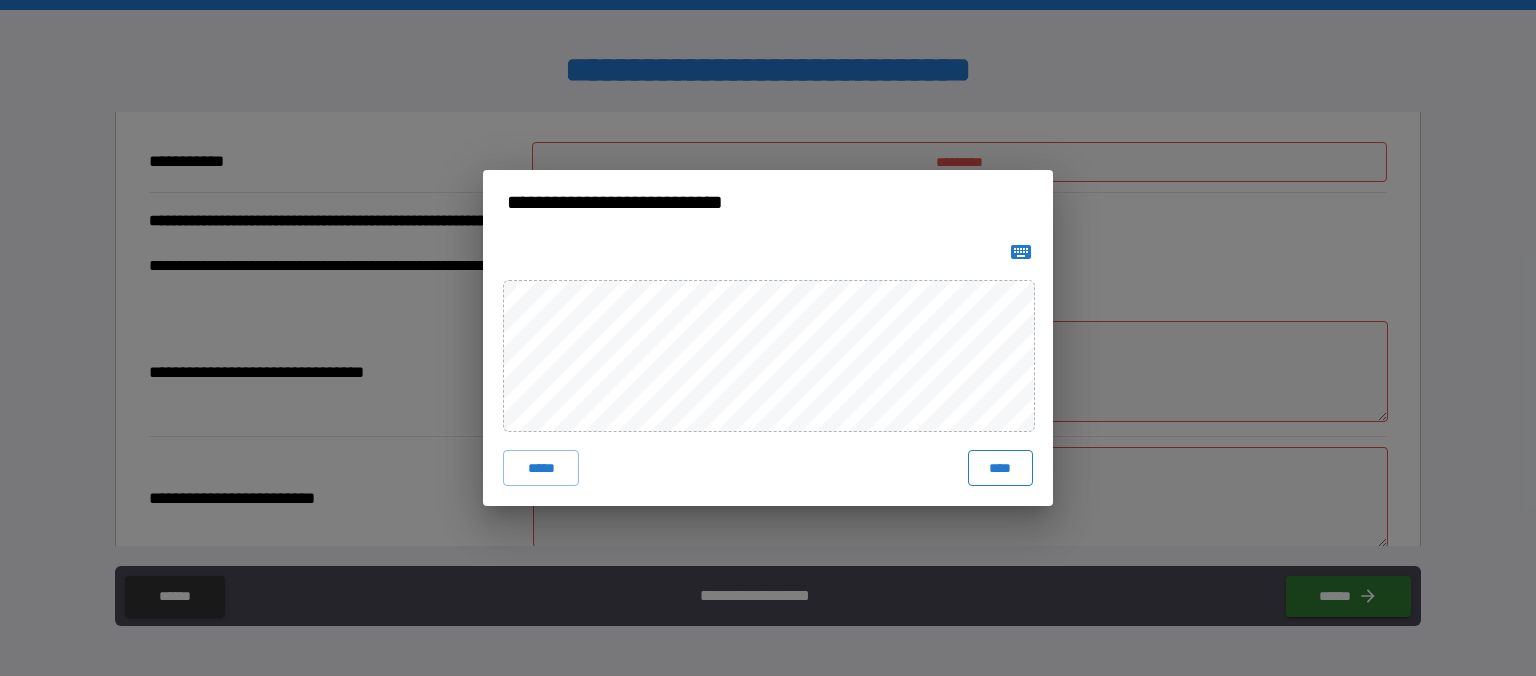 click on "****" at bounding box center (1000, 468) 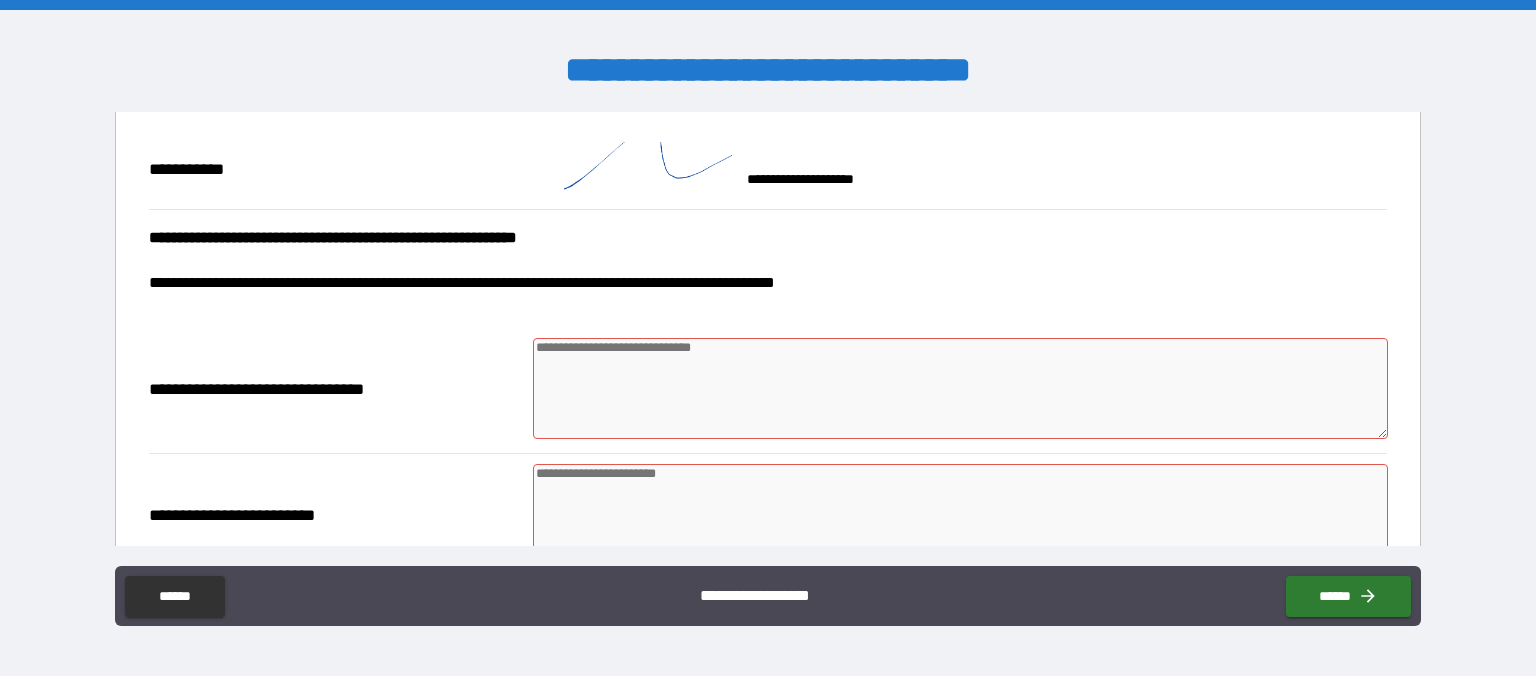 type on "*" 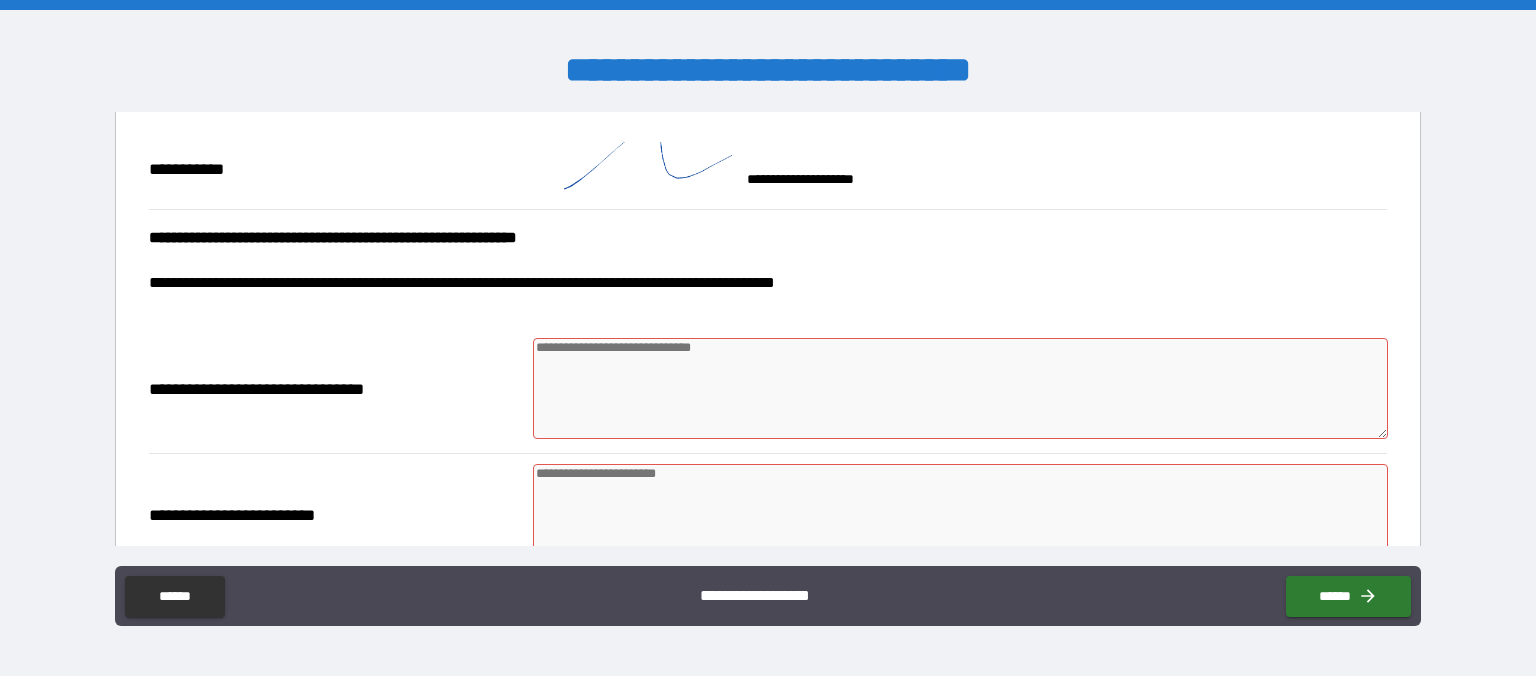 type on "*" 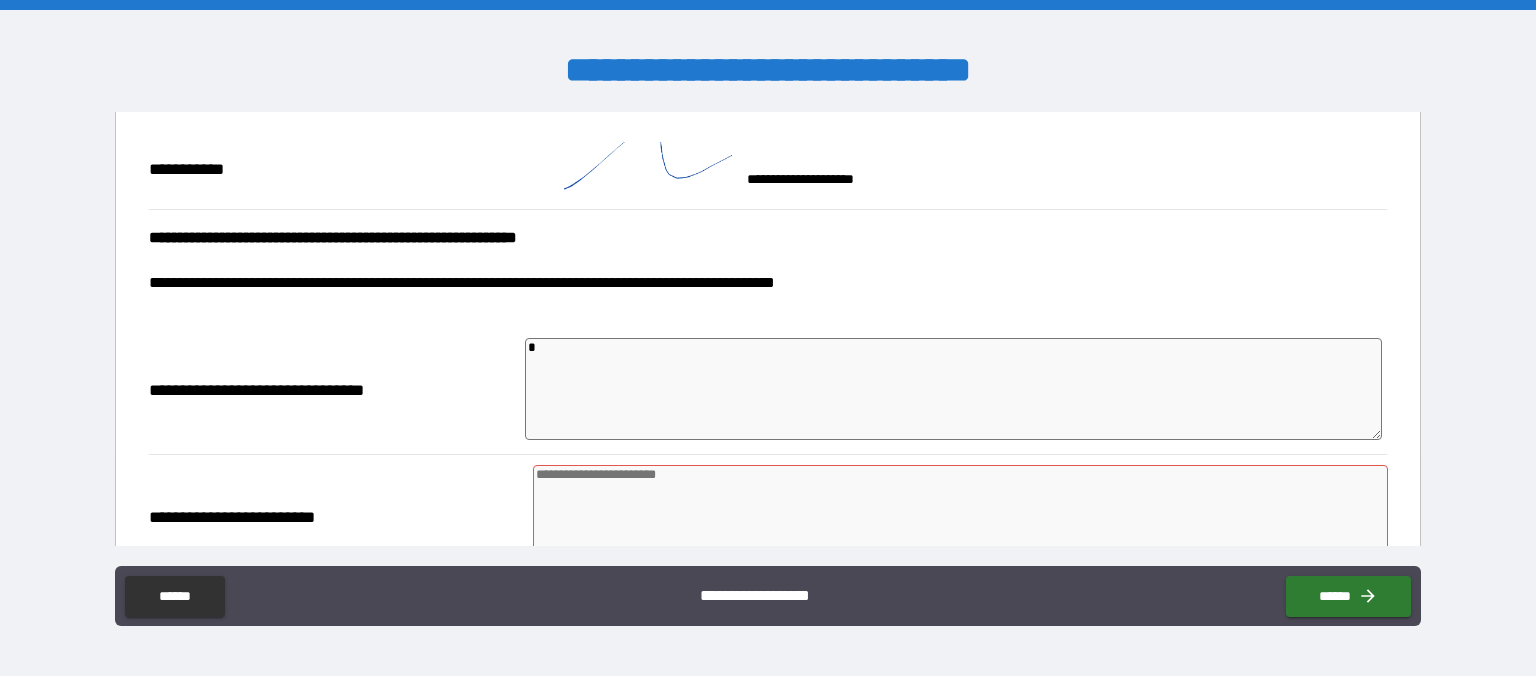 type on "*" 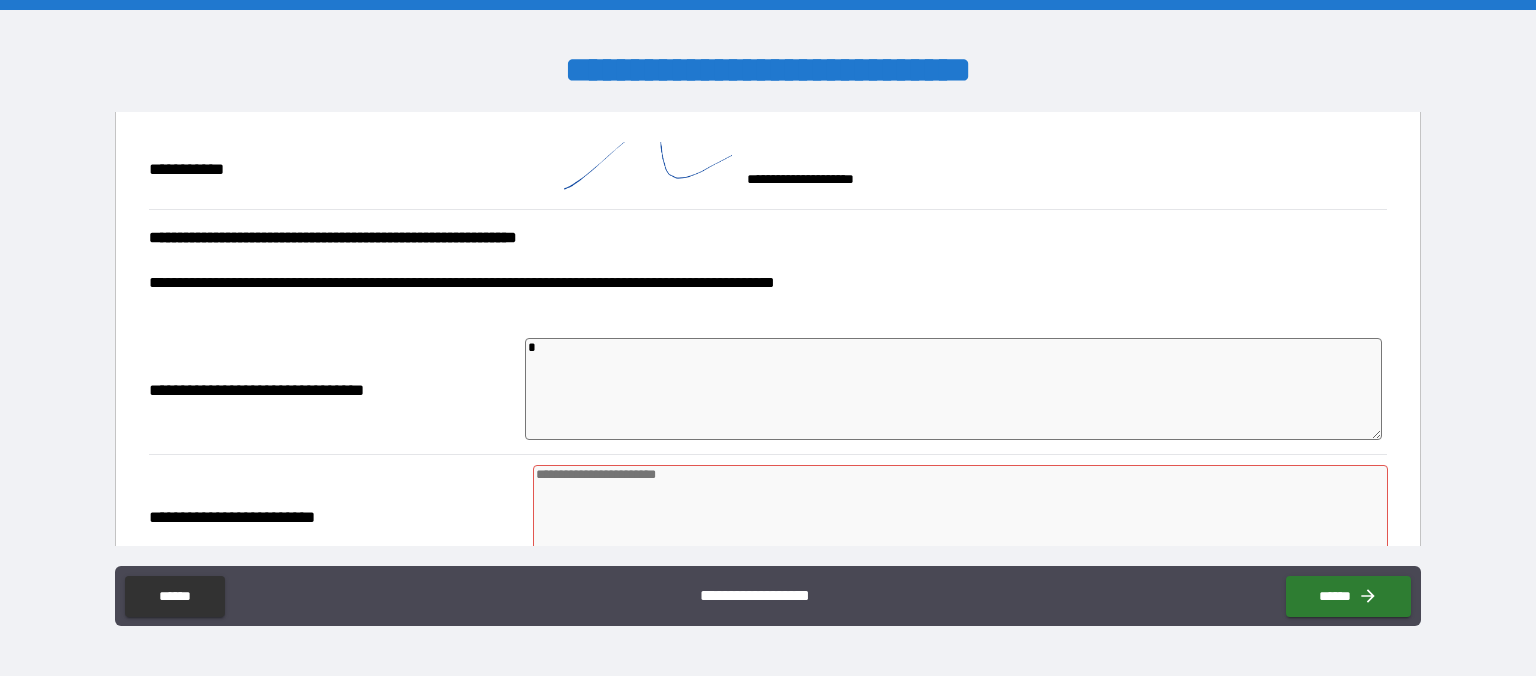 type on "*" 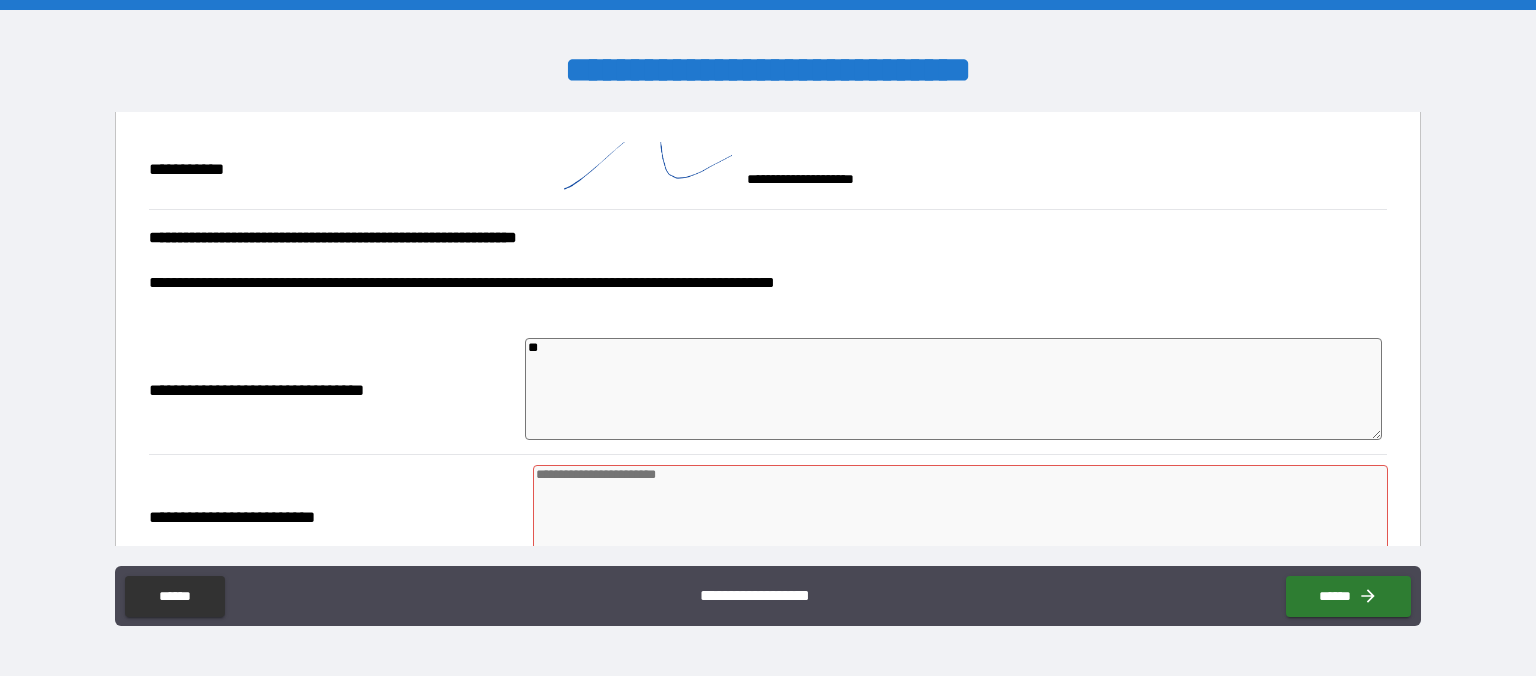 type on "*" 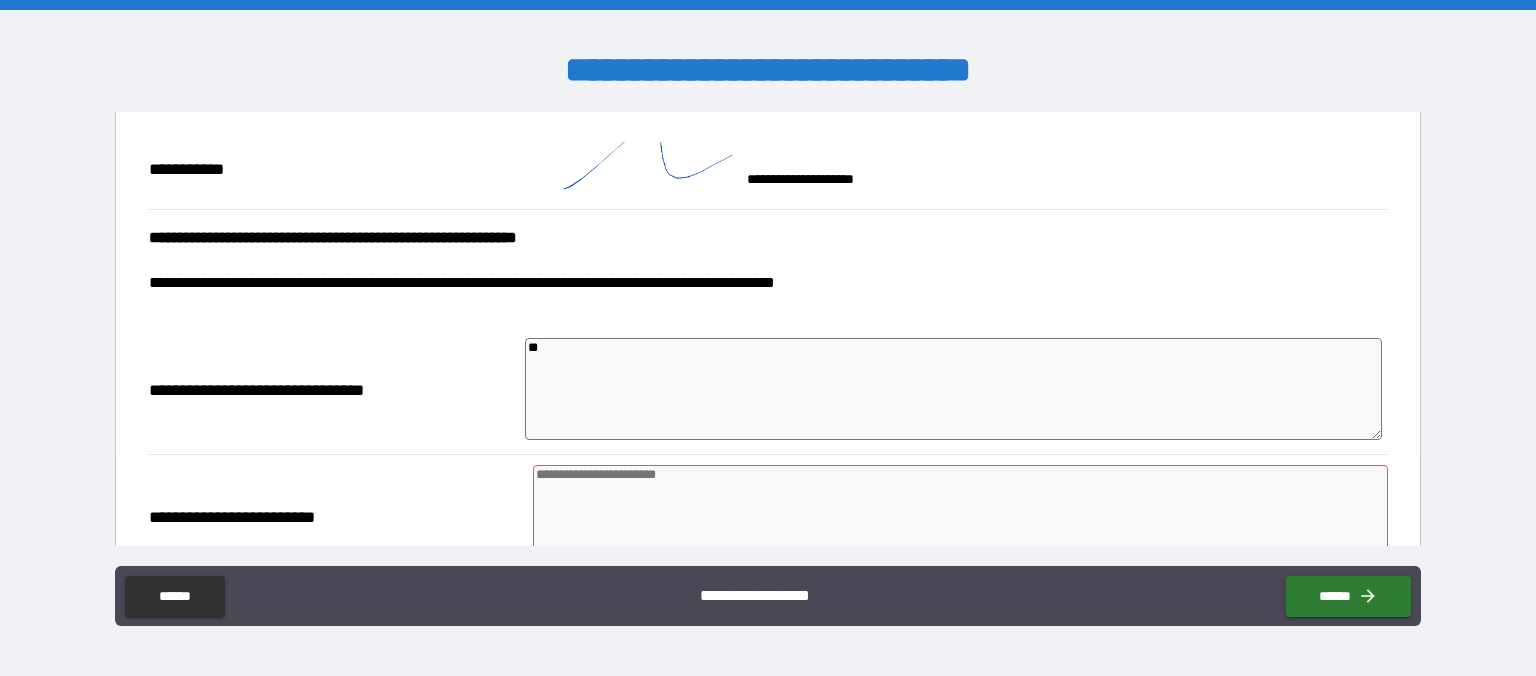 type on "*" 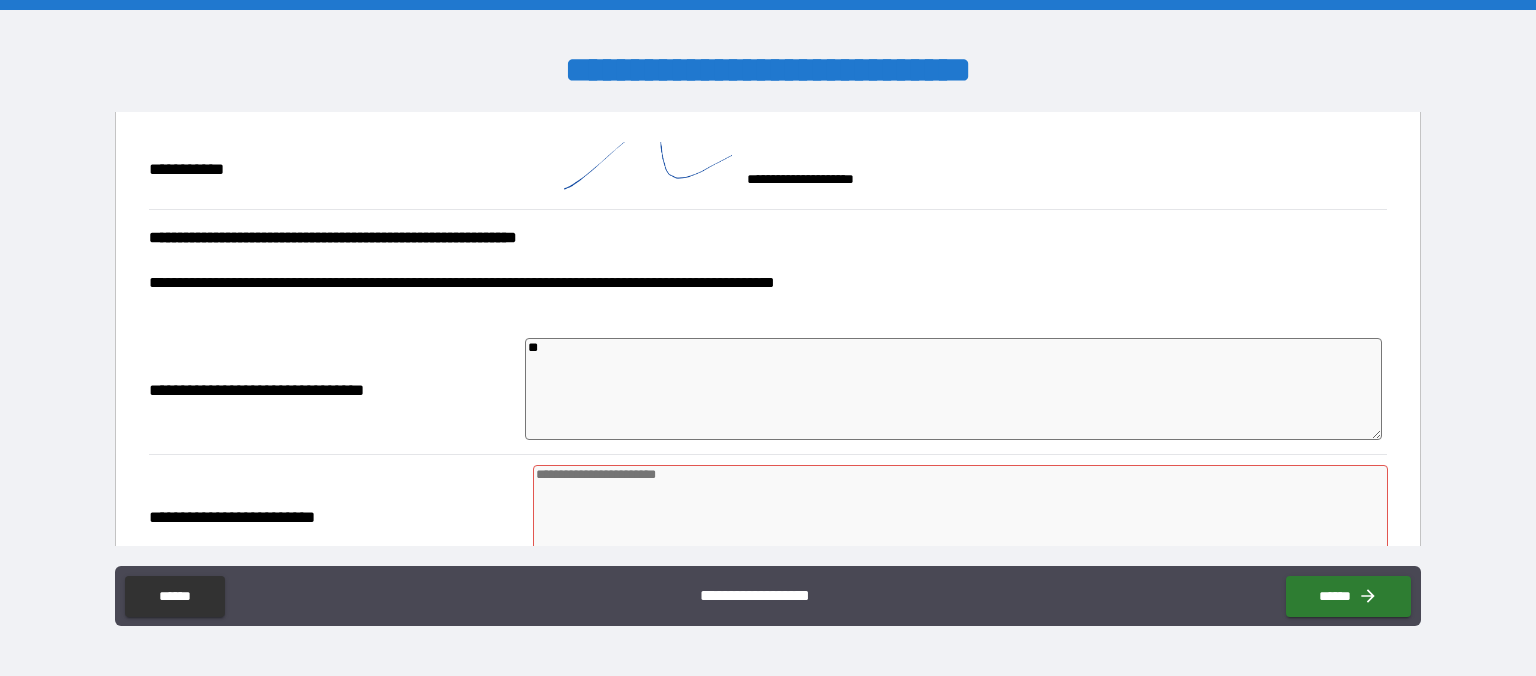 type on "*" 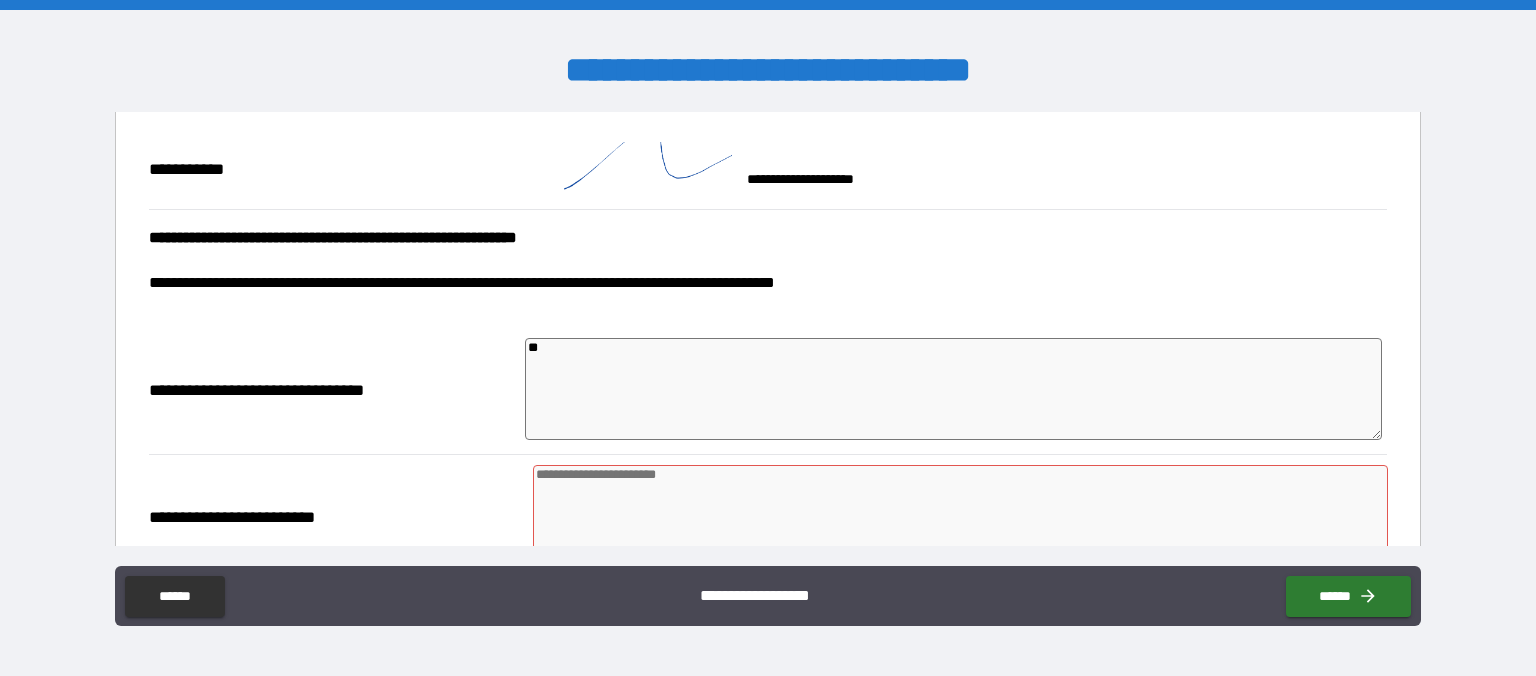 type on "***" 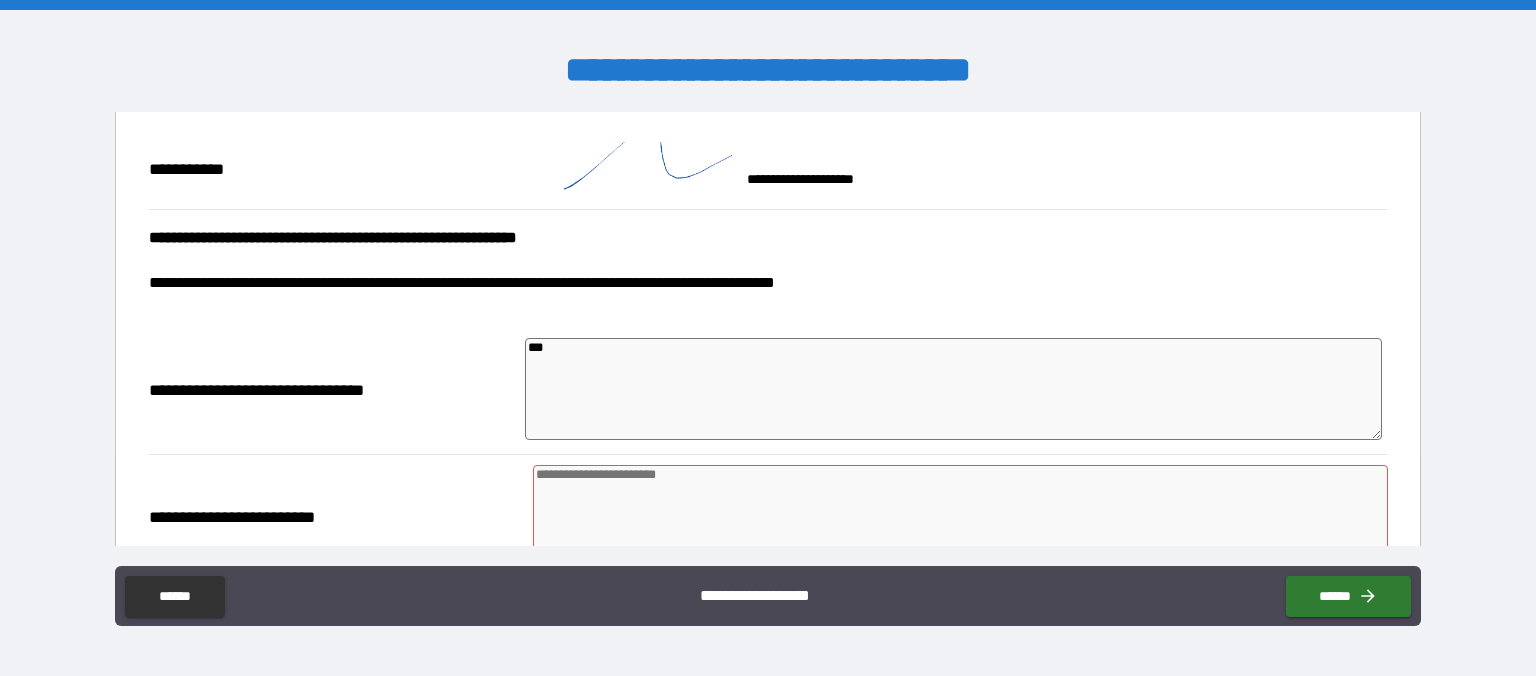 type on "*" 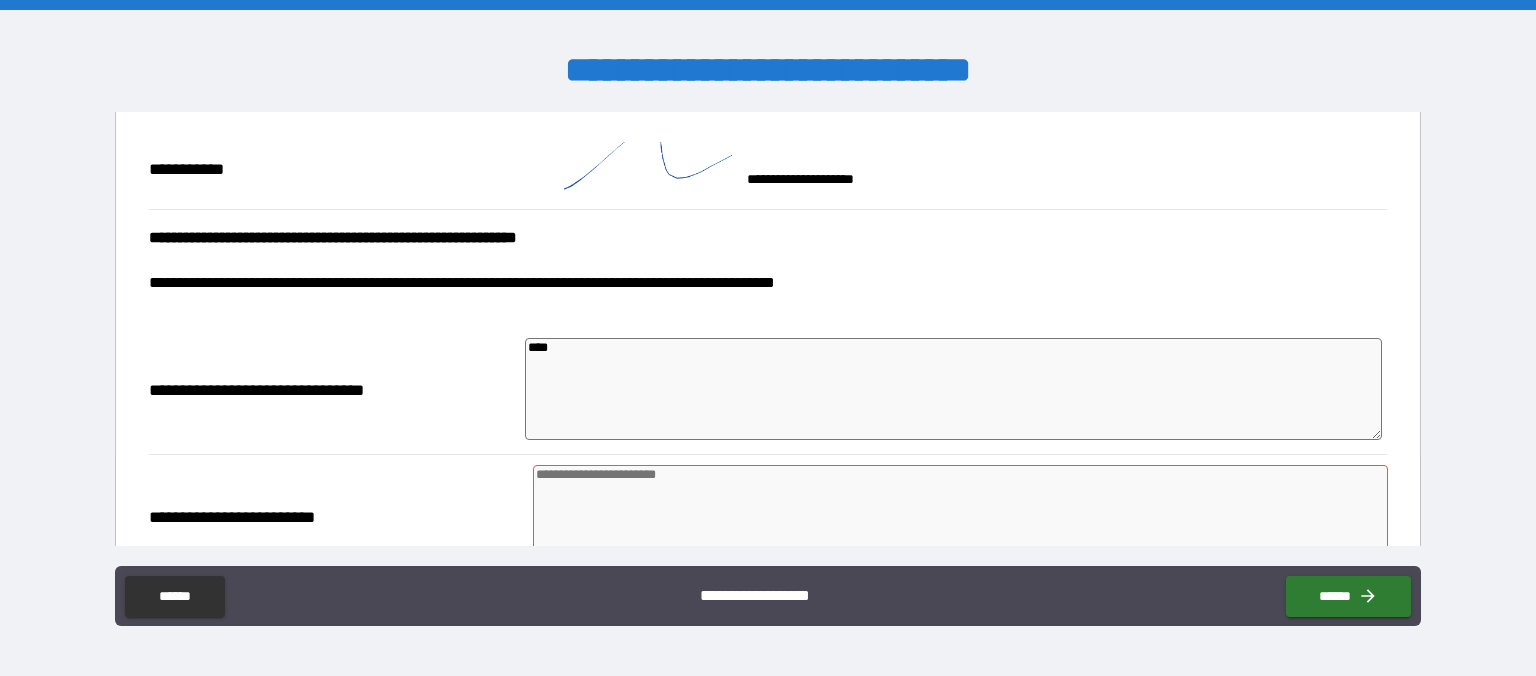 type on "*" 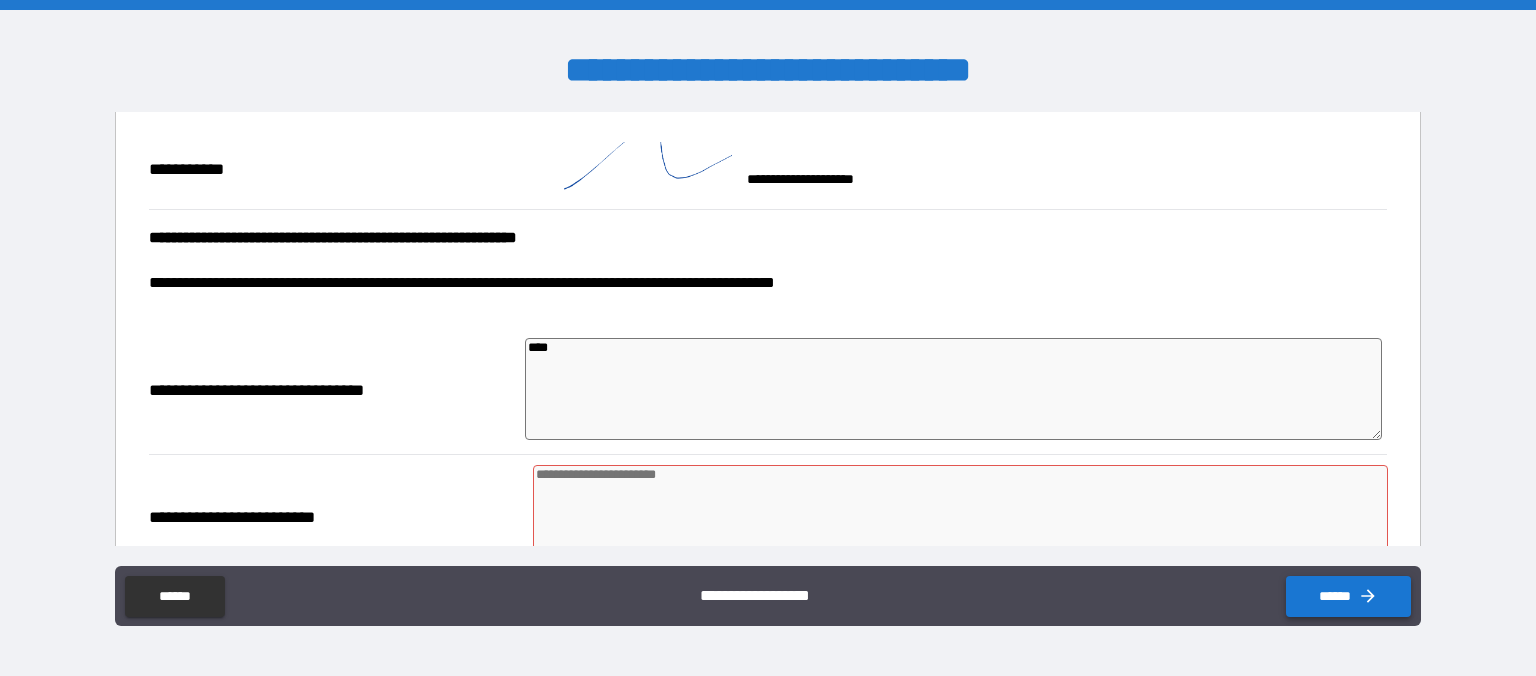 type on "****" 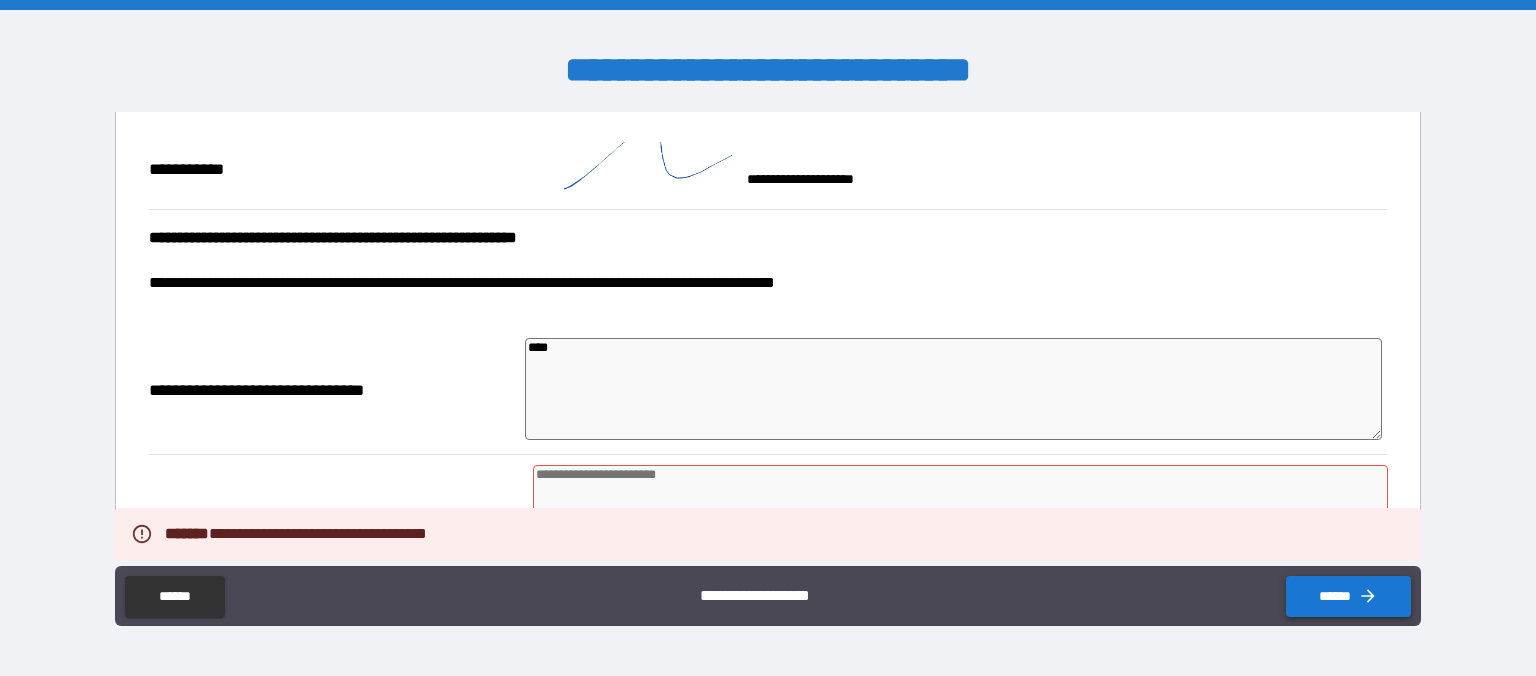 type on "*" 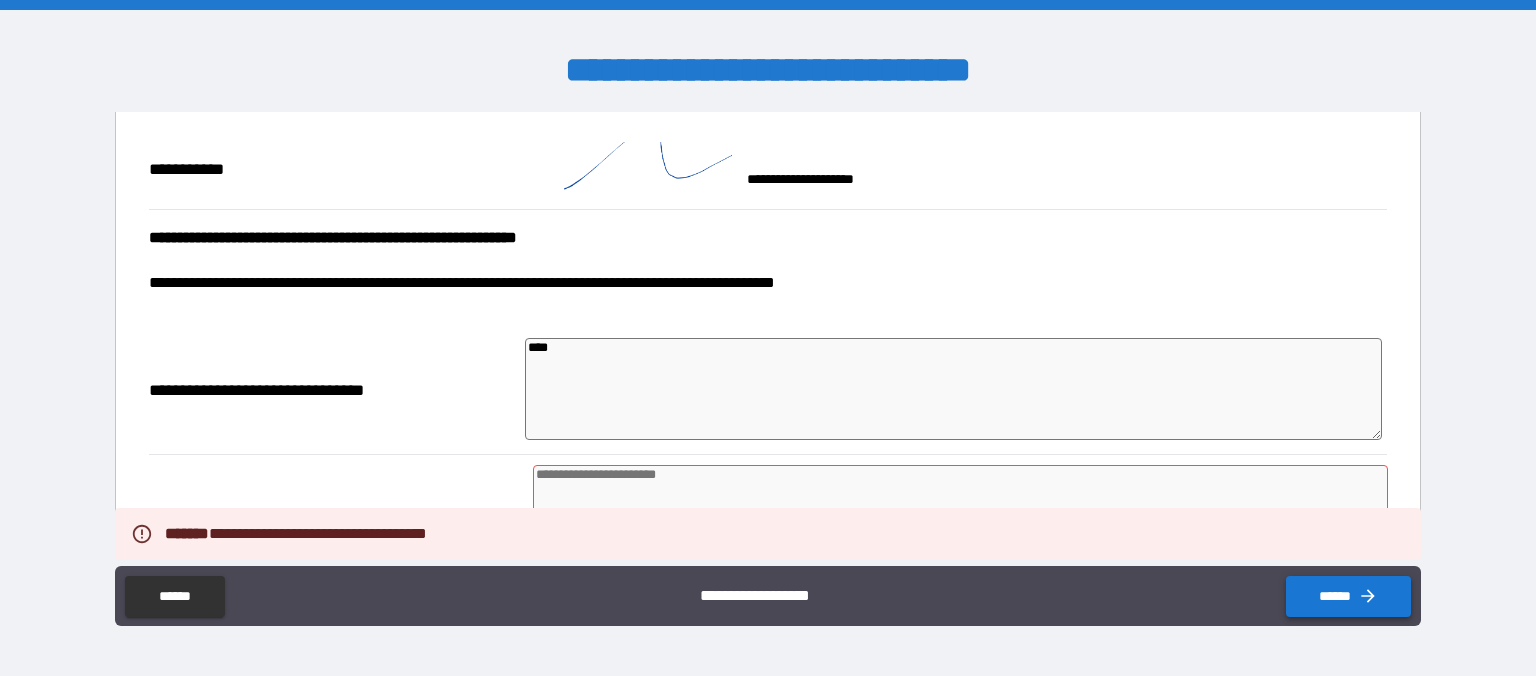 type on "*" 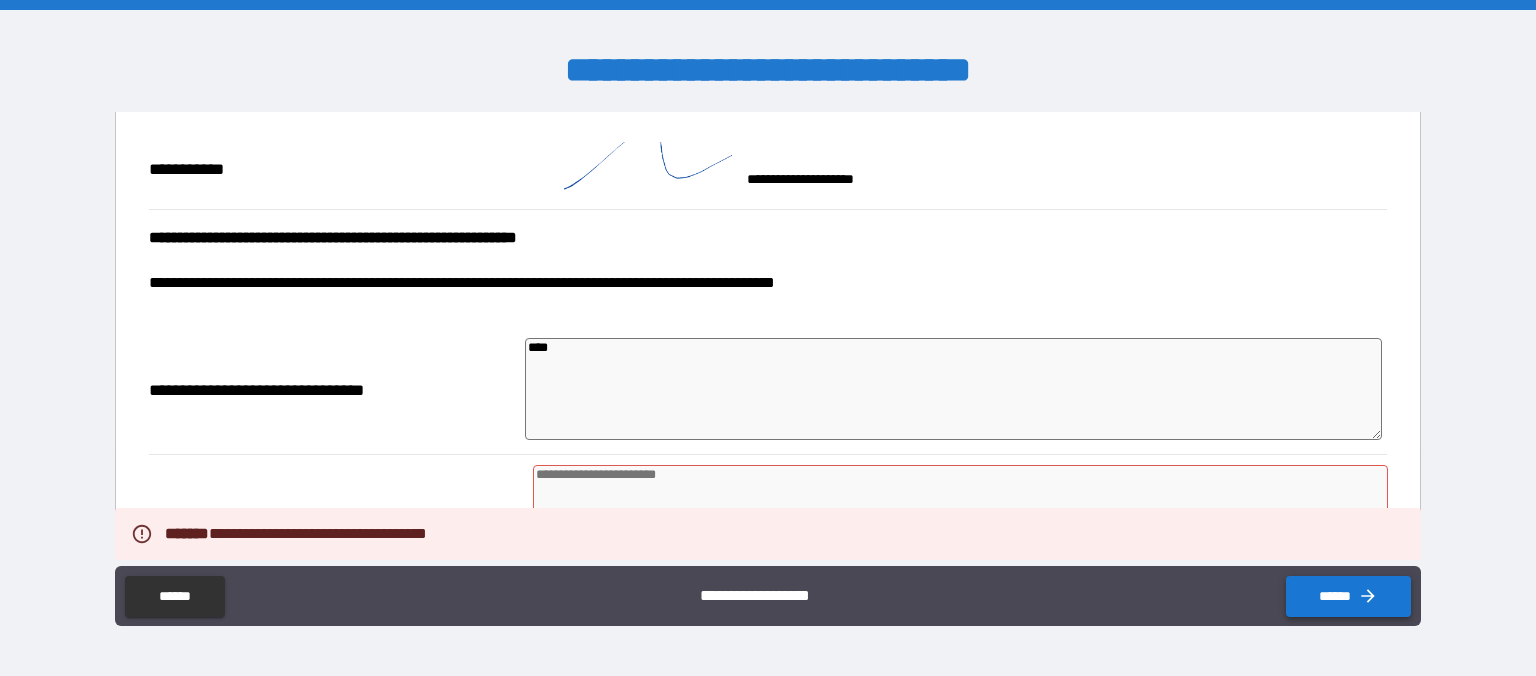 type on "*" 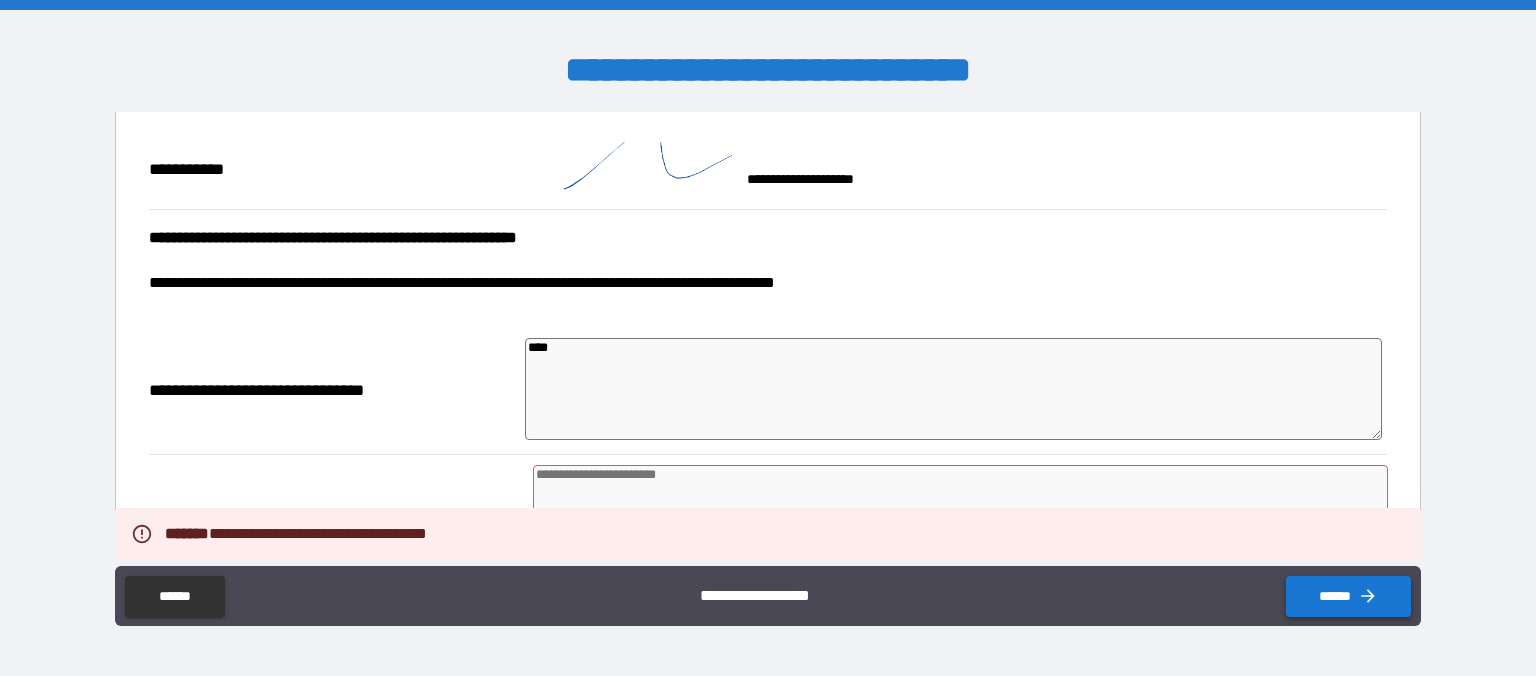 type on "*" 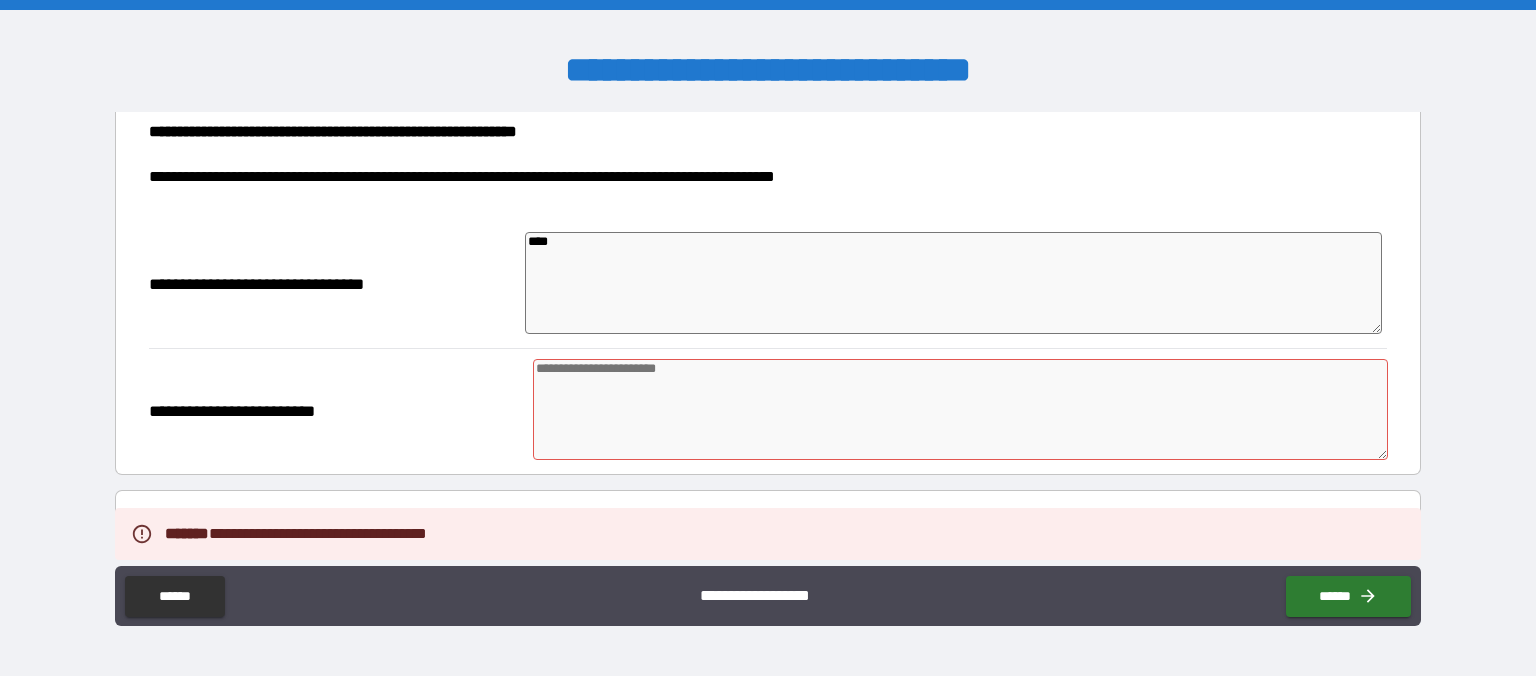 scroll, scrollTop: 1933, scrollLeft: 0, axis: vertical 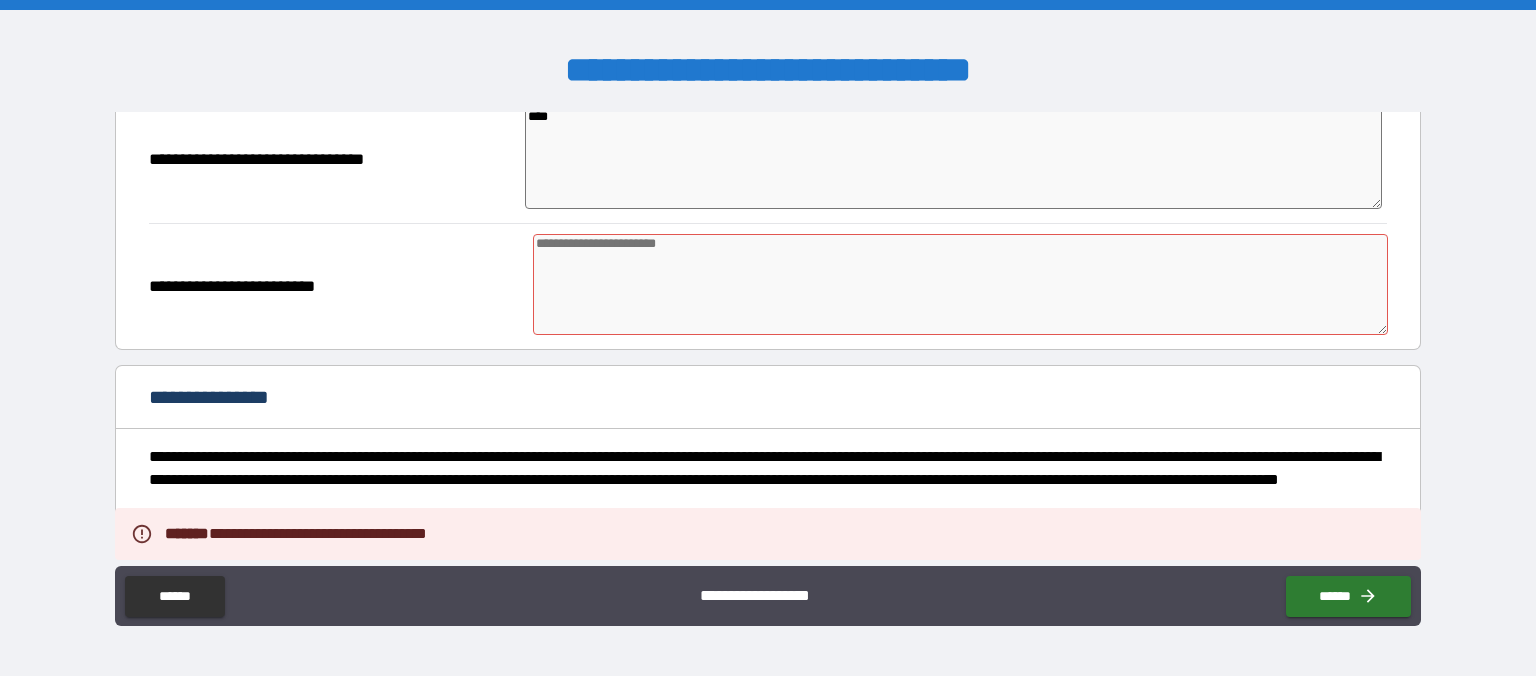 click at bounding box center [961, 284] 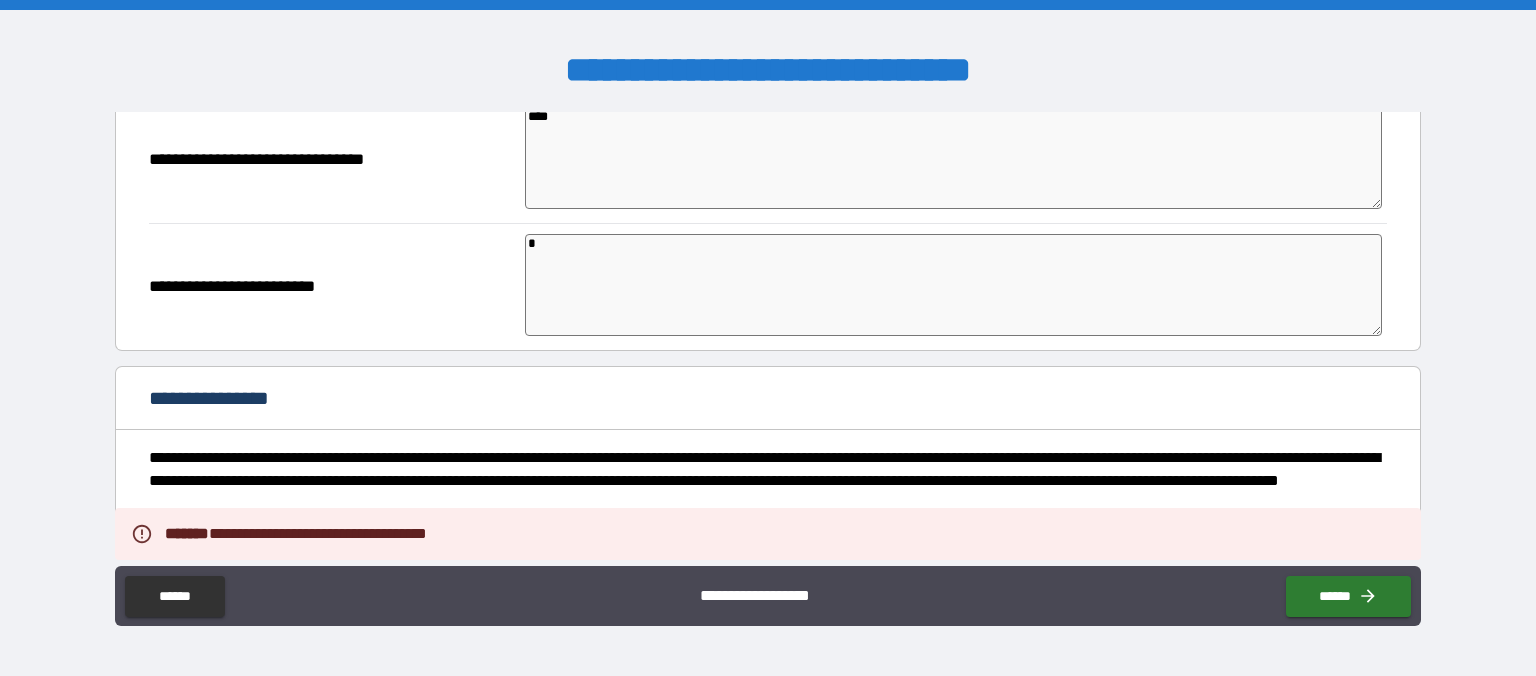 type on "*" 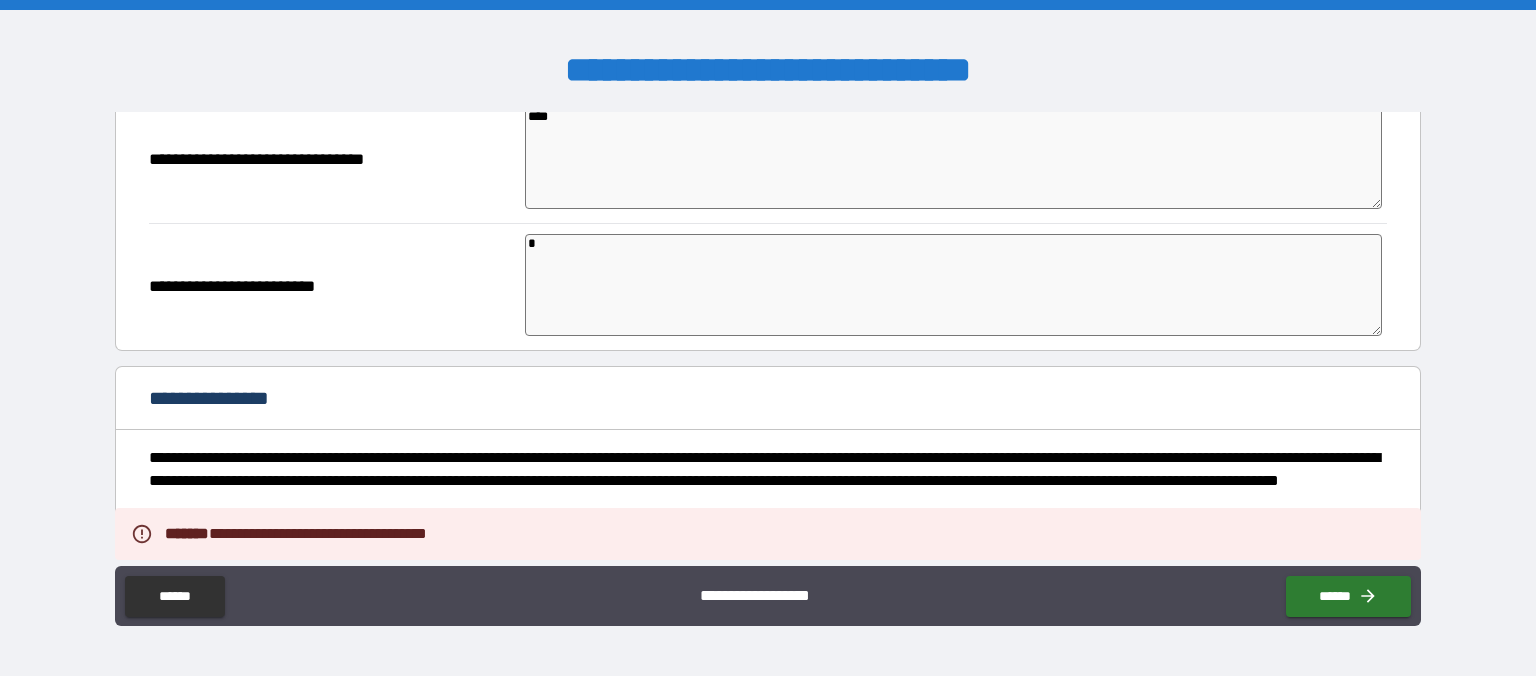 type on "*" 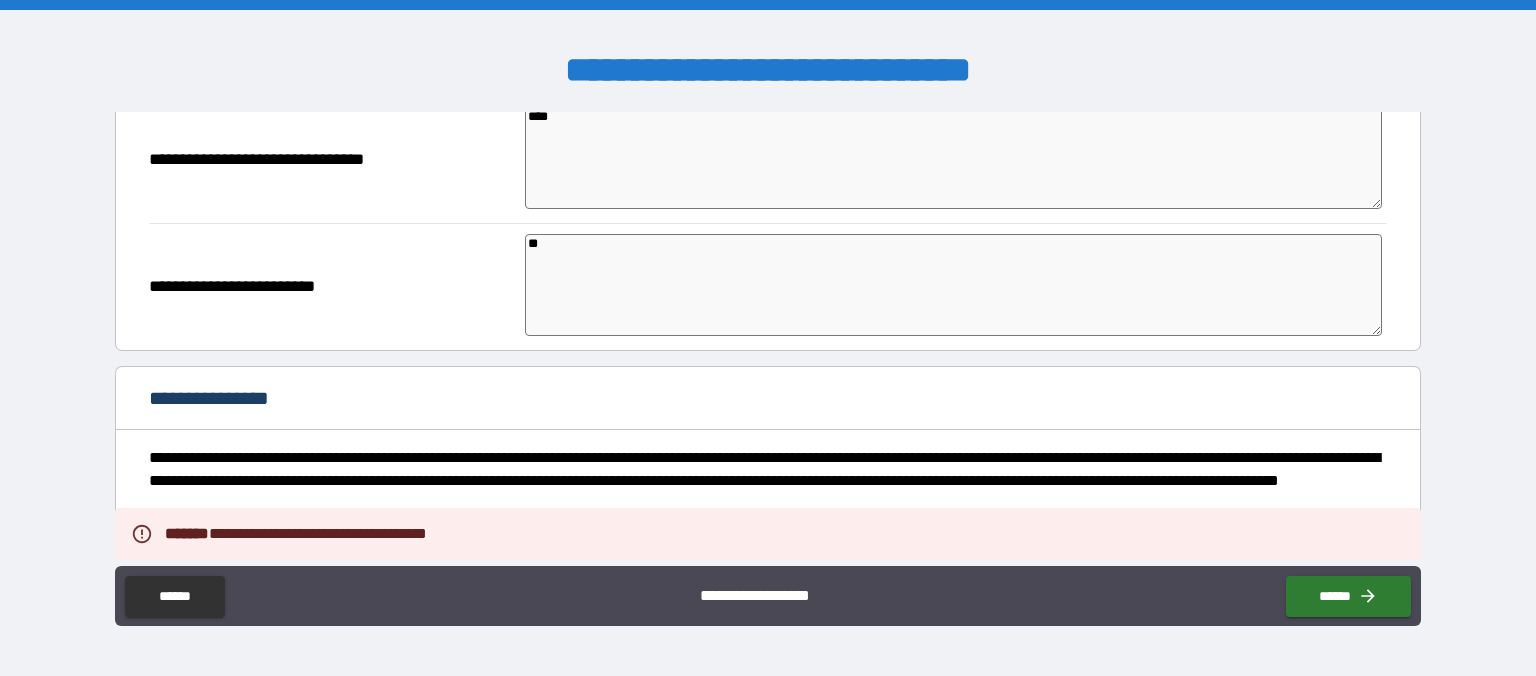 type on "*" 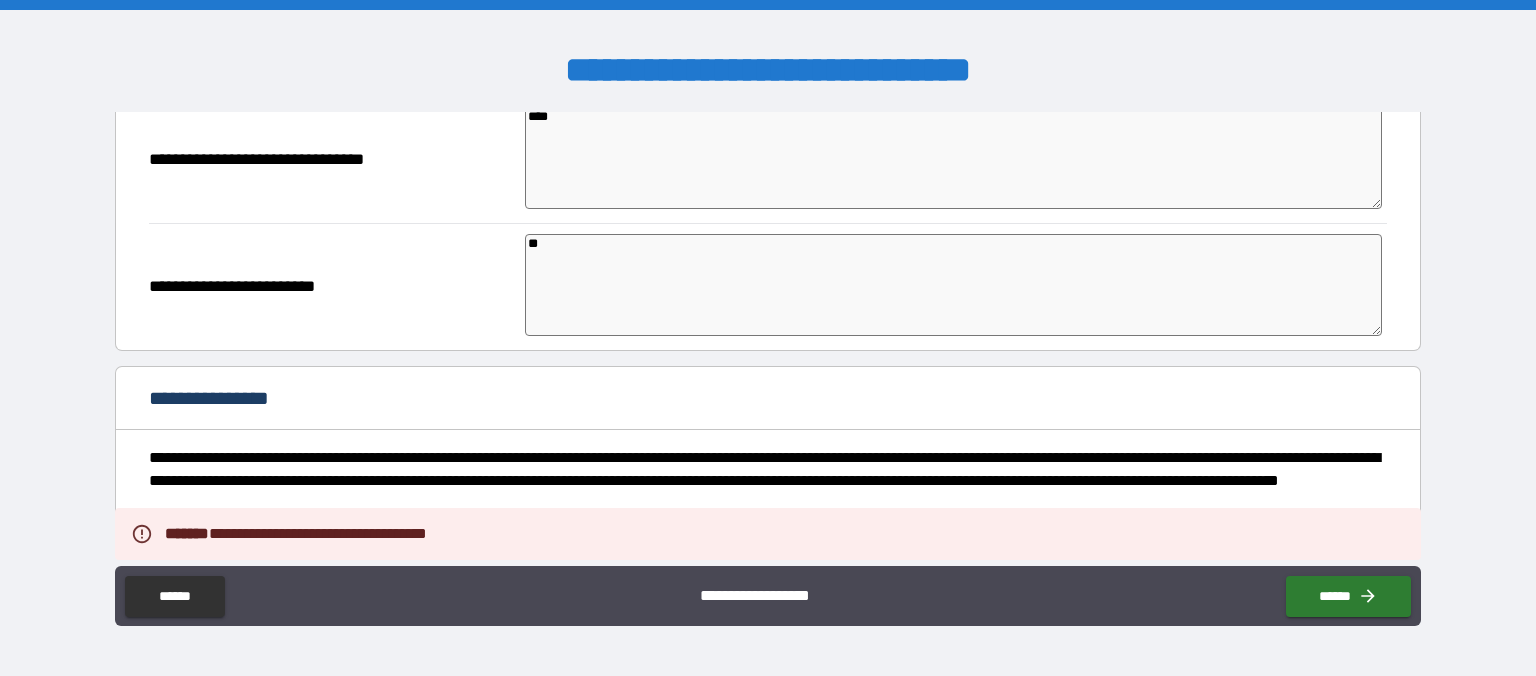 type on "*" 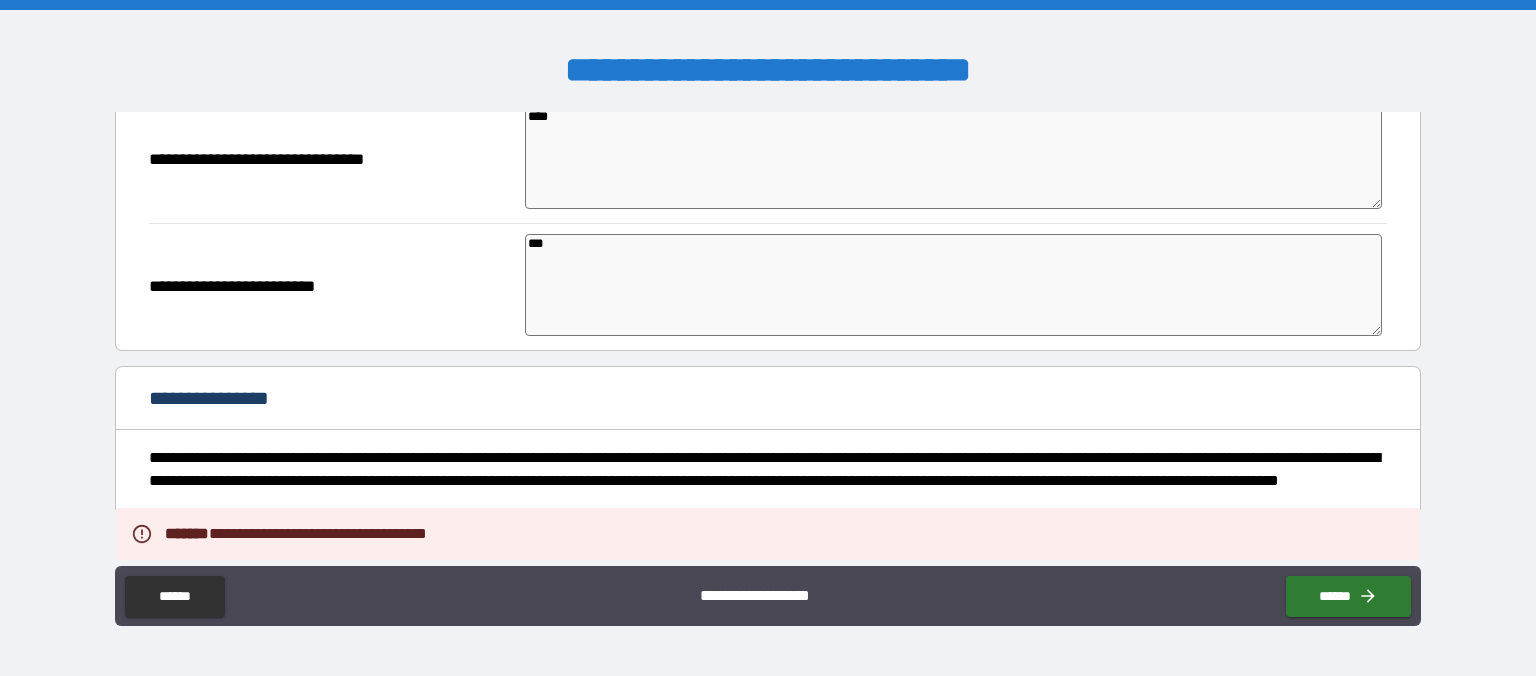 type on "*" 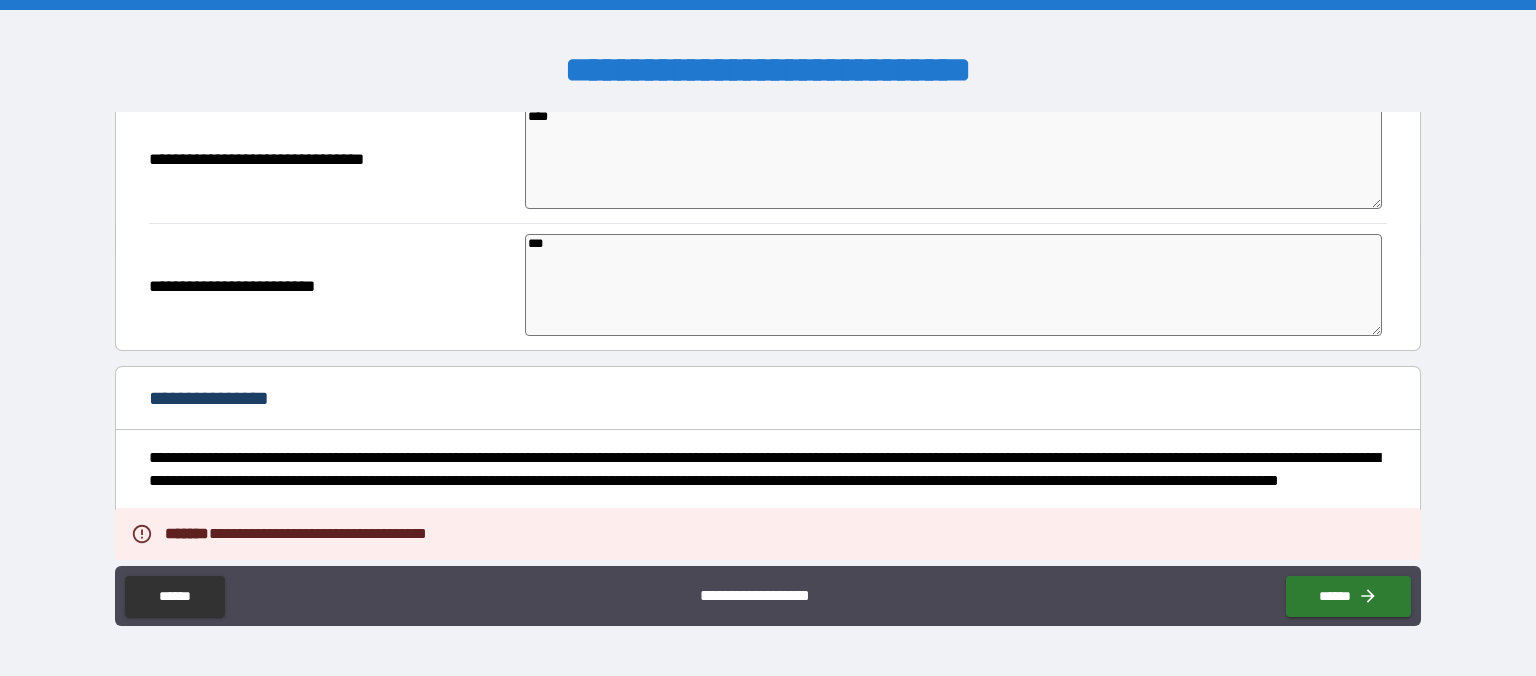 type on "*" 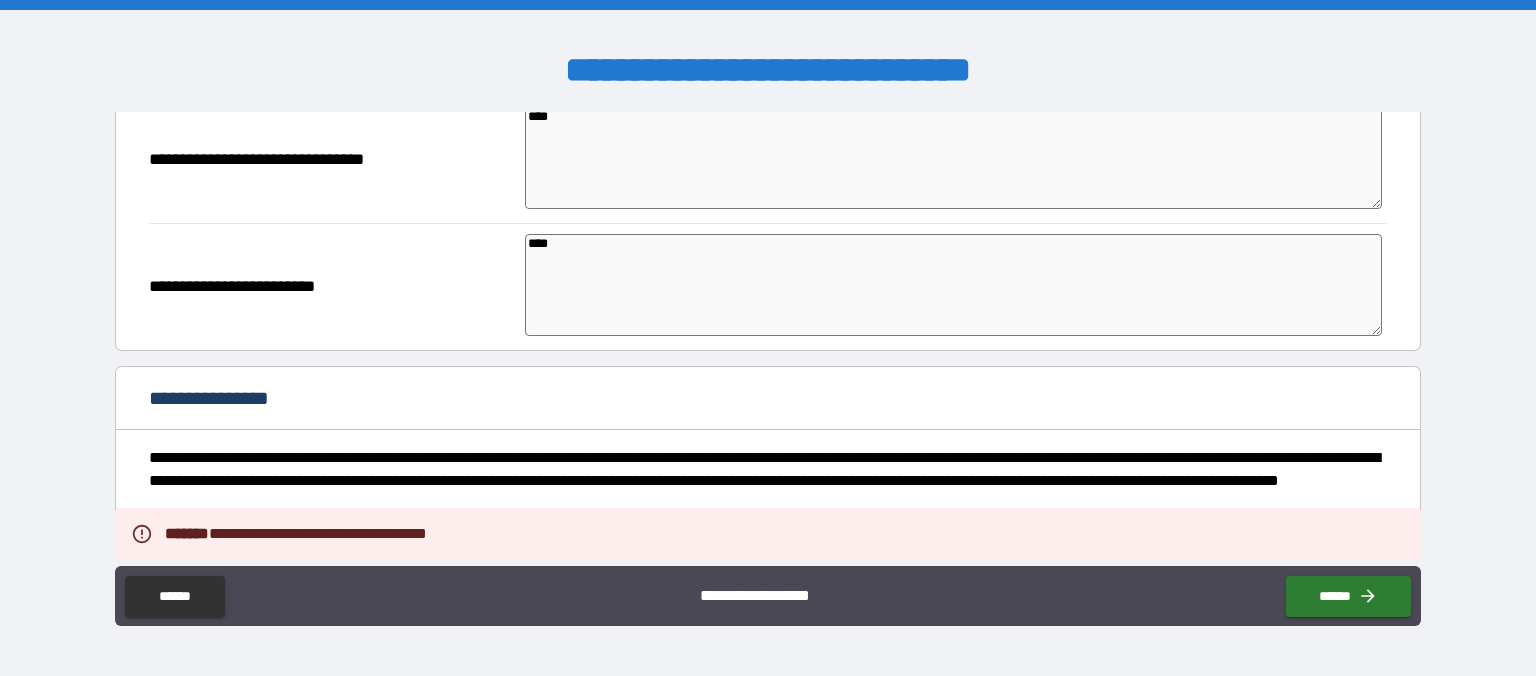 type on "*" 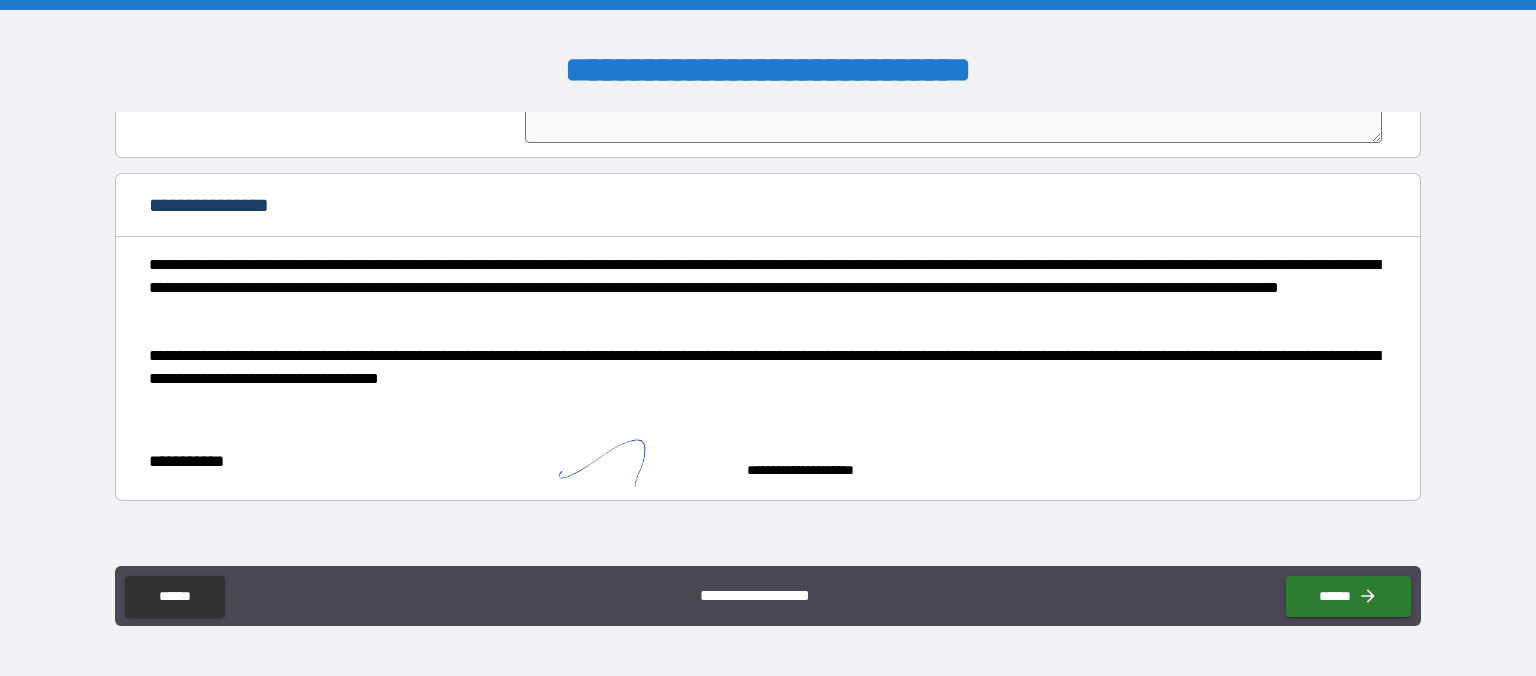 scroll, scrollTop: 2163, scrollLeft: 0, axis: vertical 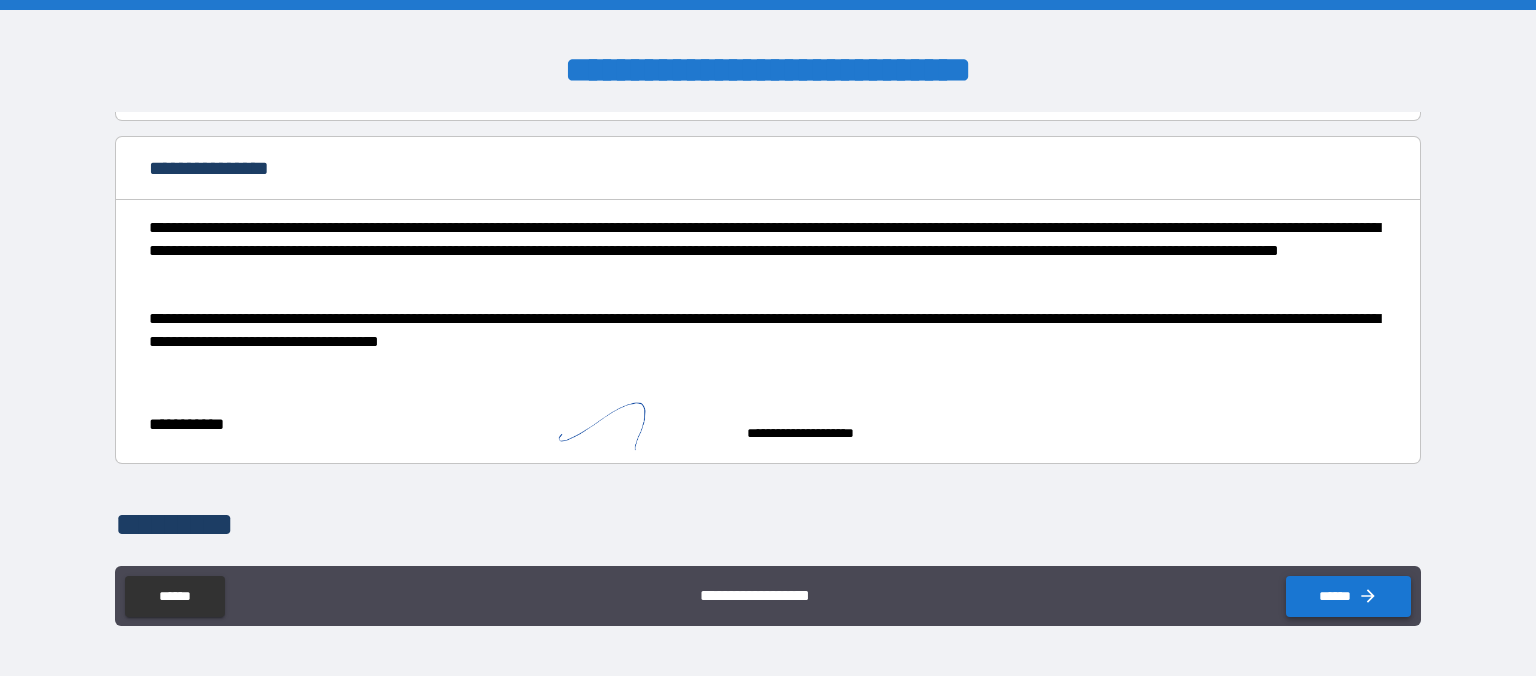 type on "****" 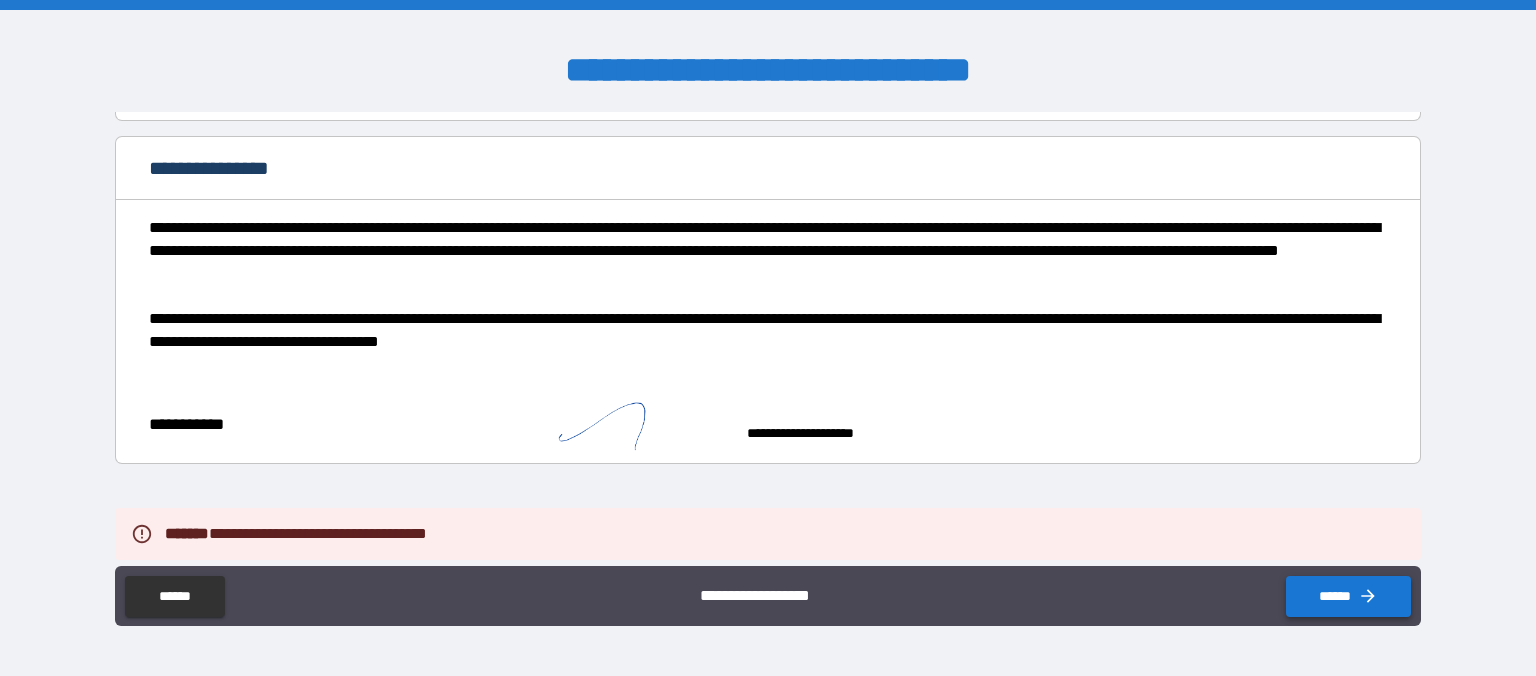 type on "*" 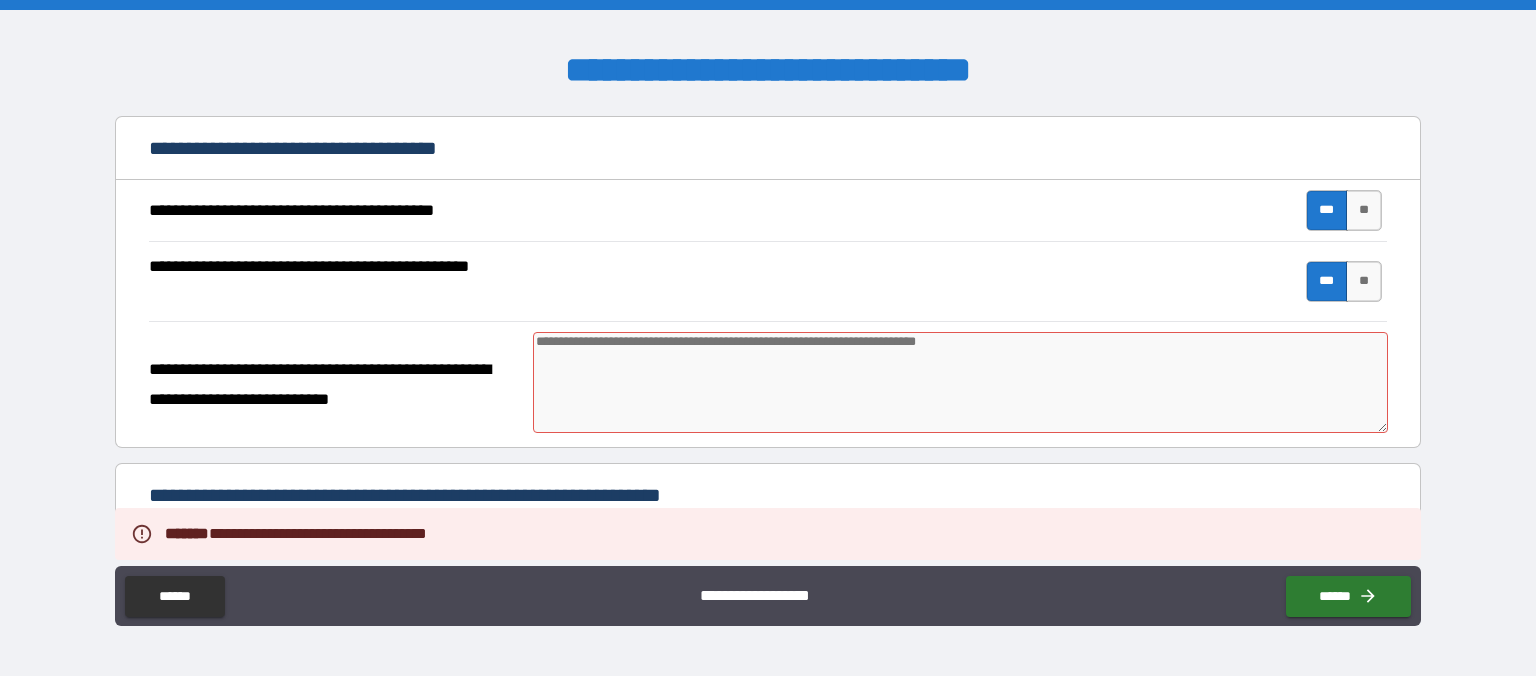 scroll, scrollTop: 346, scrollLeft: 0, axis: vertical 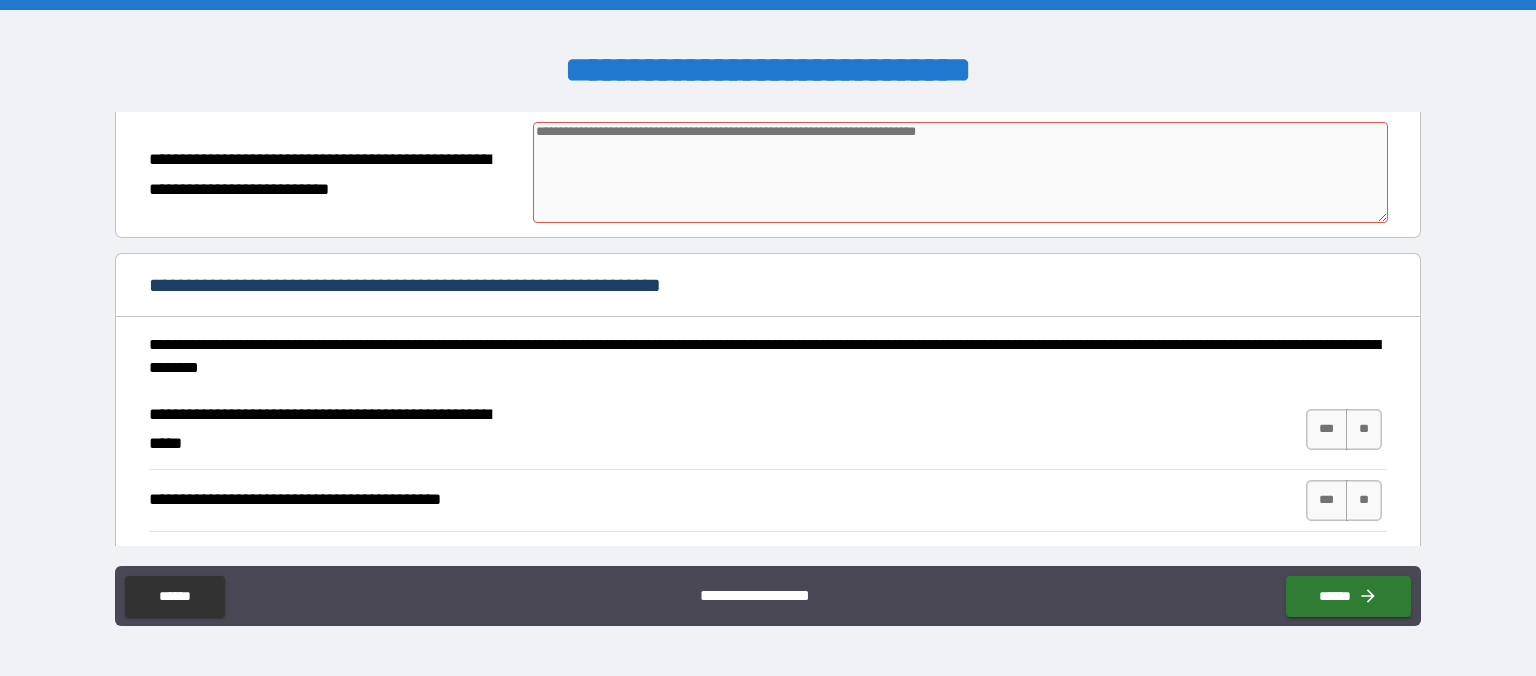 click at bounding box center (961, 172) 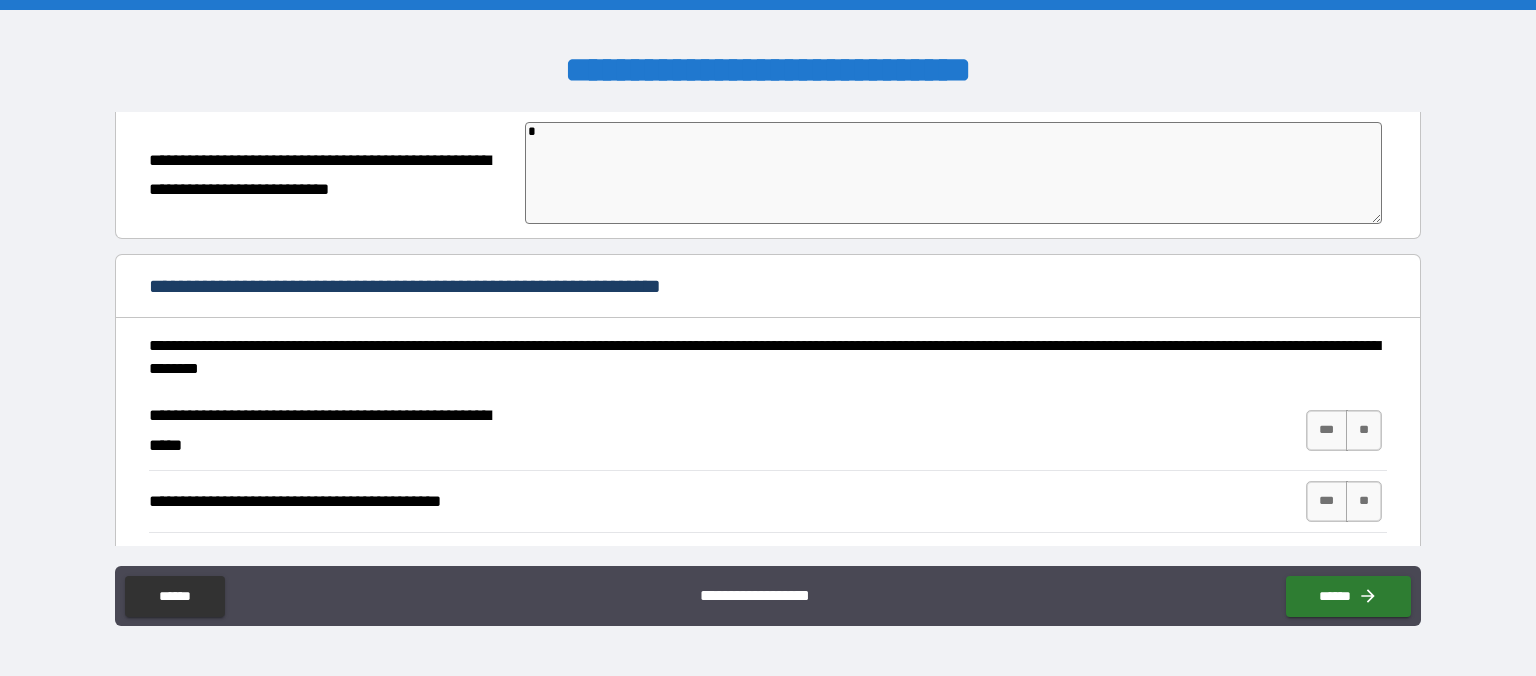 type on "*" 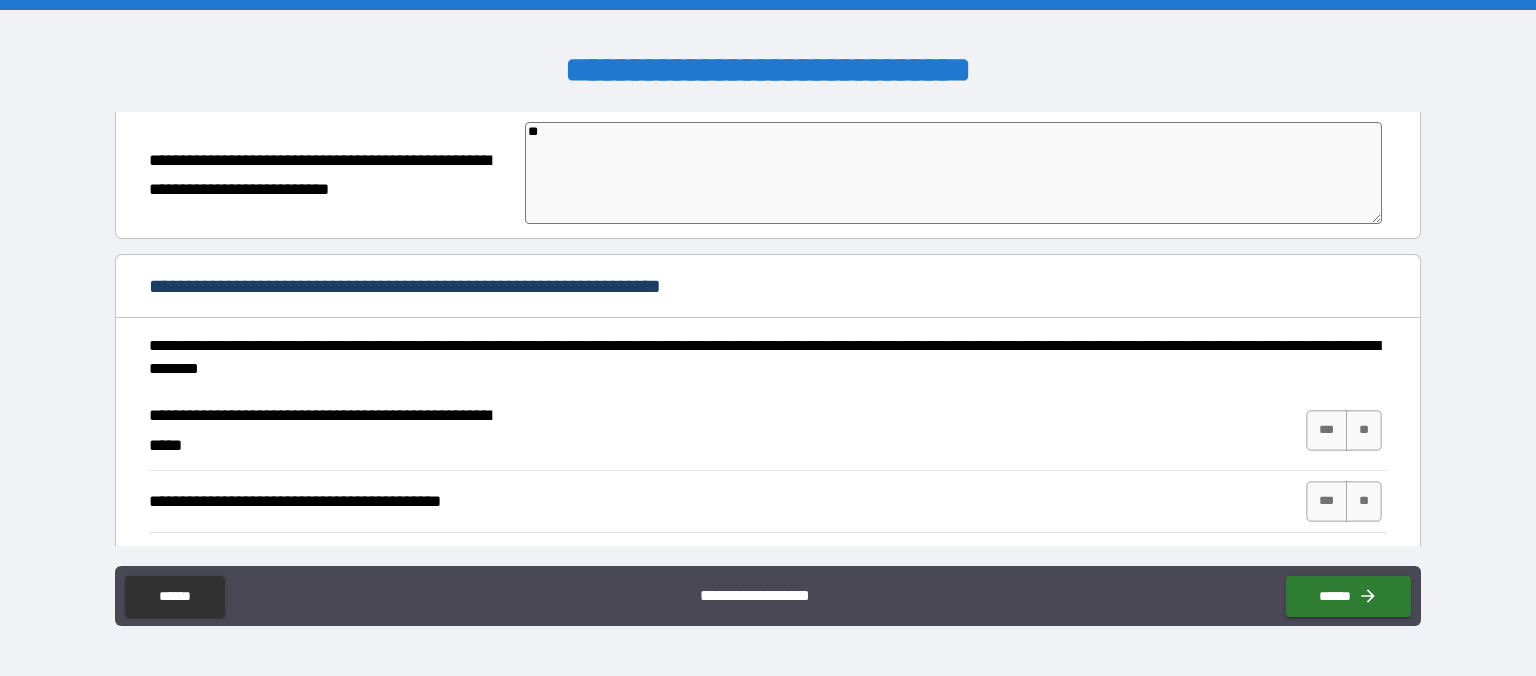 type on "*" 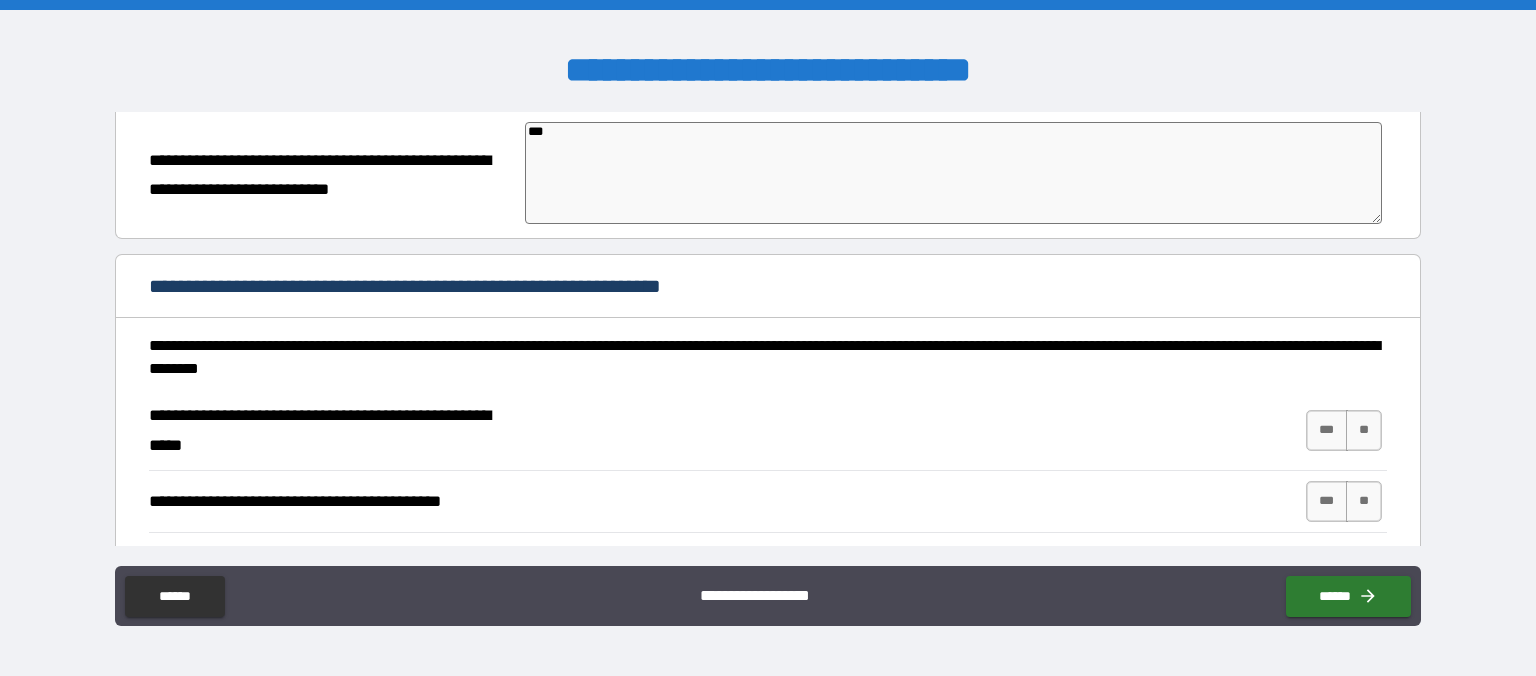 type on "*" 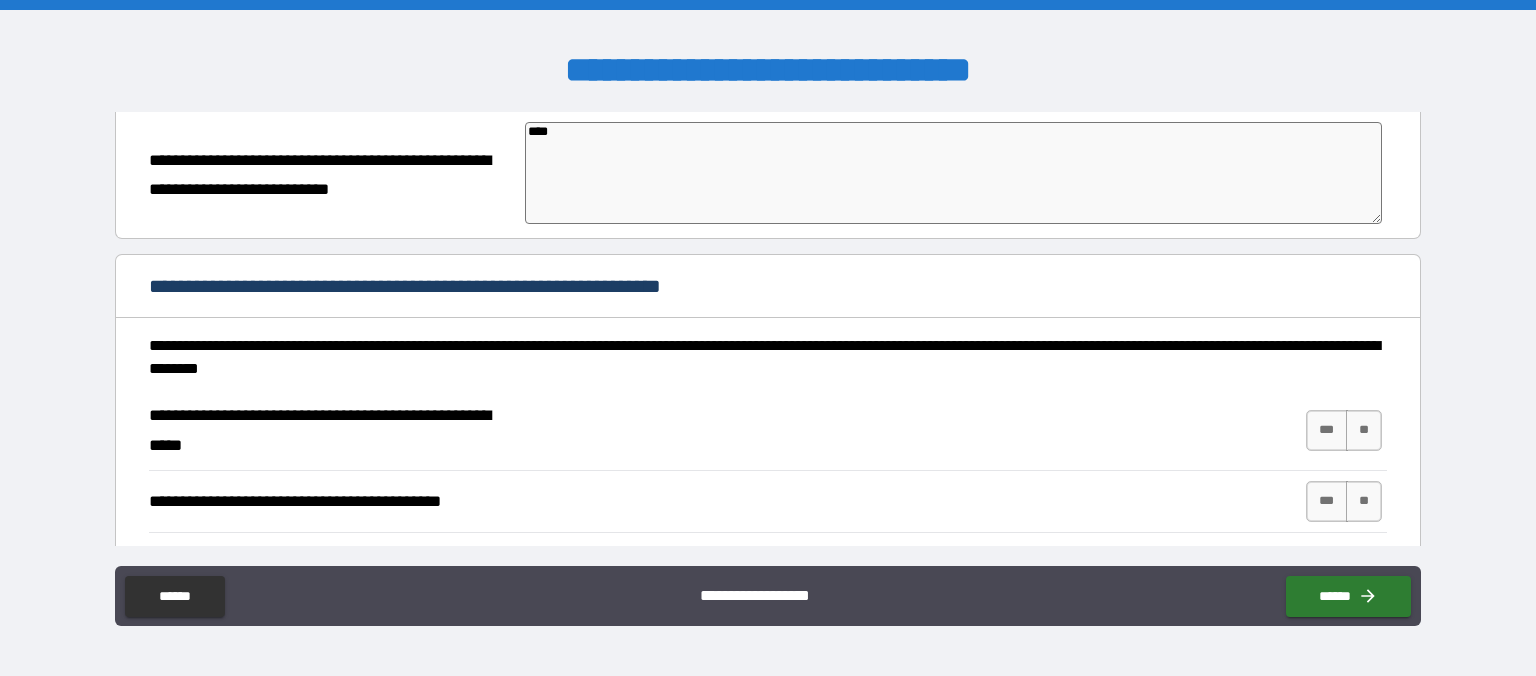 type on "*" 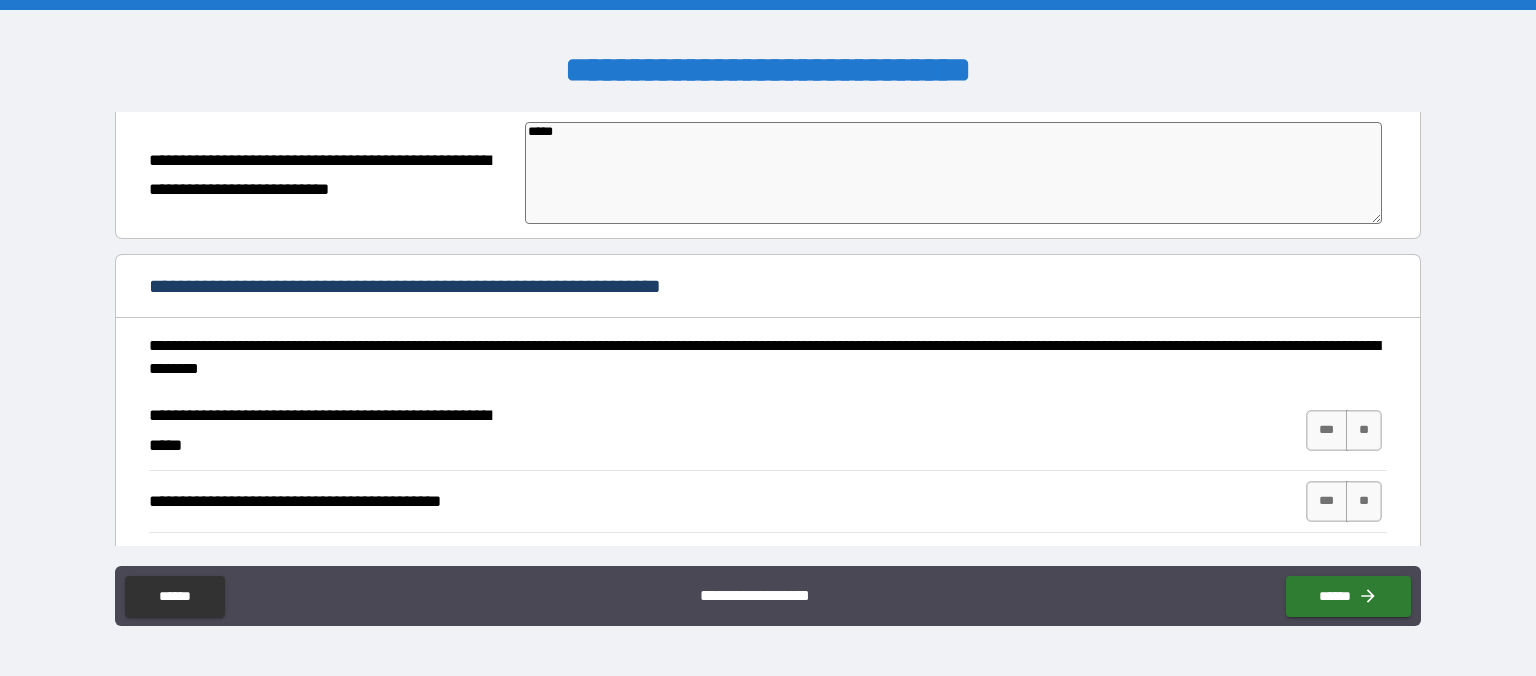 type on "*" 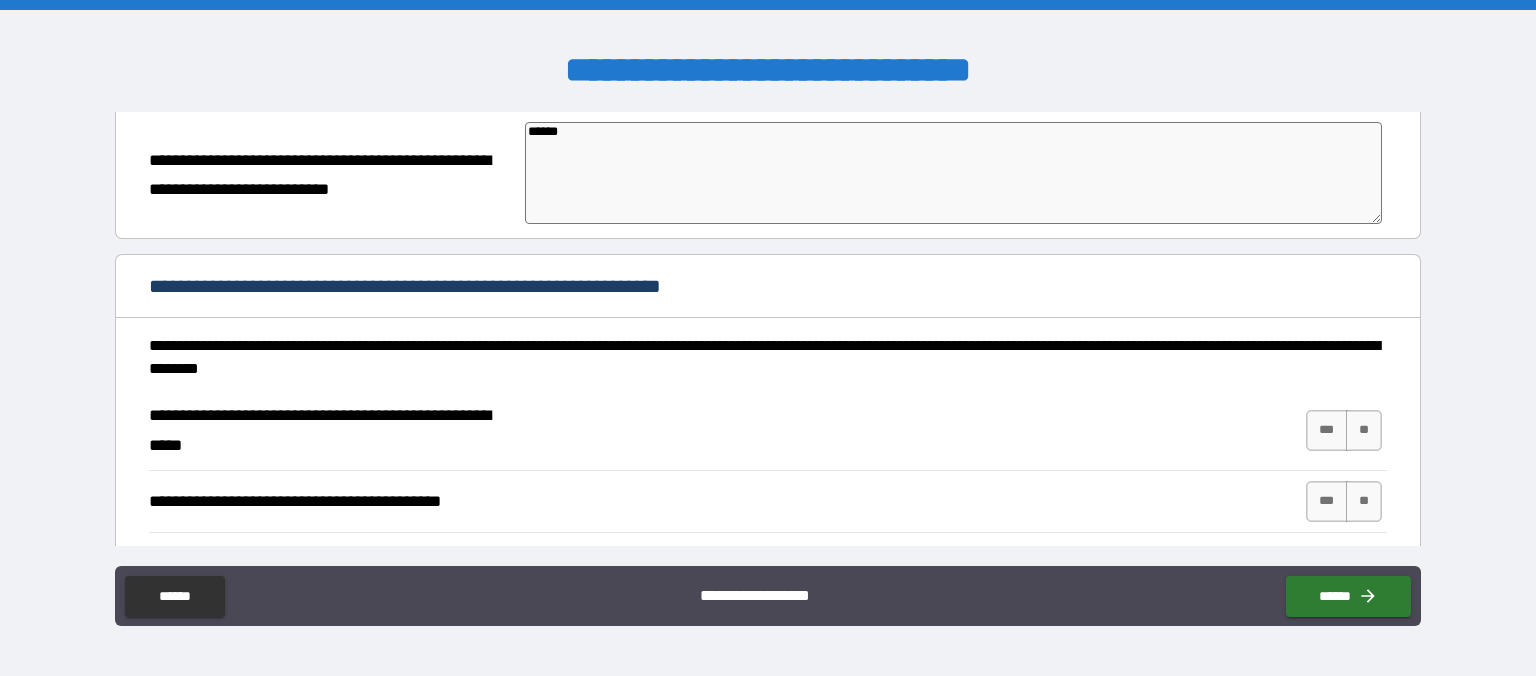 type on "*" 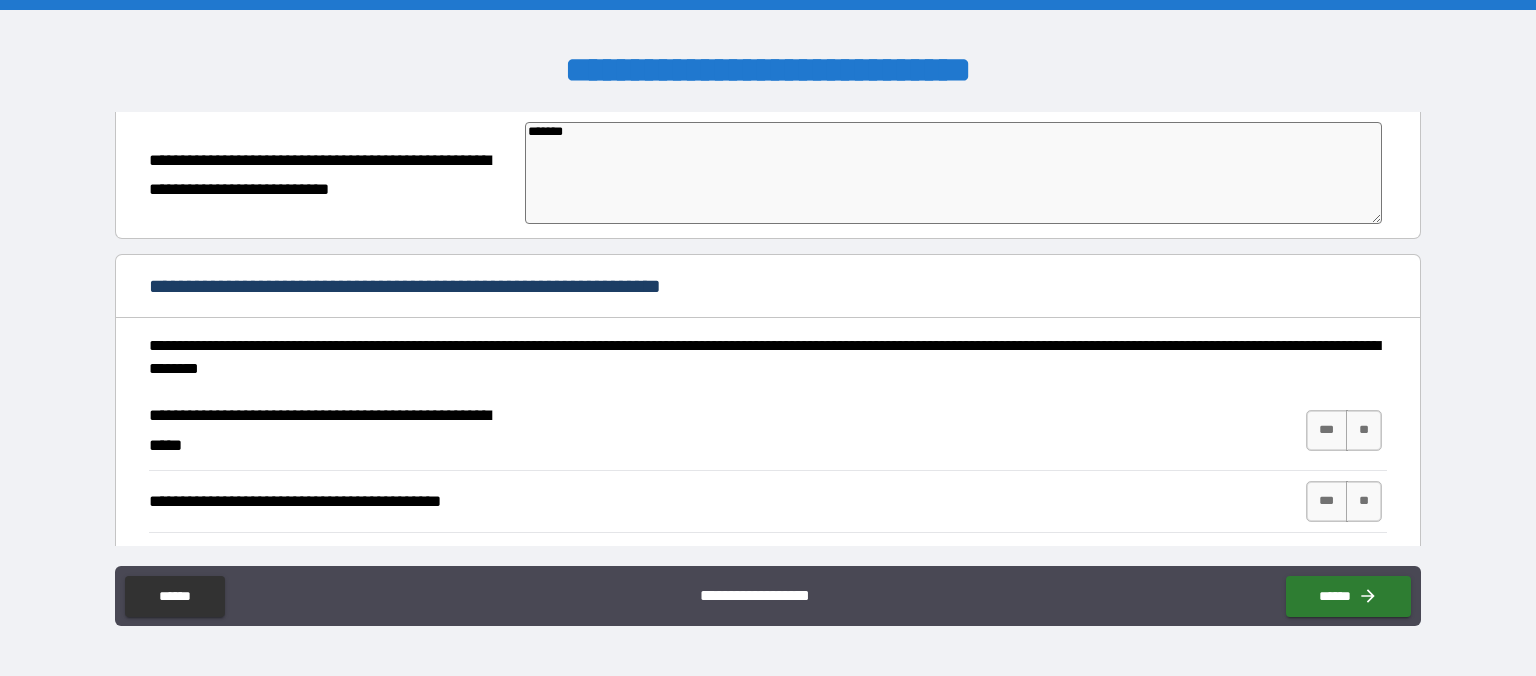 type on "*" 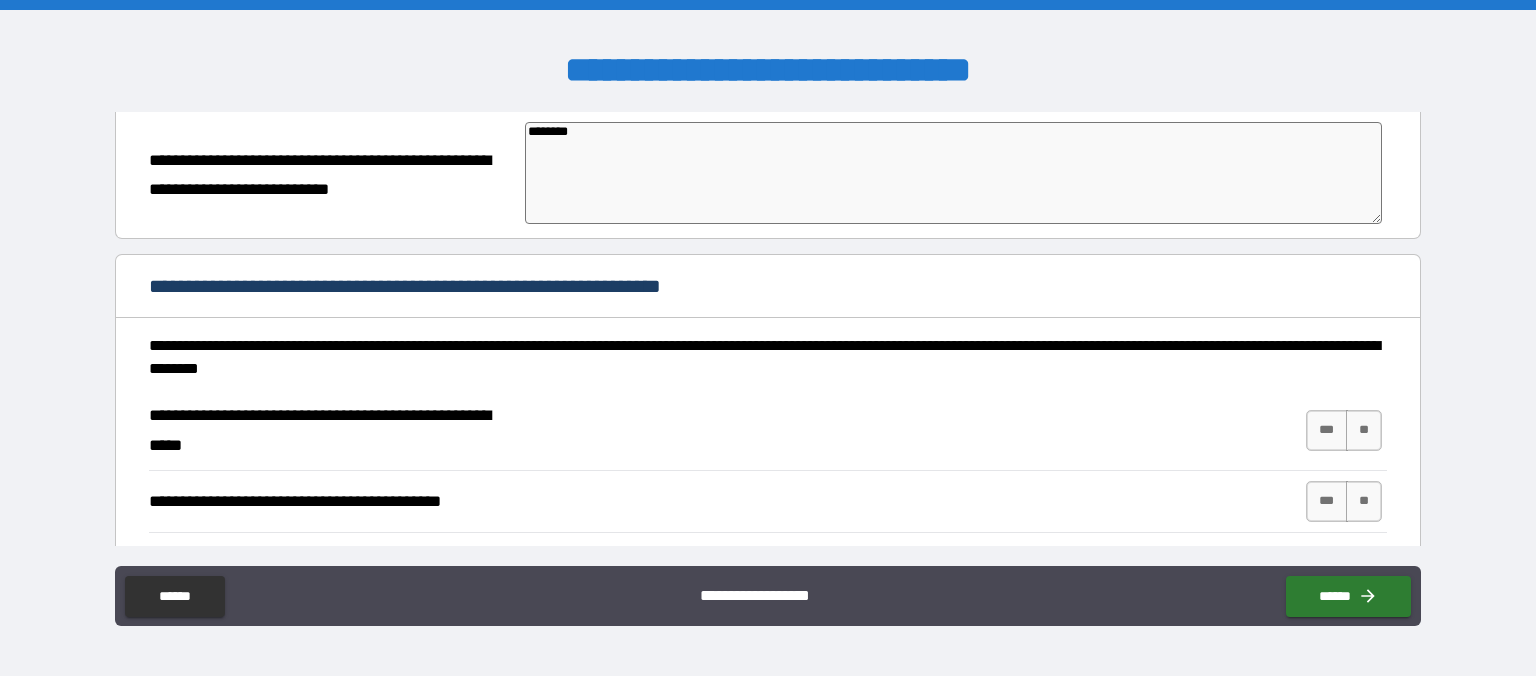 type on "*" 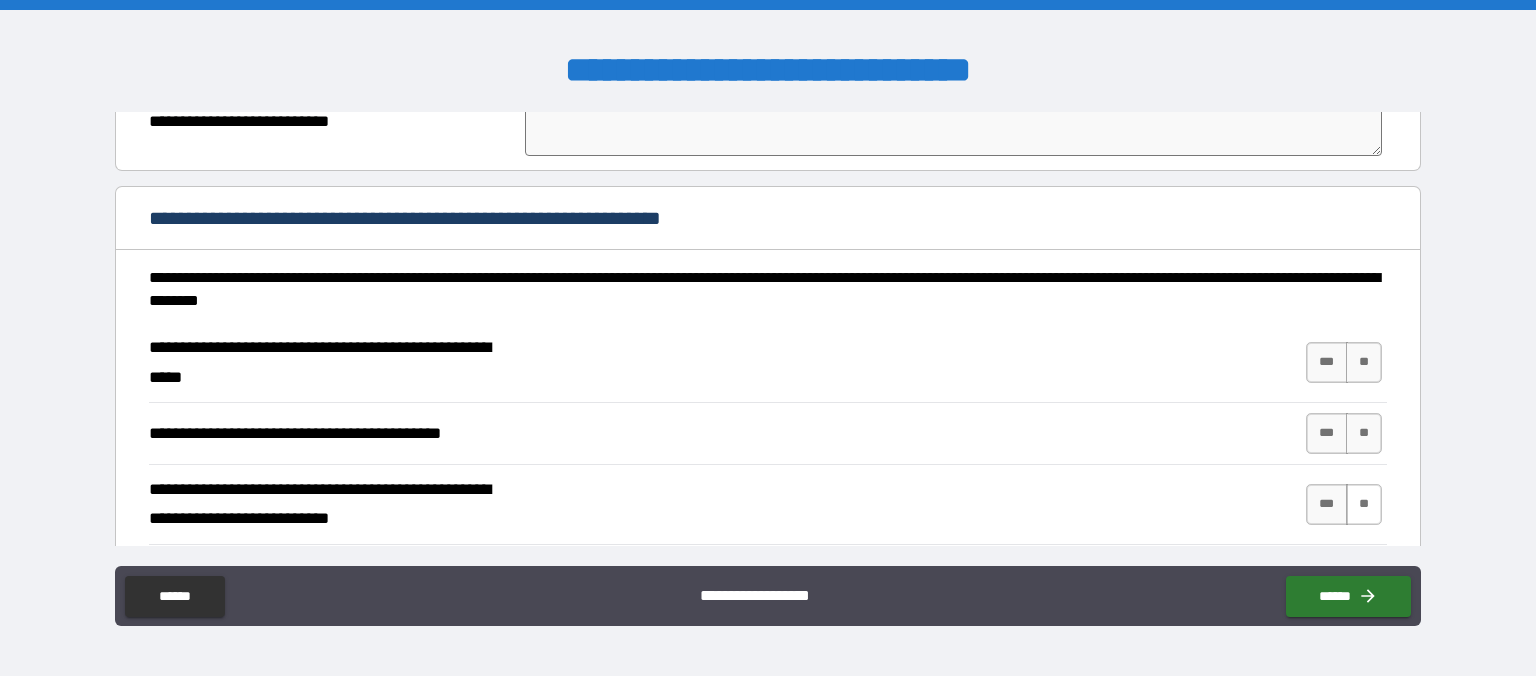scroll, scrollTop: 461, scrollLeft: 0, axis: vertical 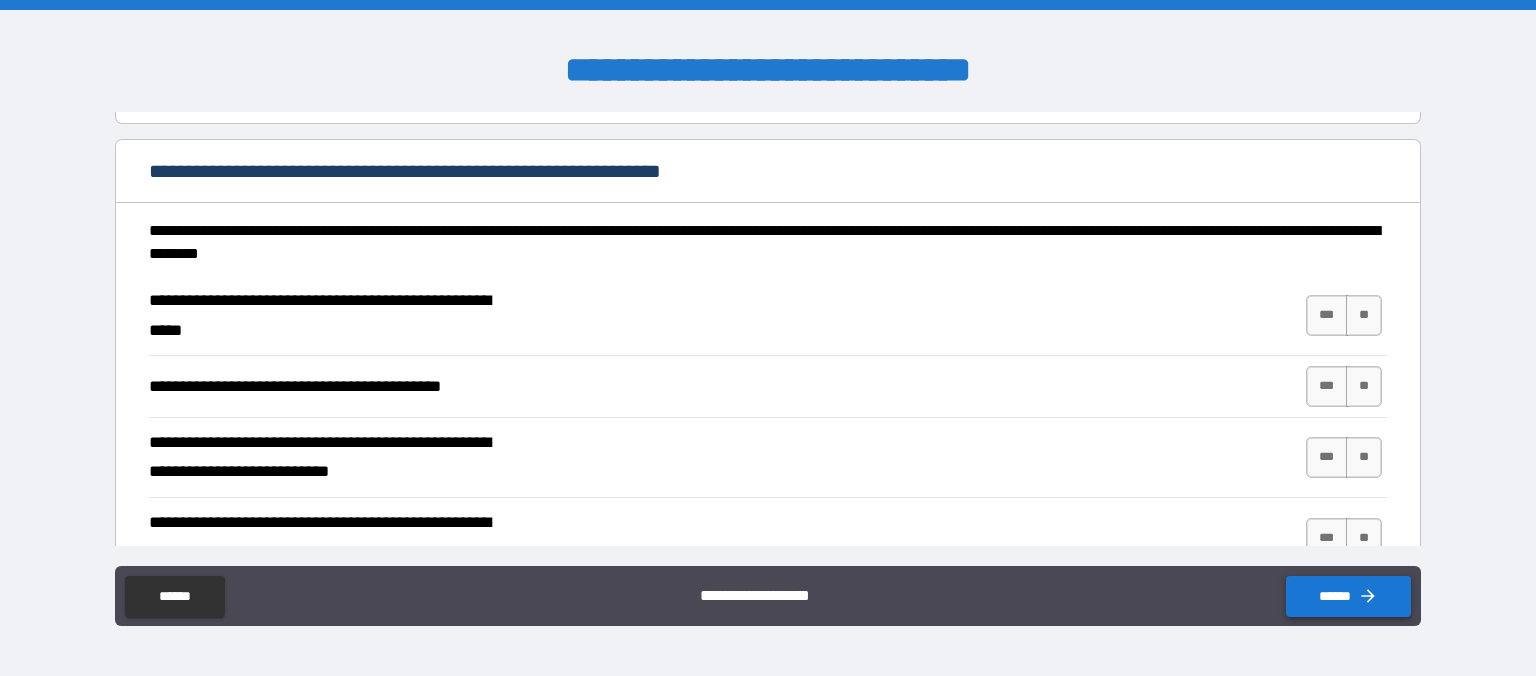 click on "******" at bounding box center (1348, 596) 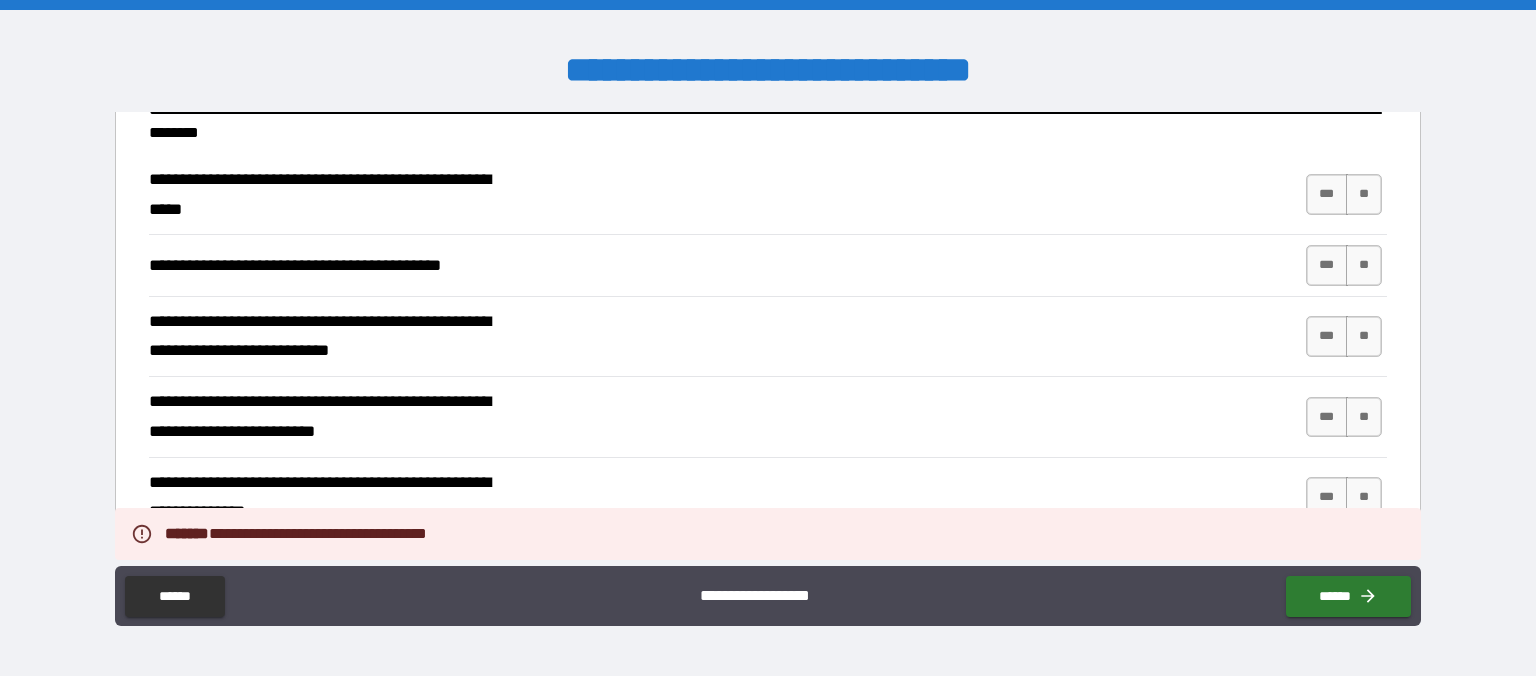 scroll, scrollTop: 922, scrollLeft: 0, axis: vertical 